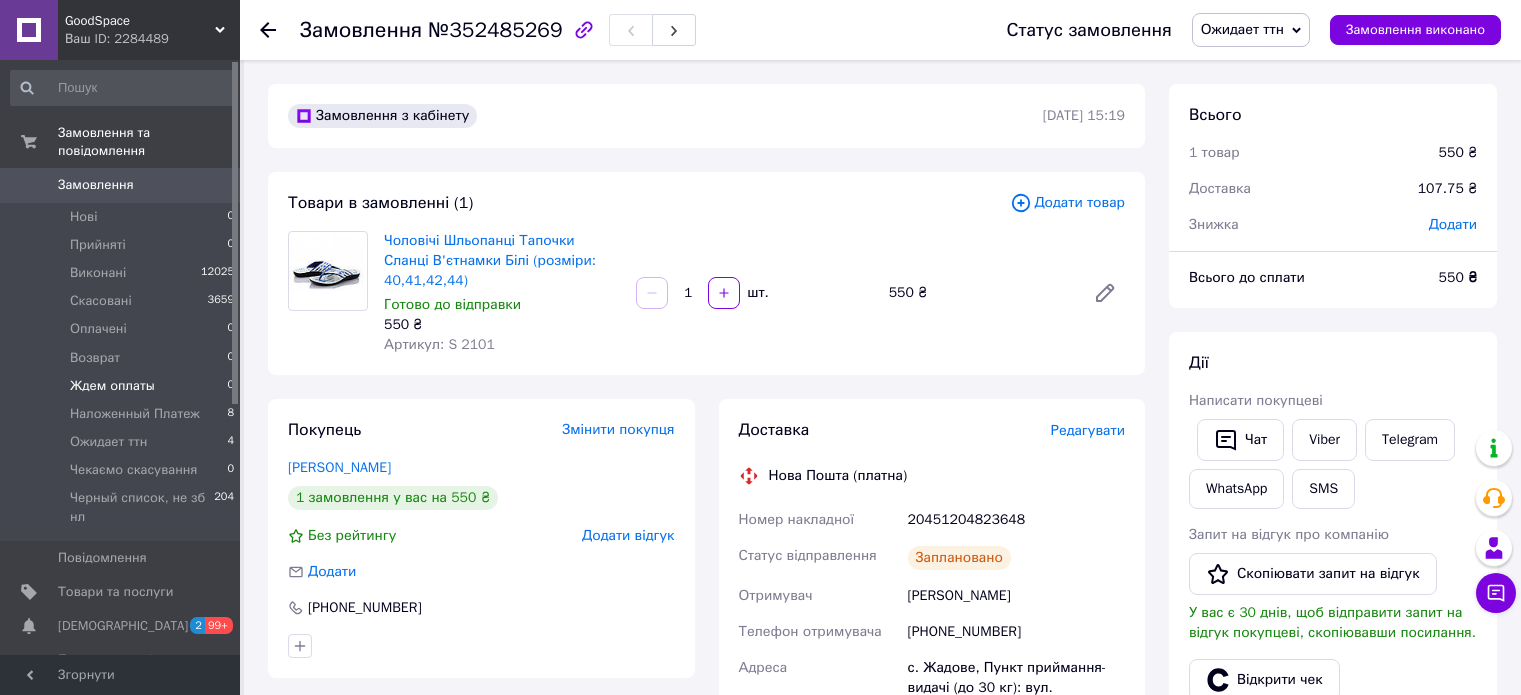 scroll, scrollTop: 0, scrollLeft: 0, axis: both 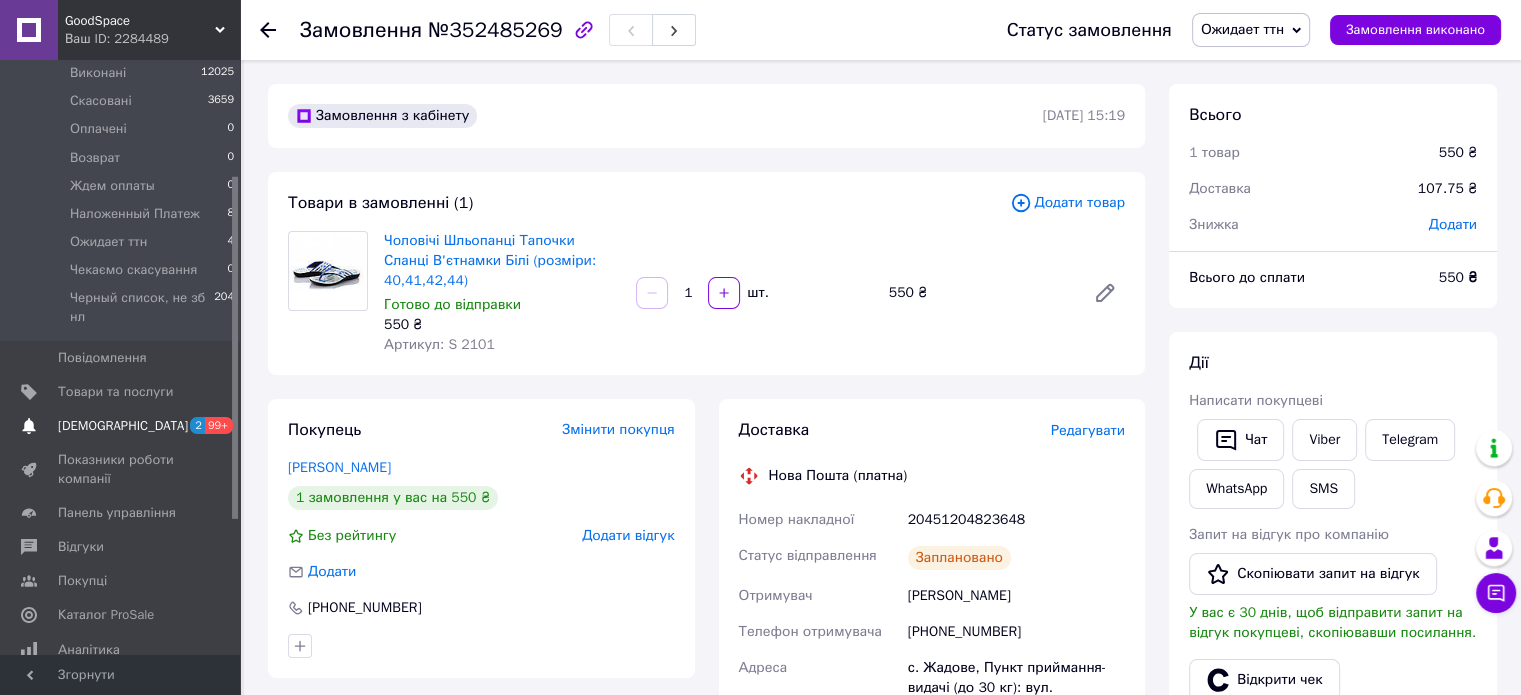 click on "[DEMOGRAPHIC_DATA]" at bounding box center (121, 426) 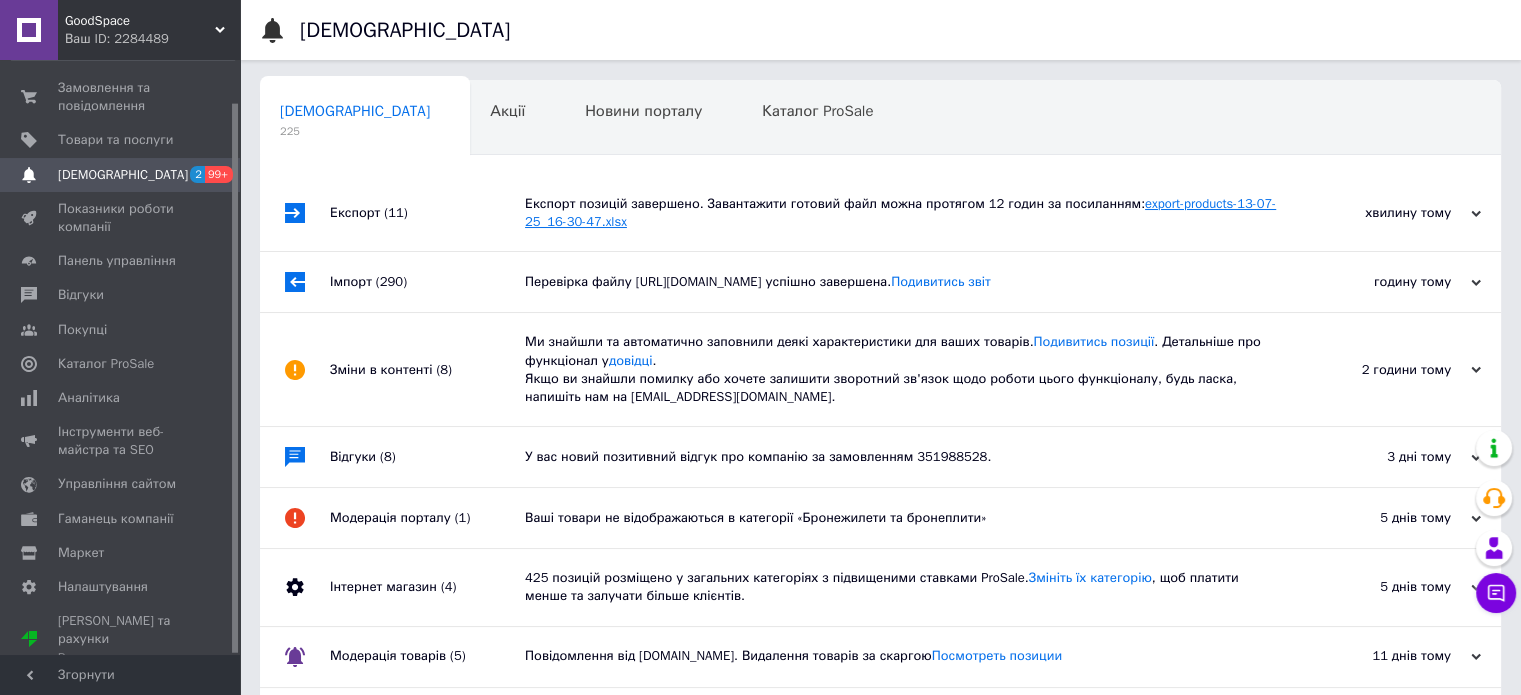 click on "export-products-13-07-25_16-30-47.xlsx" at bounding box center (900, 212) 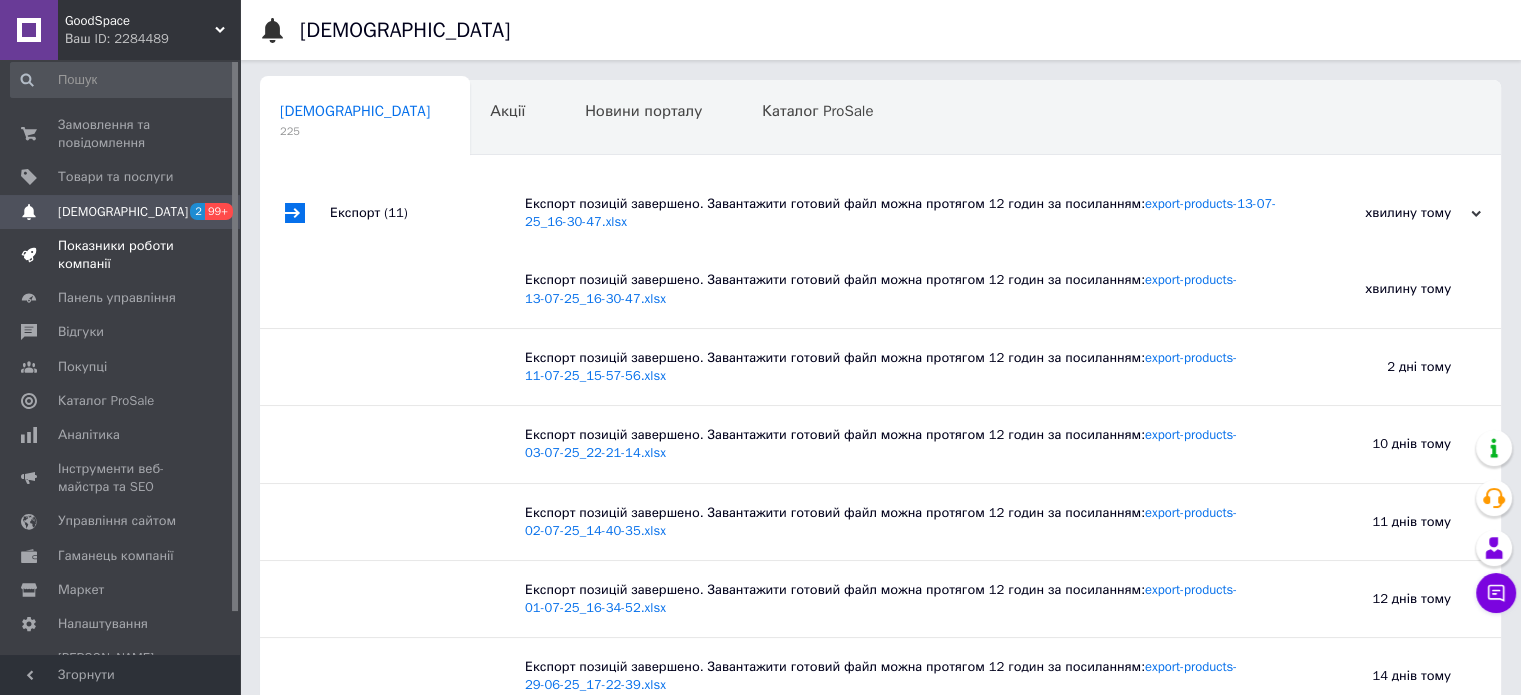 scroll, scrollTop: 0, scrollLeft: 0, axis: both 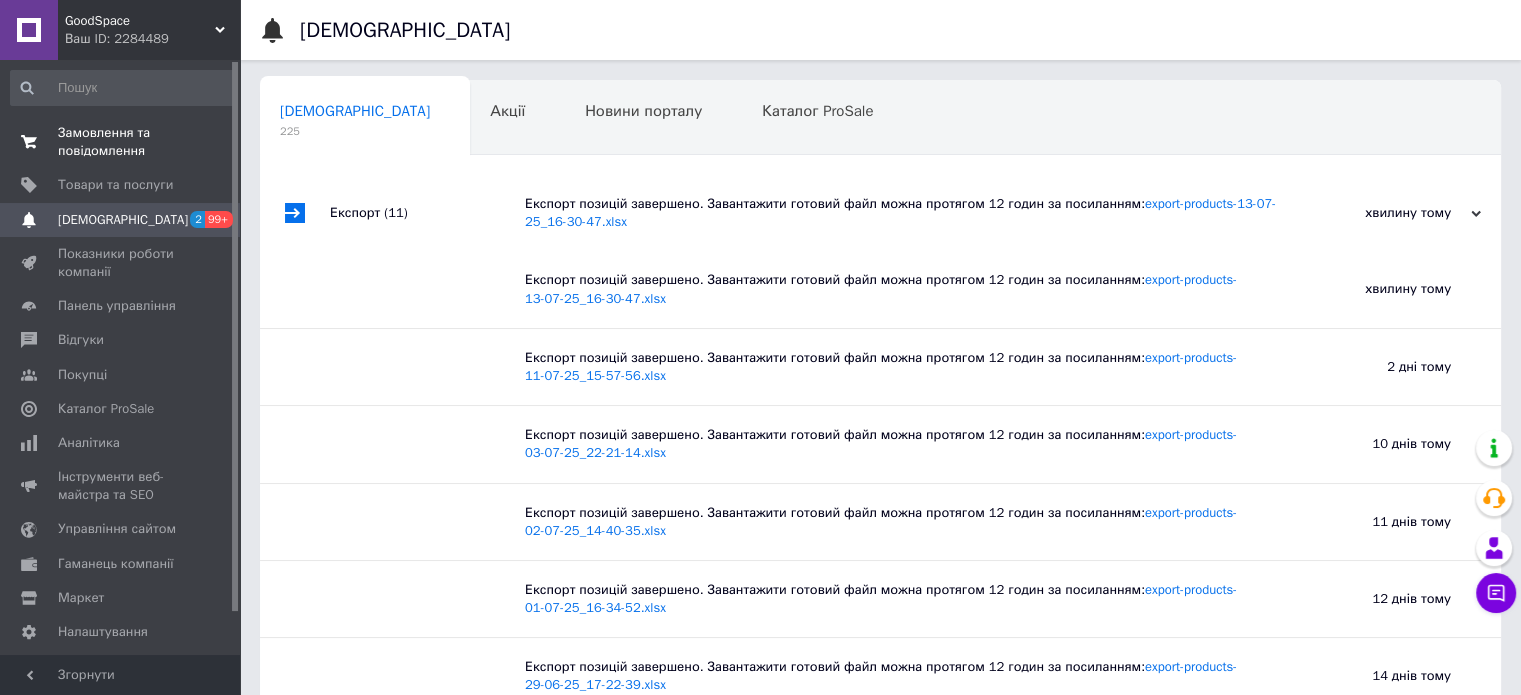 click on "Замовлення та повідомлення" at bounding box center [121, 142] 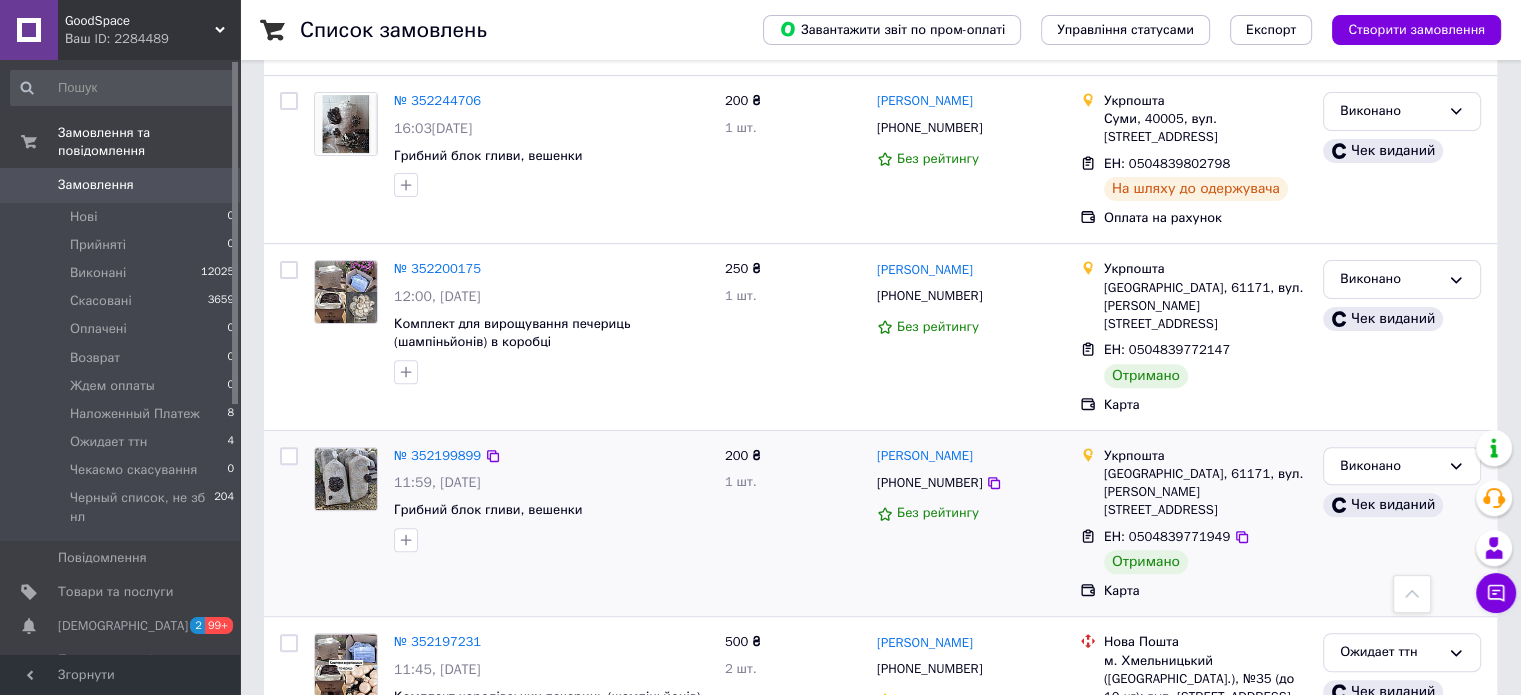 scroll, scrollTop: 600, scrollLeft: 0, axis: vertical 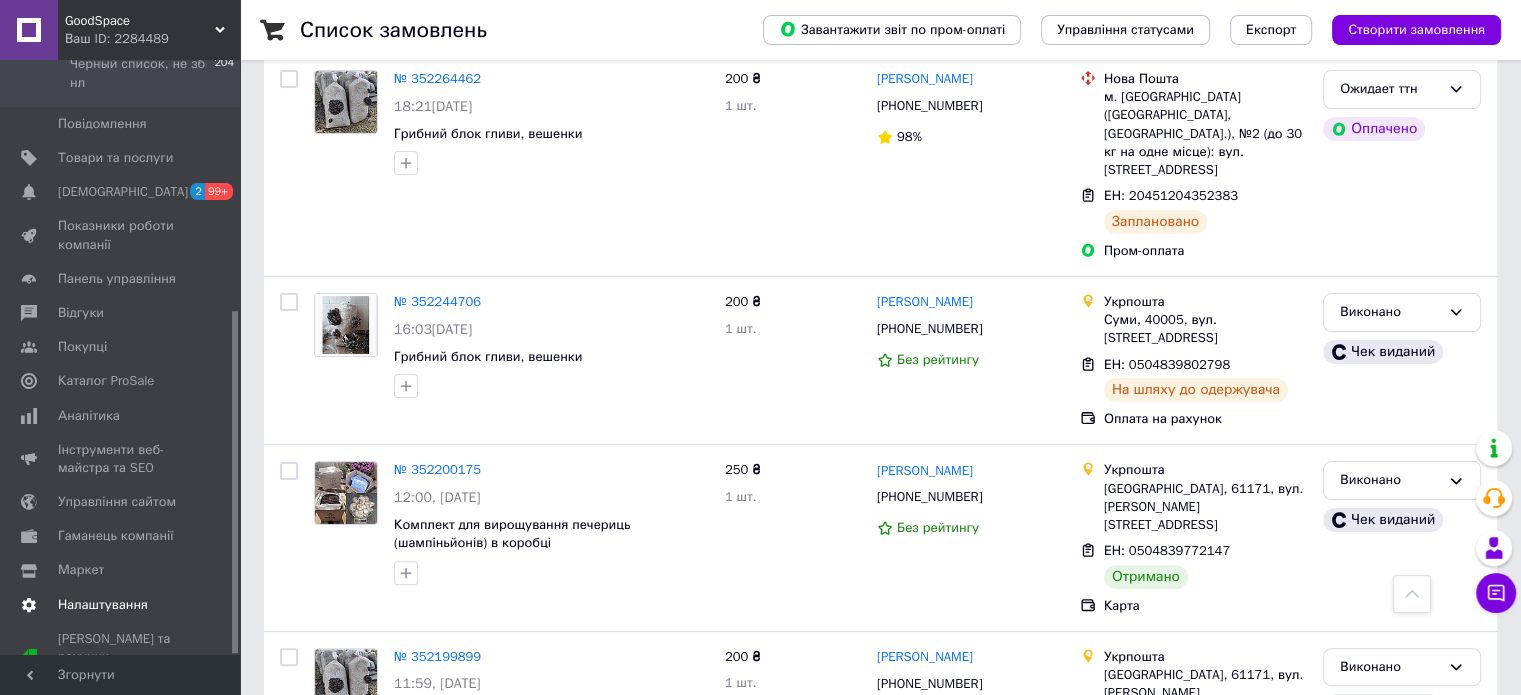 click on "Налаштування" at bounding box center (103, 605) 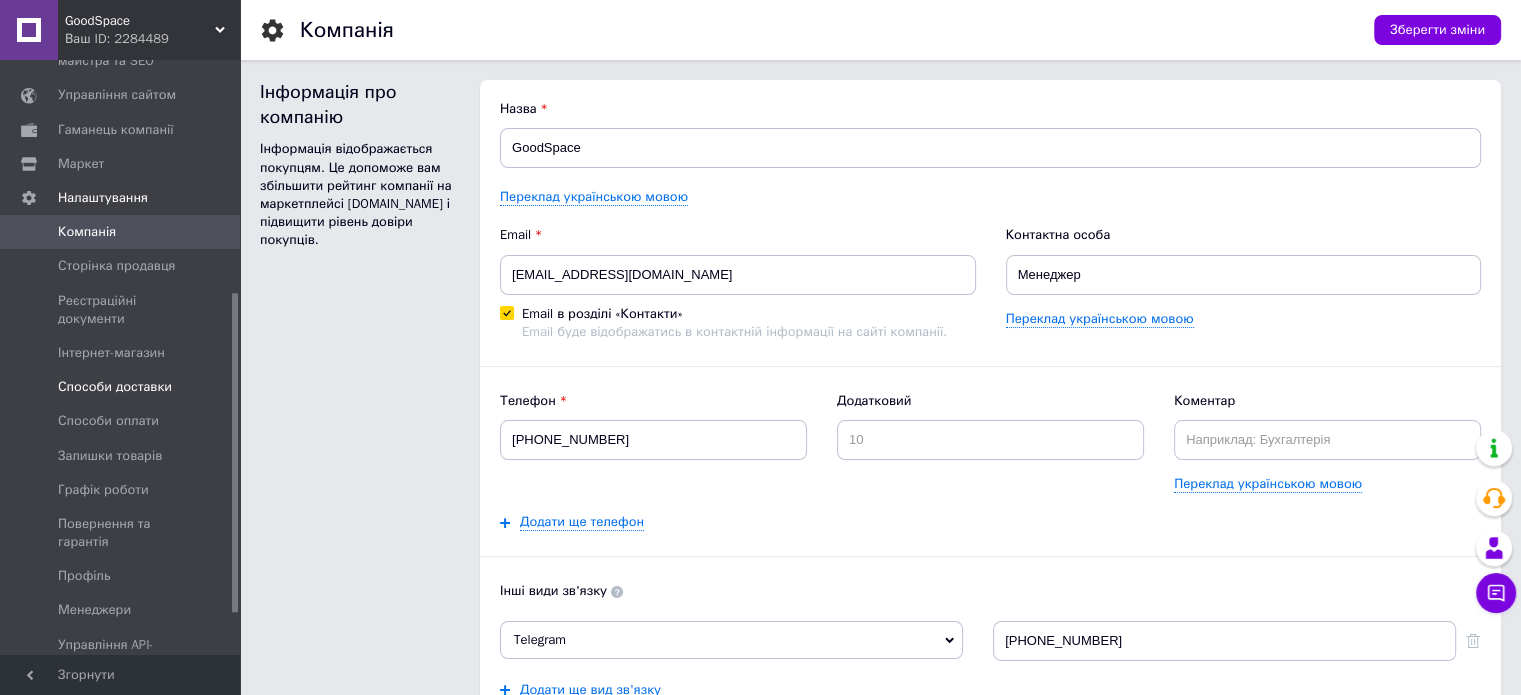 scroll, scrollTop: 0, scrollLeft: 0, axis: both 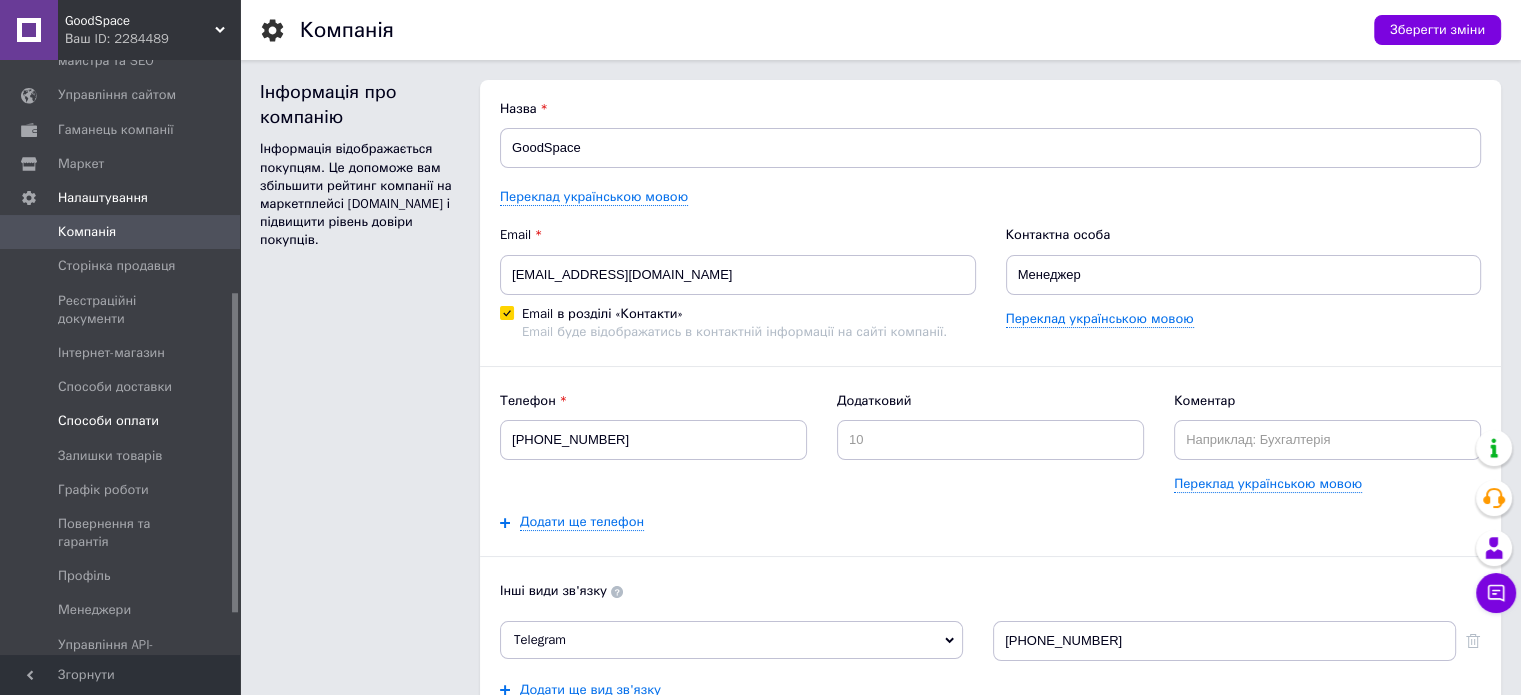 click on "Способи оплати" at bounding box center (108, 421) 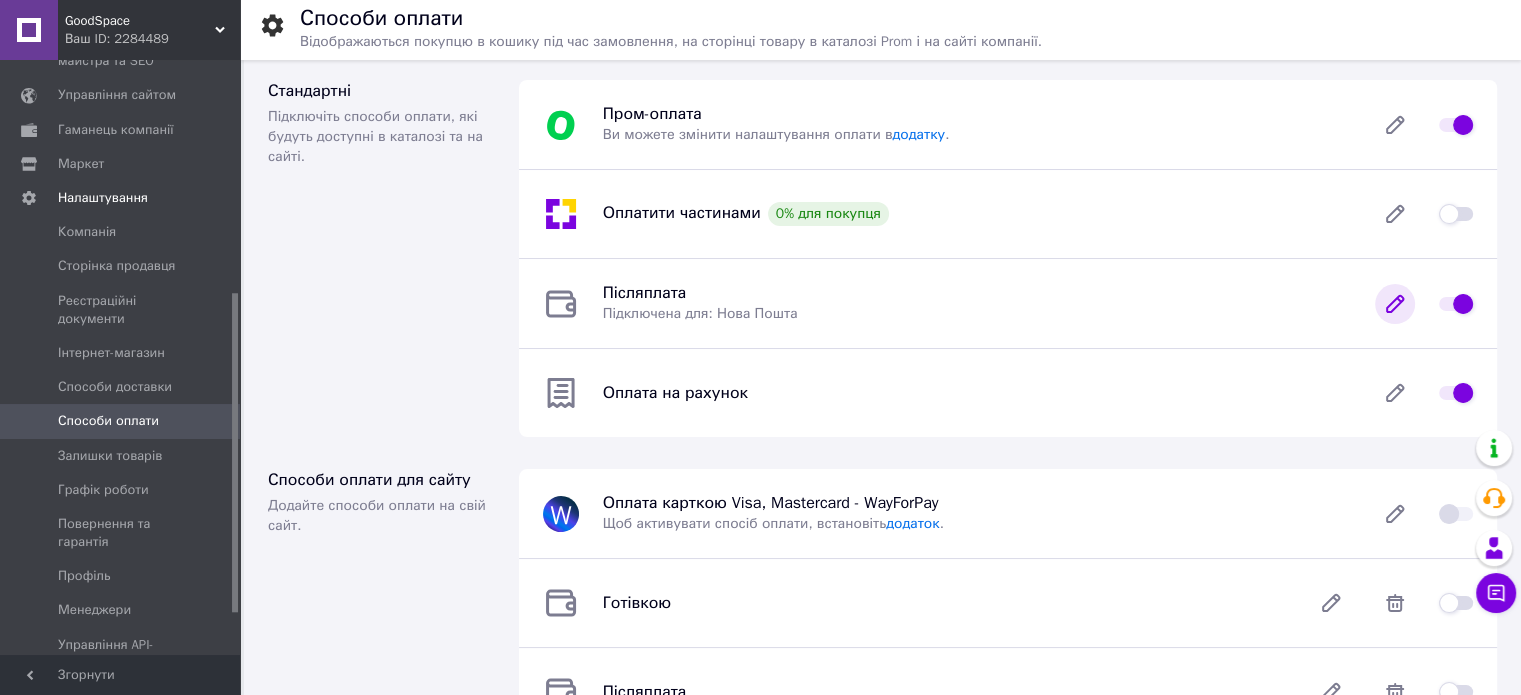 click 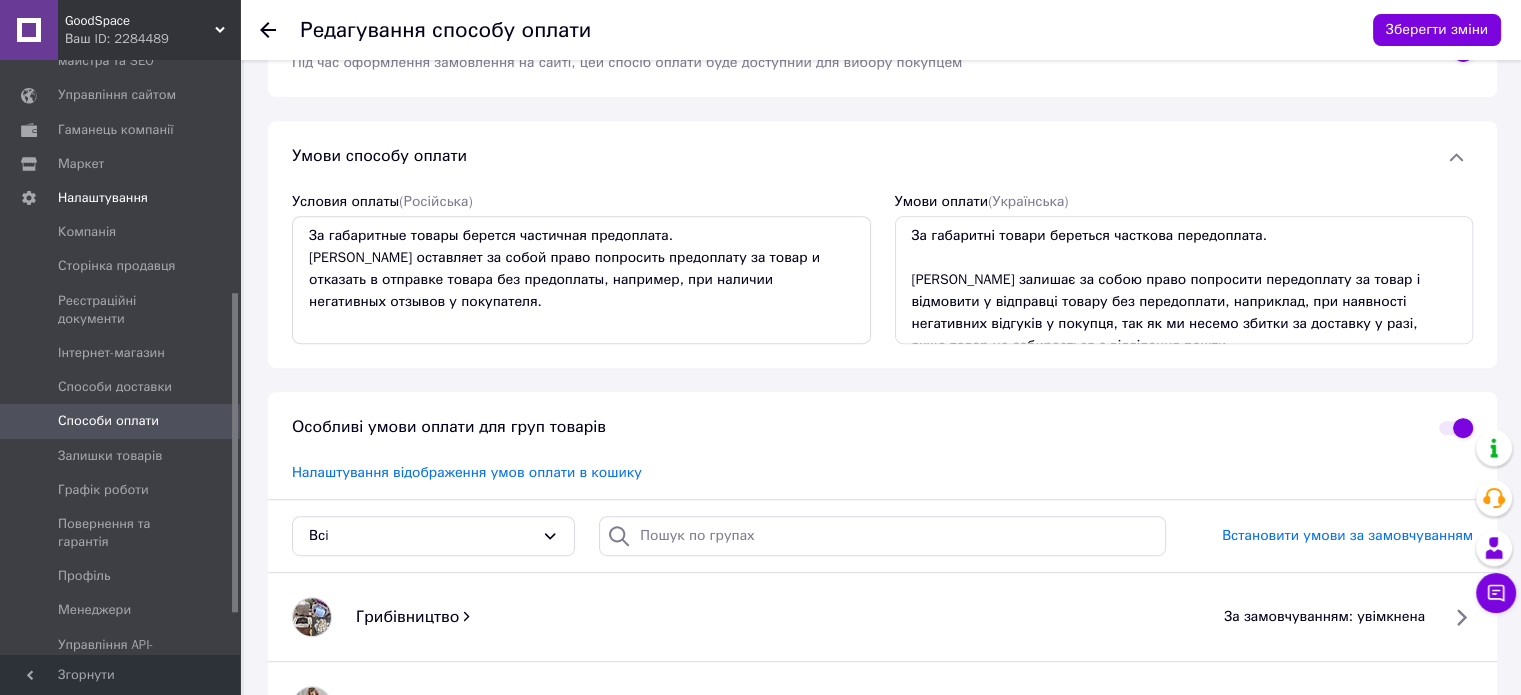 scroll, scrollTop: 800, scrollLeft: 0, axis: vertical 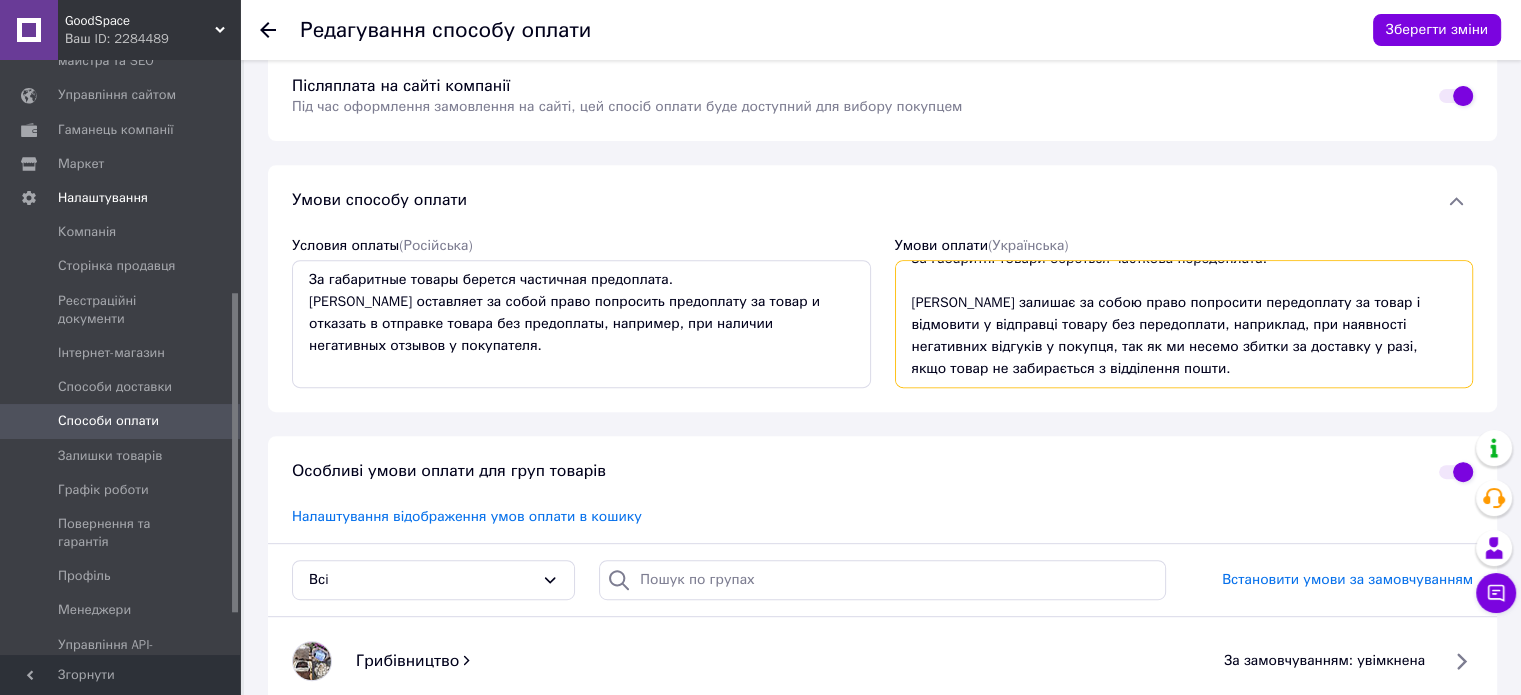 click on "За габаритні товари береться часткова передоплата.
[PERSON_NAME] залишає за собою право попросити передоплату за товар і відмовити у відправці товару без передоплати, наприклад, при наявності негативних відгуків у покупця, так як ми несемо збитки за доставку у разі, якщо товар не забирається з відділення пошти." at bounding box center (1184, 324) 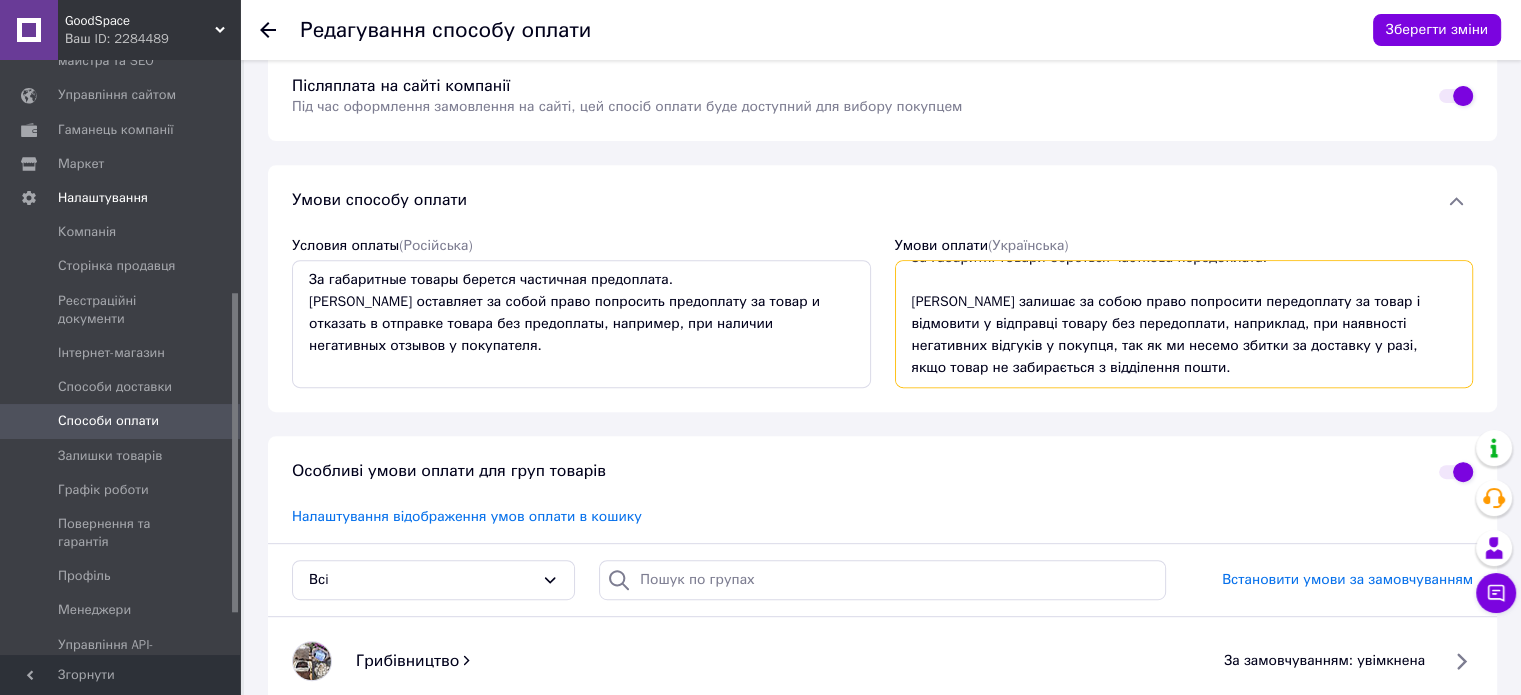 paste on "Якщо вам необхідний Товарний чек, повідомте нам, щоб ми окремо надали посилання на електронний чек вашої покупки. Детальніше: [URL][DOMAIN_NAME]" 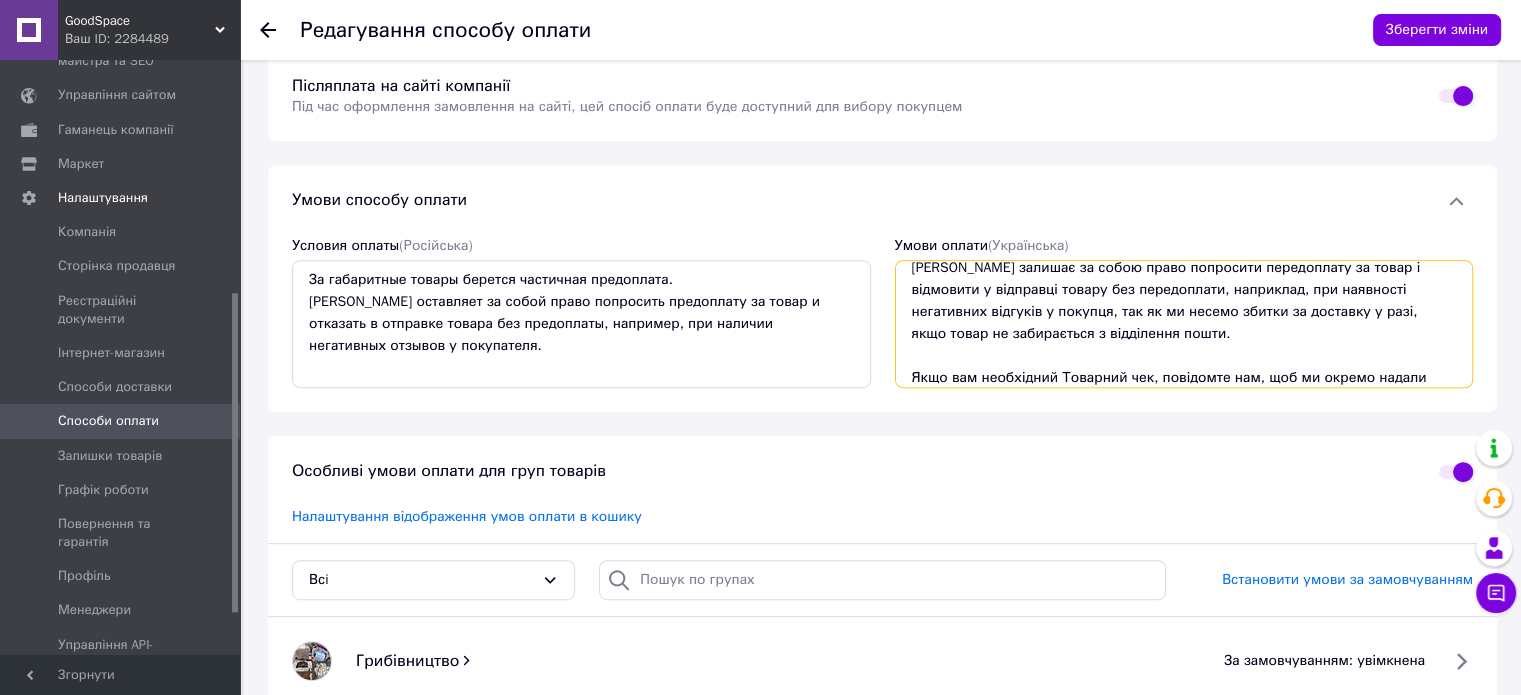 scroll, scrollTop: 100, scrollLeft: 0, axis: vertical 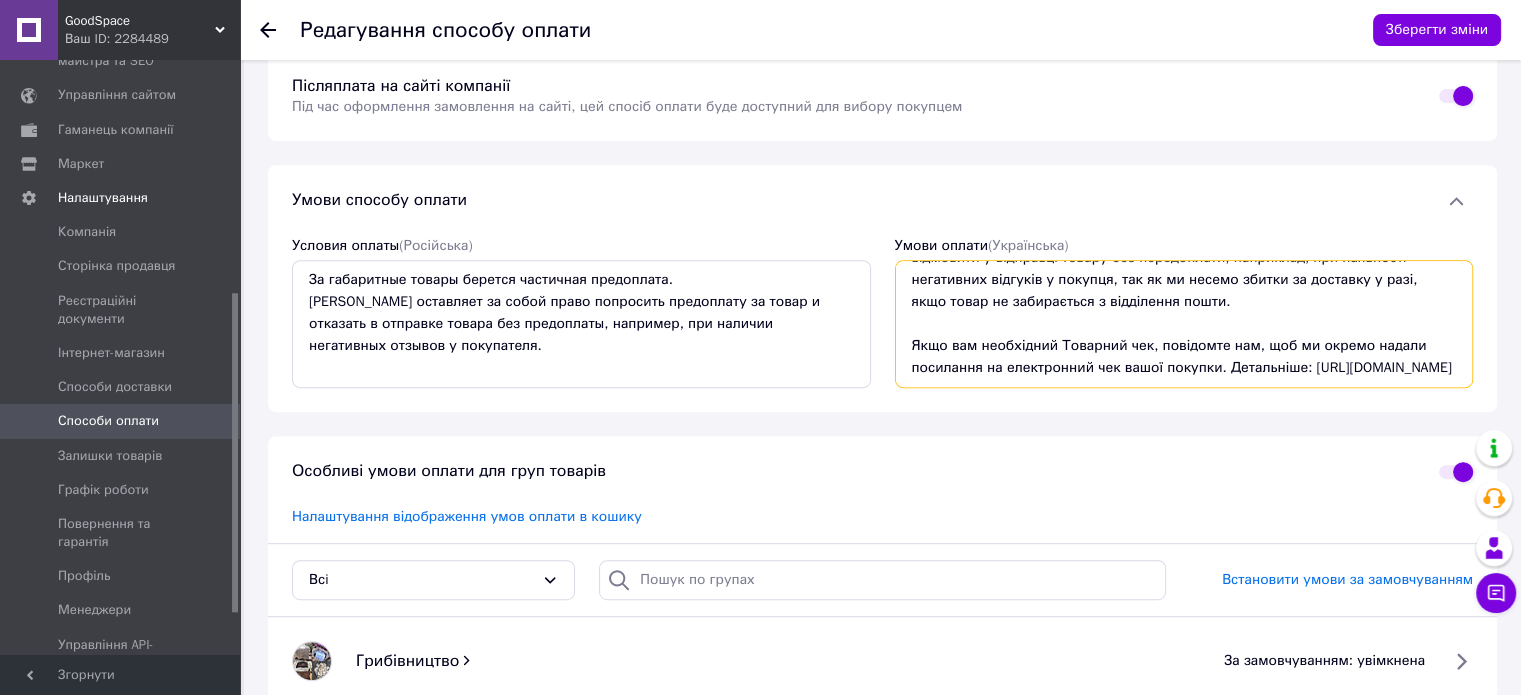 drag, startPoint x: 1371, startPoint y: 372, endPoint x: 1208, endPoint y: 342, distance: 165.73775 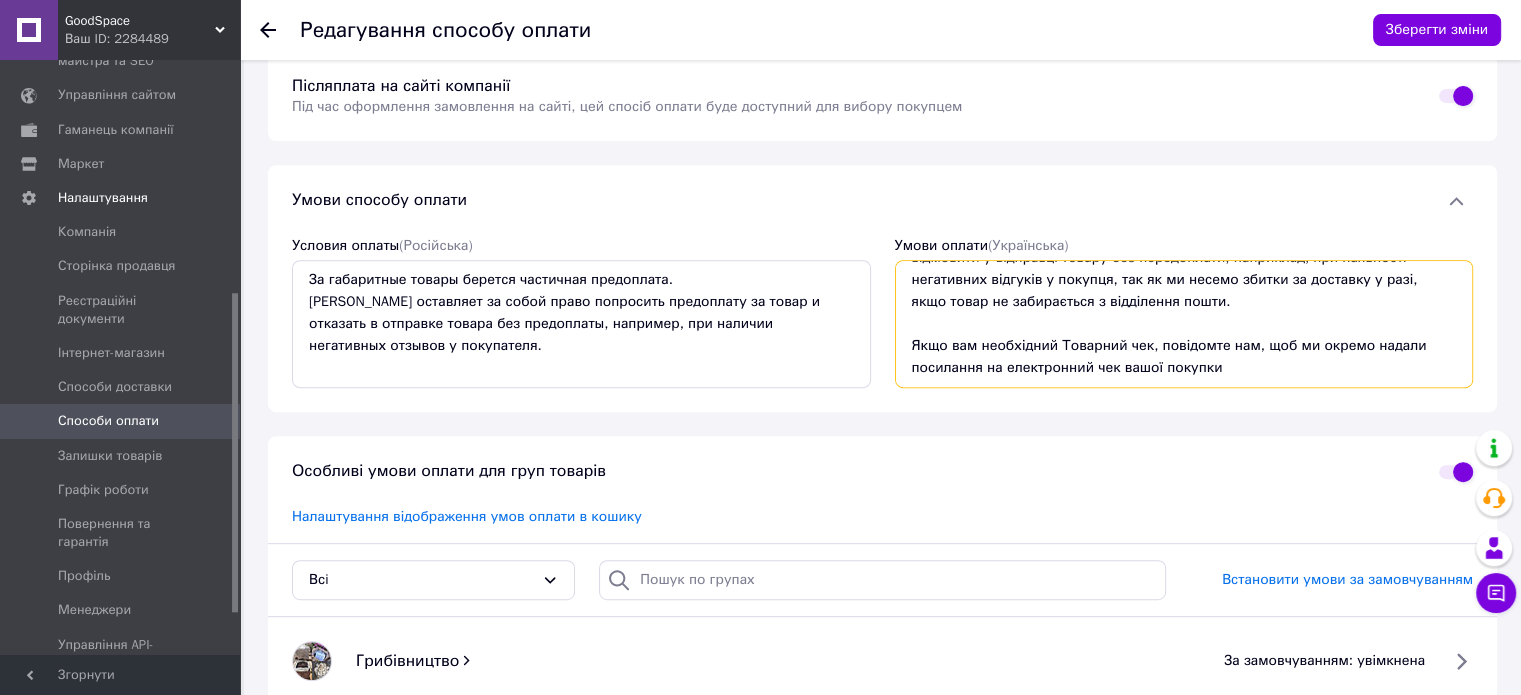 scroll, scrollTop: 88, scrollLeft: 0, axis: vertical 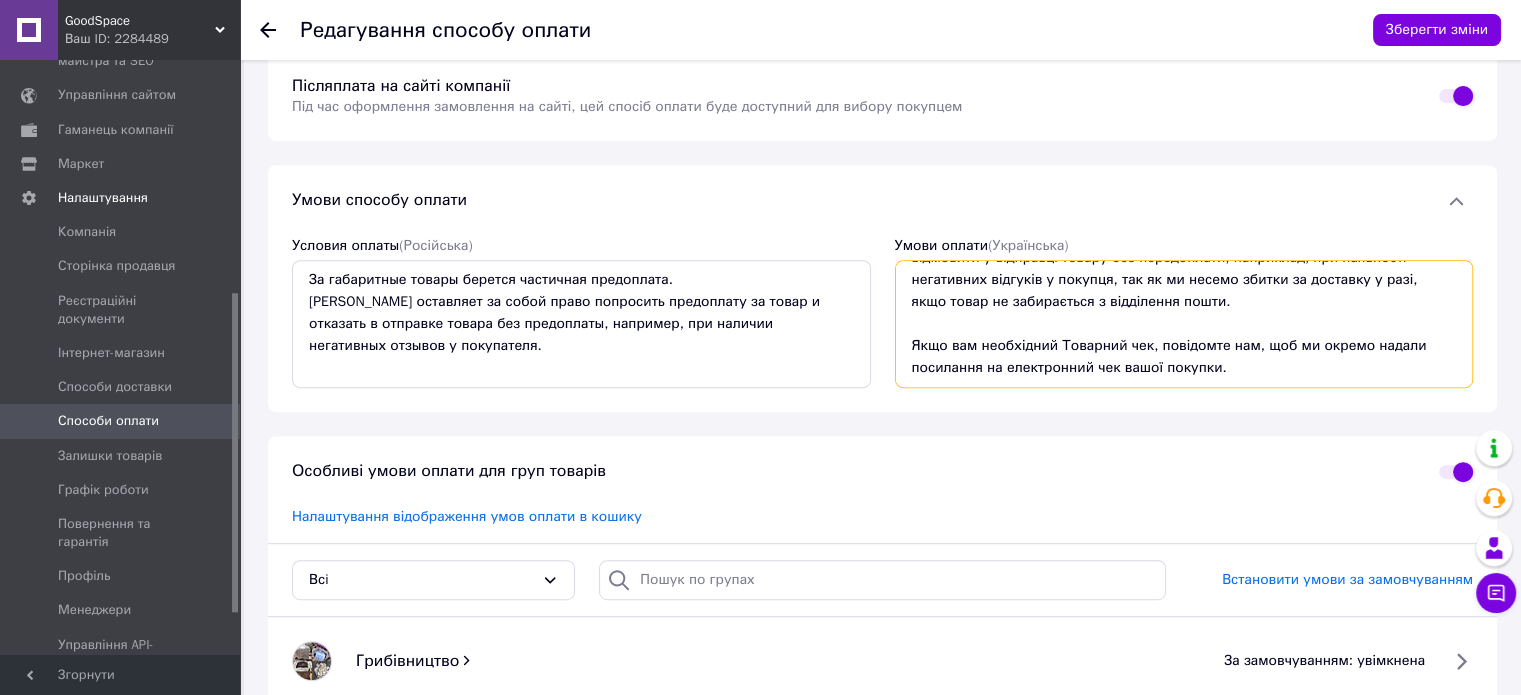 drag, startPoint x: 1057, startPoint y: 347, endPoint x: 1131, endPoint y: 344, distance: 74.06078 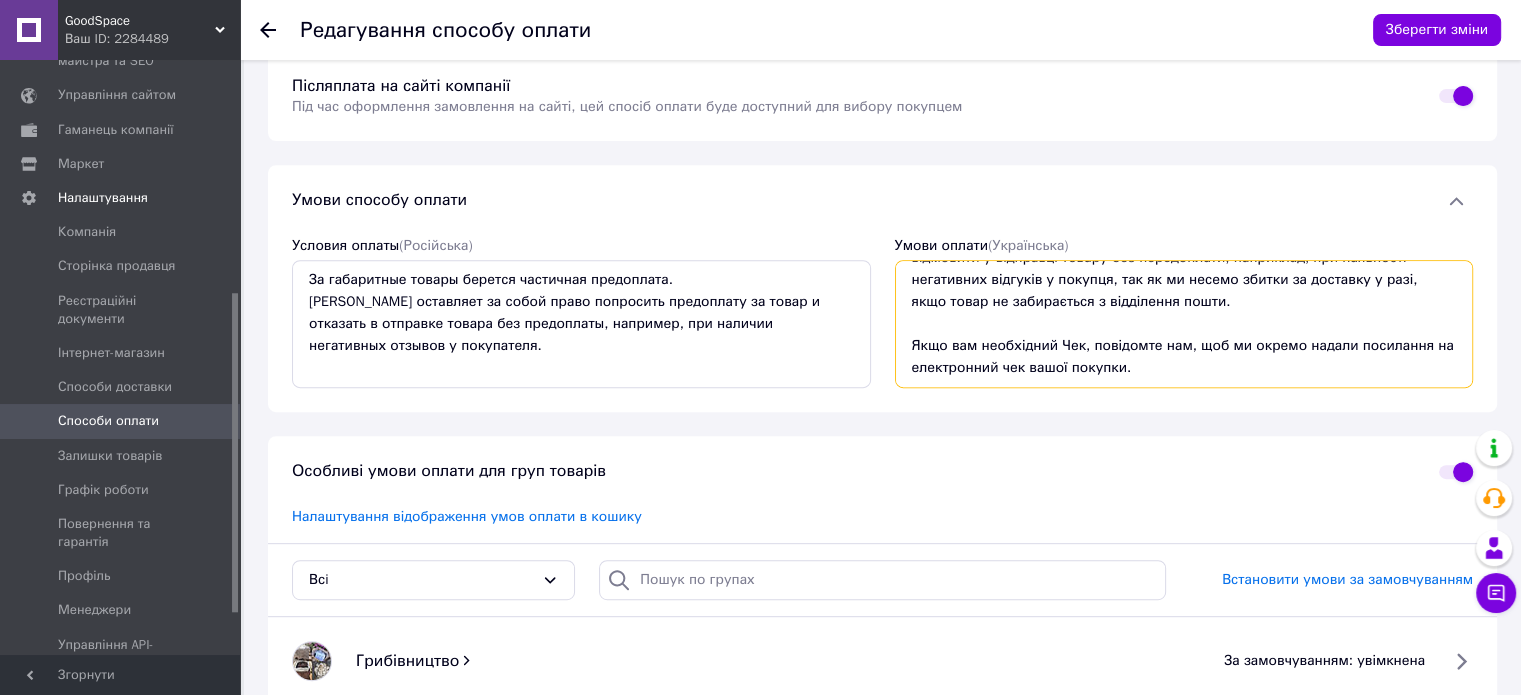 click on "За габаритні товари береться часткова передоплата.
[PERSON_NAME] залишає за собою право попросити передоплату за товар і відмовити у відправці товару без передоплати, наприклад, при наявності негативних відгуків у покупця, так як ми несемо збитки за доставку у разі, якщо товар не забирається з відділення пошти.
Якщо вам необхідний Чек, повідомте нам, щоб ми окремо надали посилання на електронний чек вашої покупки." at bounding box center (1184, 324) 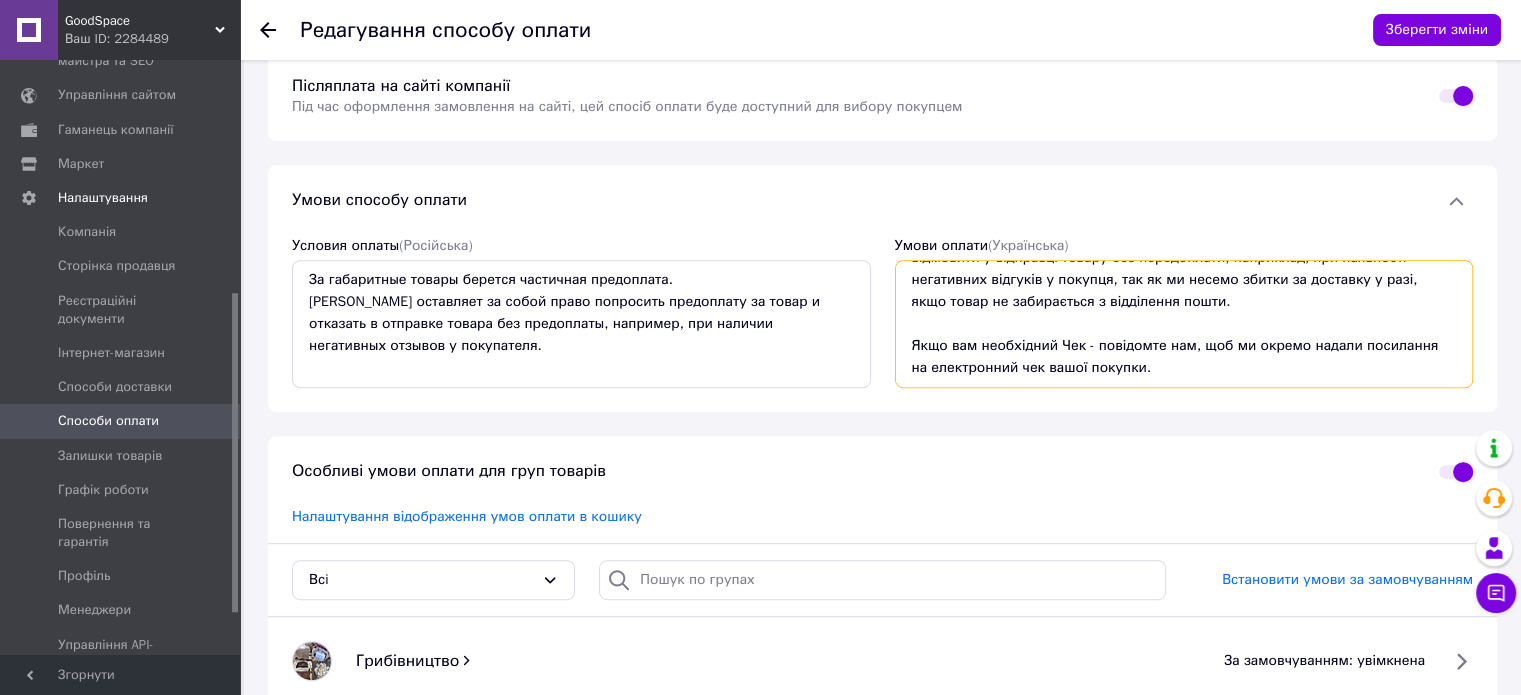 click on "За габаритні товари береться часткова передоплата.
[PERSON_NAME] залишає за собою право попросити передоплату за товар і відмовити у відправці товару без передоплати, наприклад, при наявності негативних відгуків у покупця, так як ми несемо збитки за доставку у разі, якщо товар не забирається з відділення пошти.
Якщо вам необхідний Чек - повідомте нам, щоб ми окремо надали посилання на електронний чек вашої покупки." at bounding box center (1184, 324) 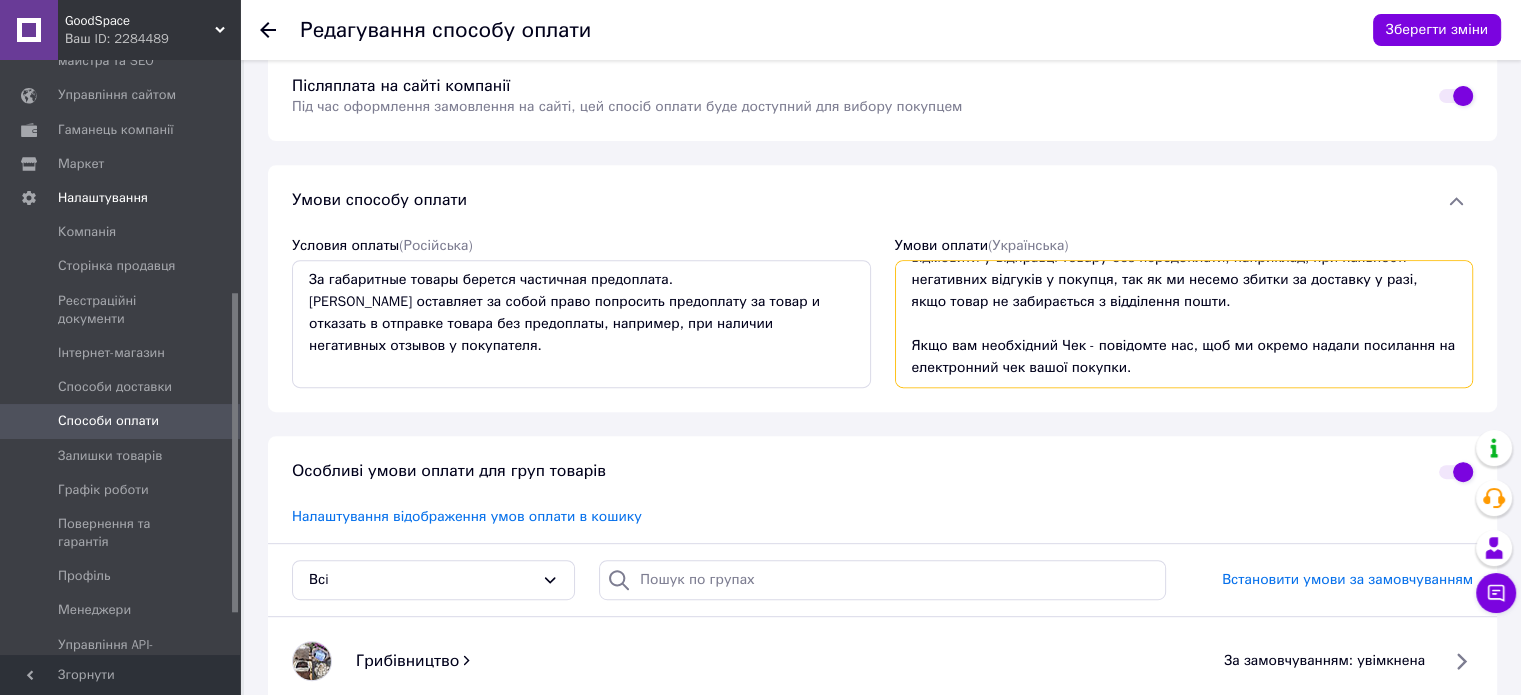 drag, startPoint x: 1192, startPoint y: 346, endPoint x: 1217, endPoint y: 341, distance: 25.495098 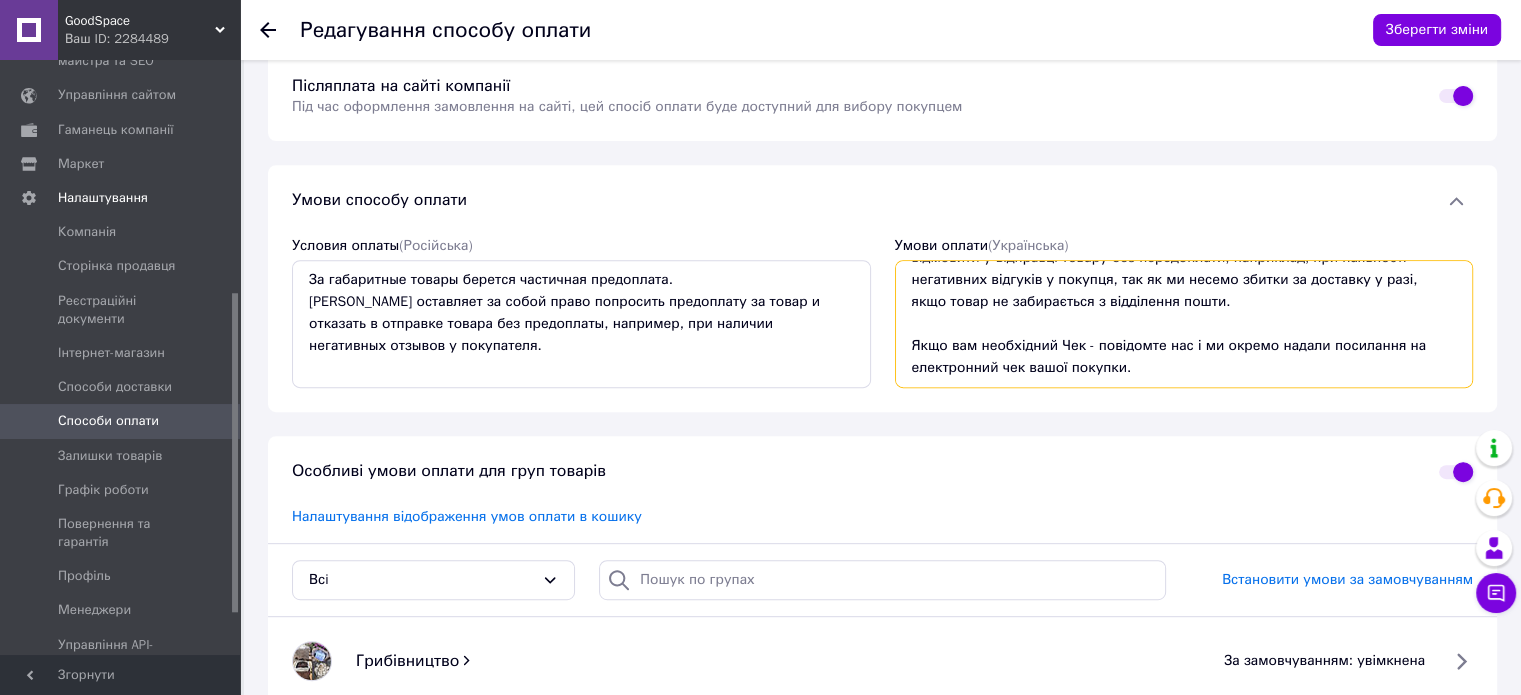 drag, startPoint x: 1219, startPoint y: 349, endPoint x: 1269, endPoint y: 347, distance: 50.039986 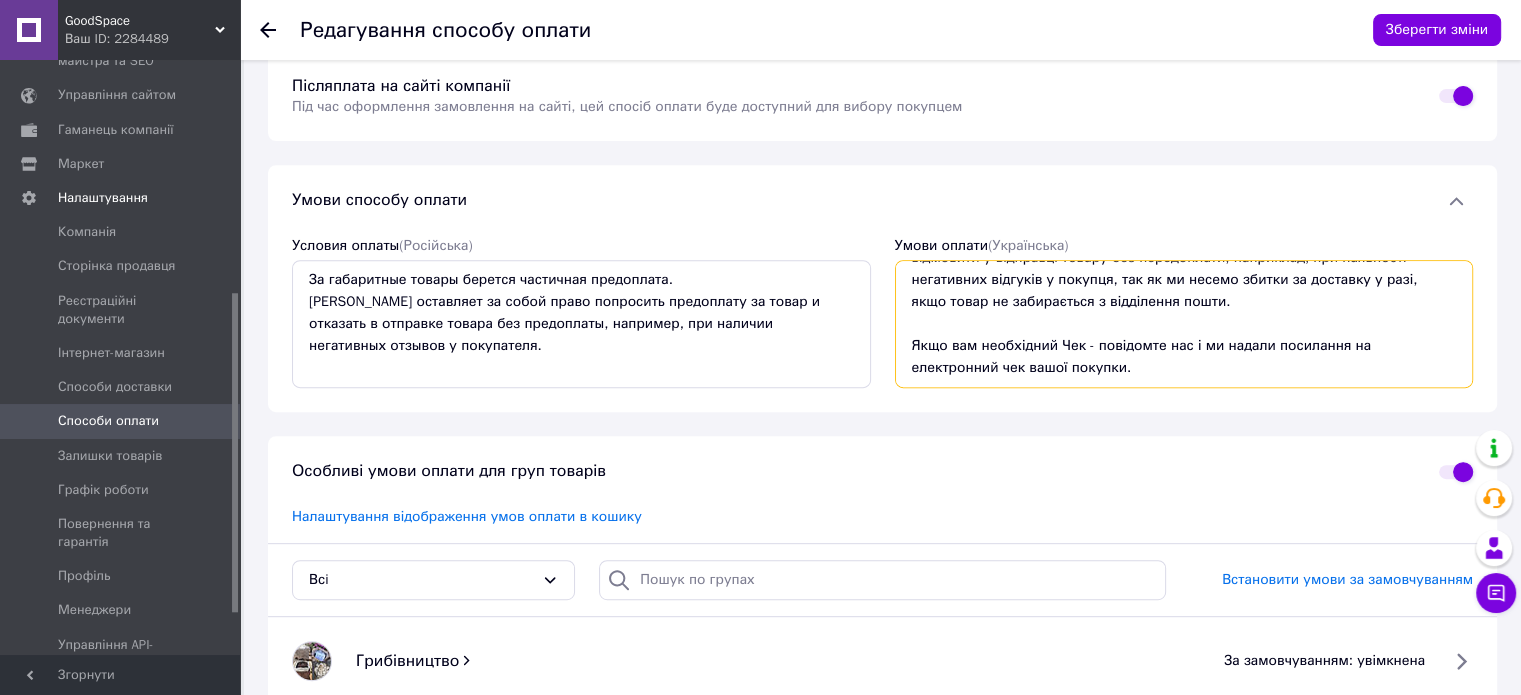 drag, startPoint x: 1259, startPoint y: 345, endPoint x: 1248, endPoint y: 348, distance: 11.401754 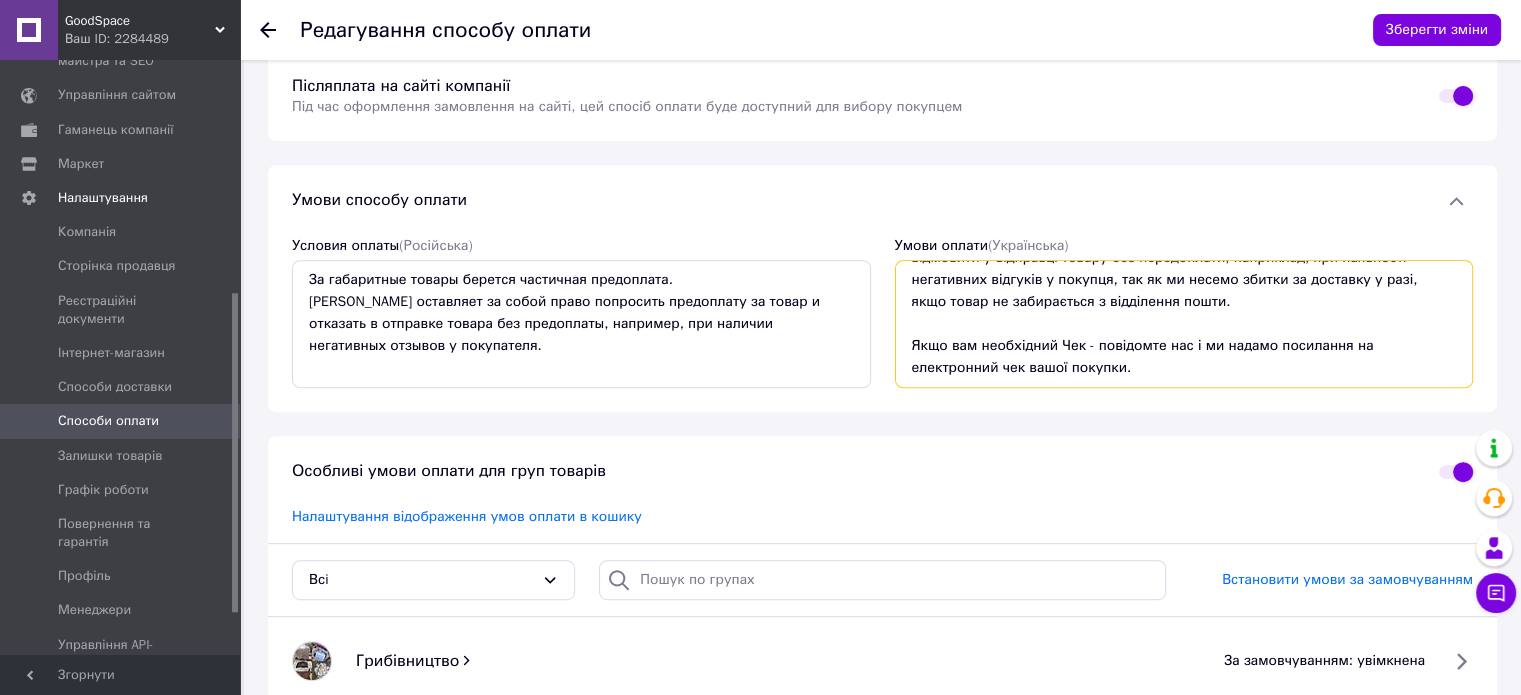 drag, startPoint x: 1108, startPoint y: 376, endPoint x: 869, endPoint y: 350, distance: 240.41006 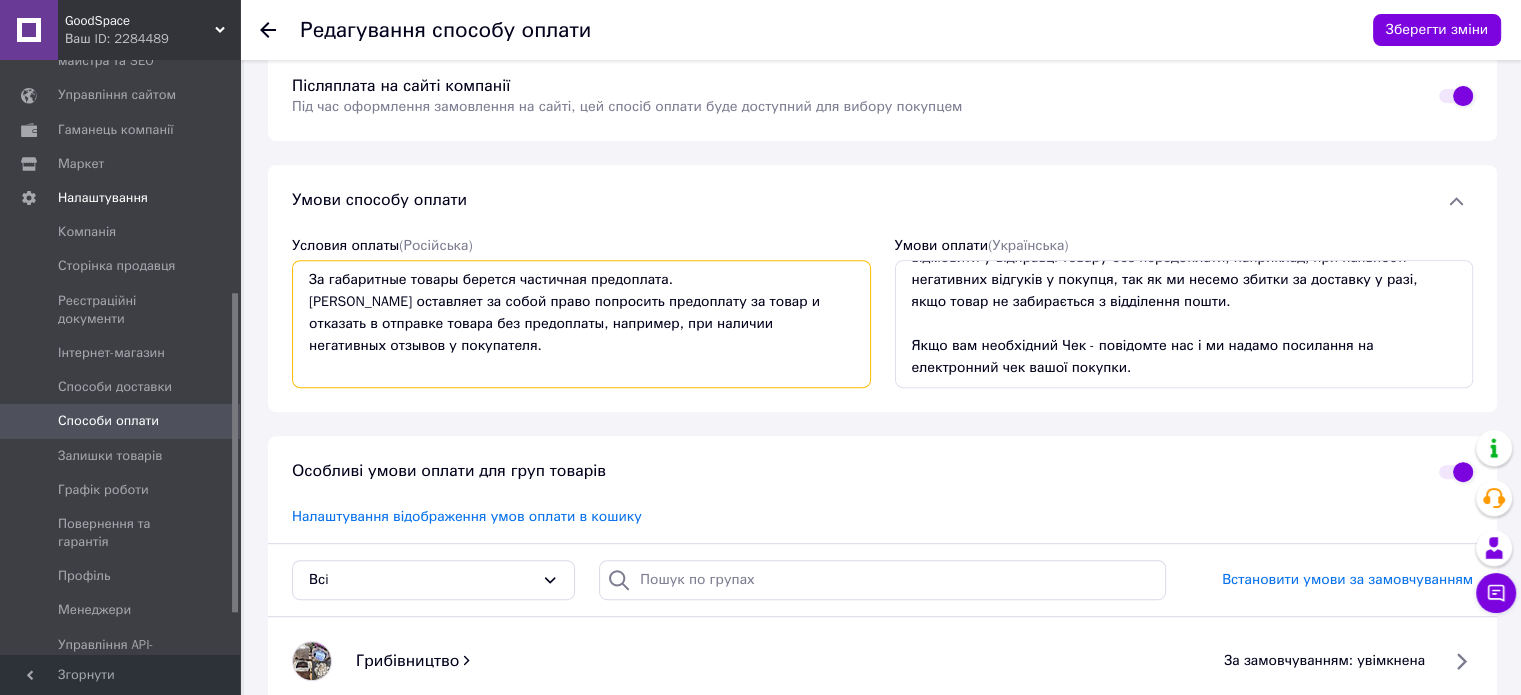 drag, startPoint x: 418, startPoint y: 359, endPoint x: 429, endPoint y: 359, distance: 11 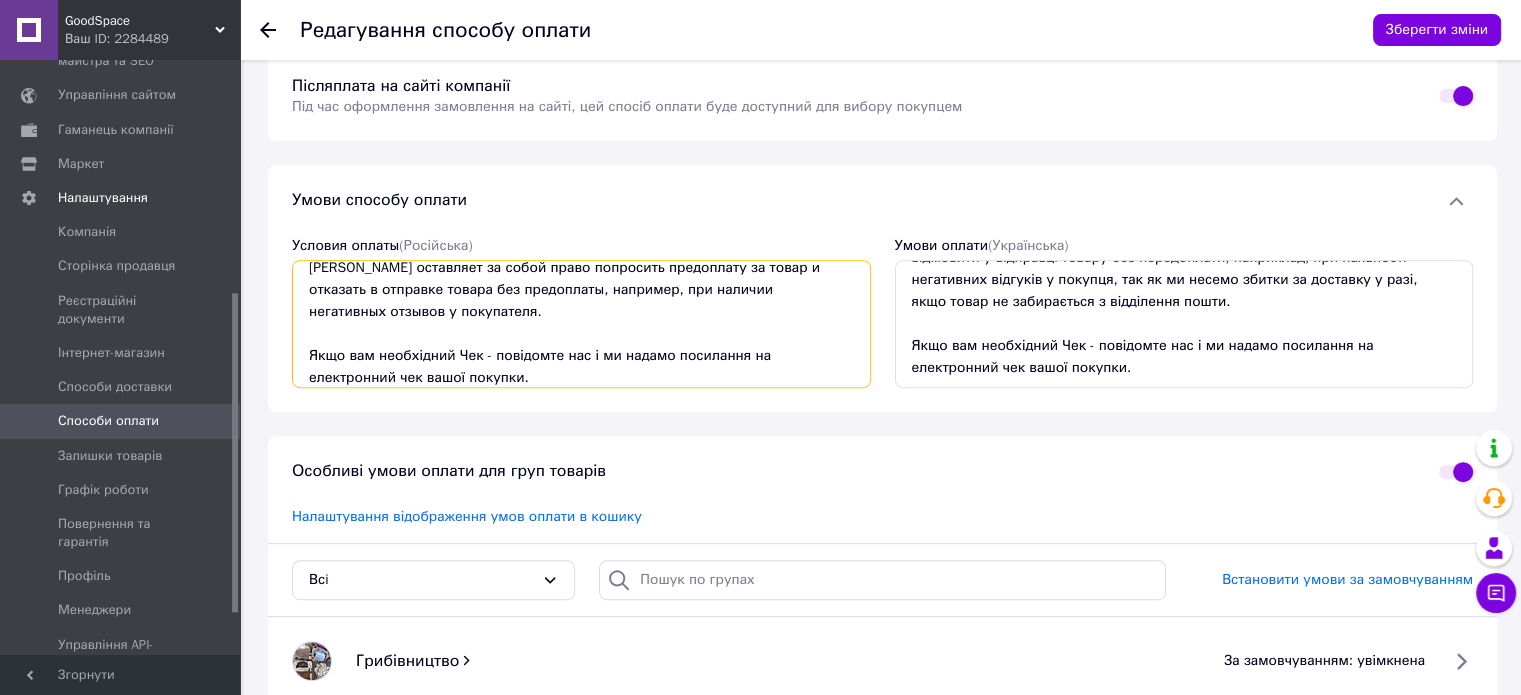 scroll, scrollTop: 56, scrollLeft: 0, axis: vertical 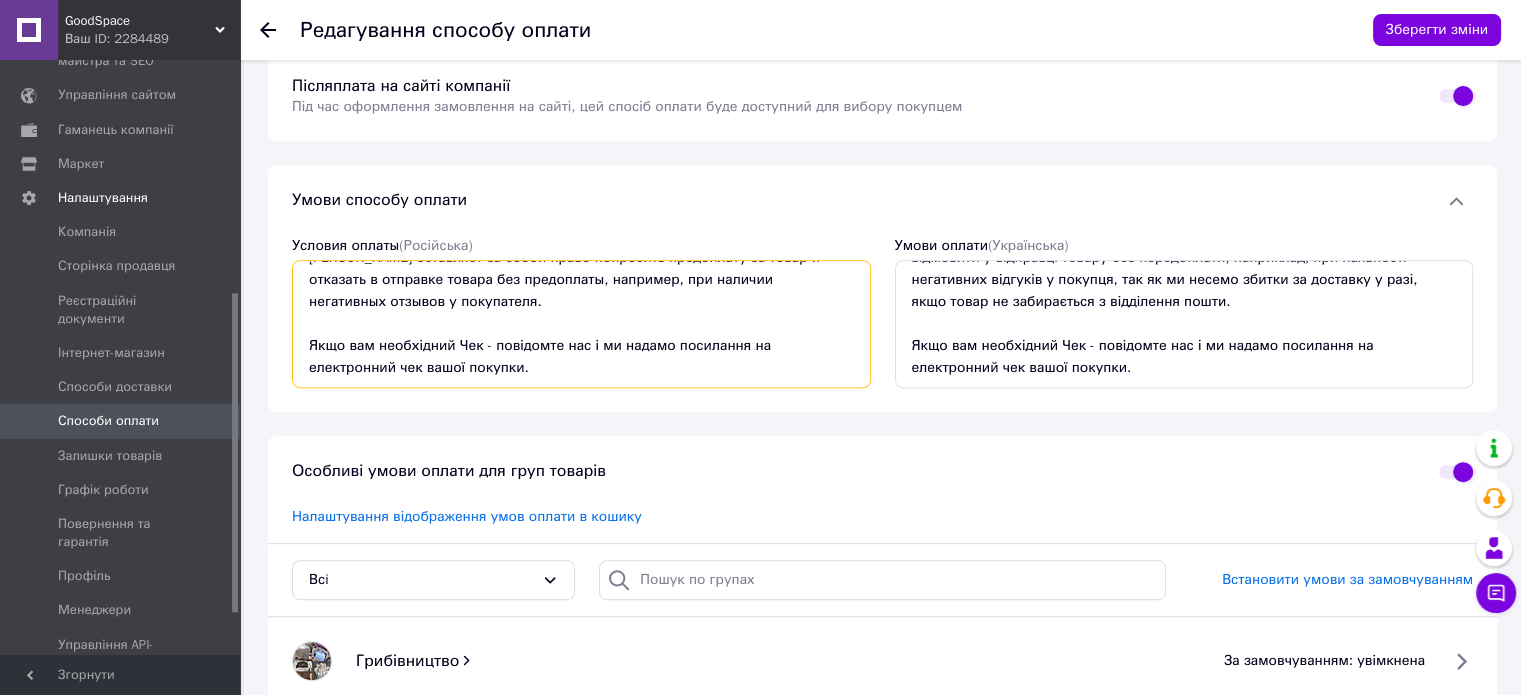 drag, startPoint x: 532, startPoint y: 375, endPoint x: 285, endPoint y: 351, distance: 248.16325 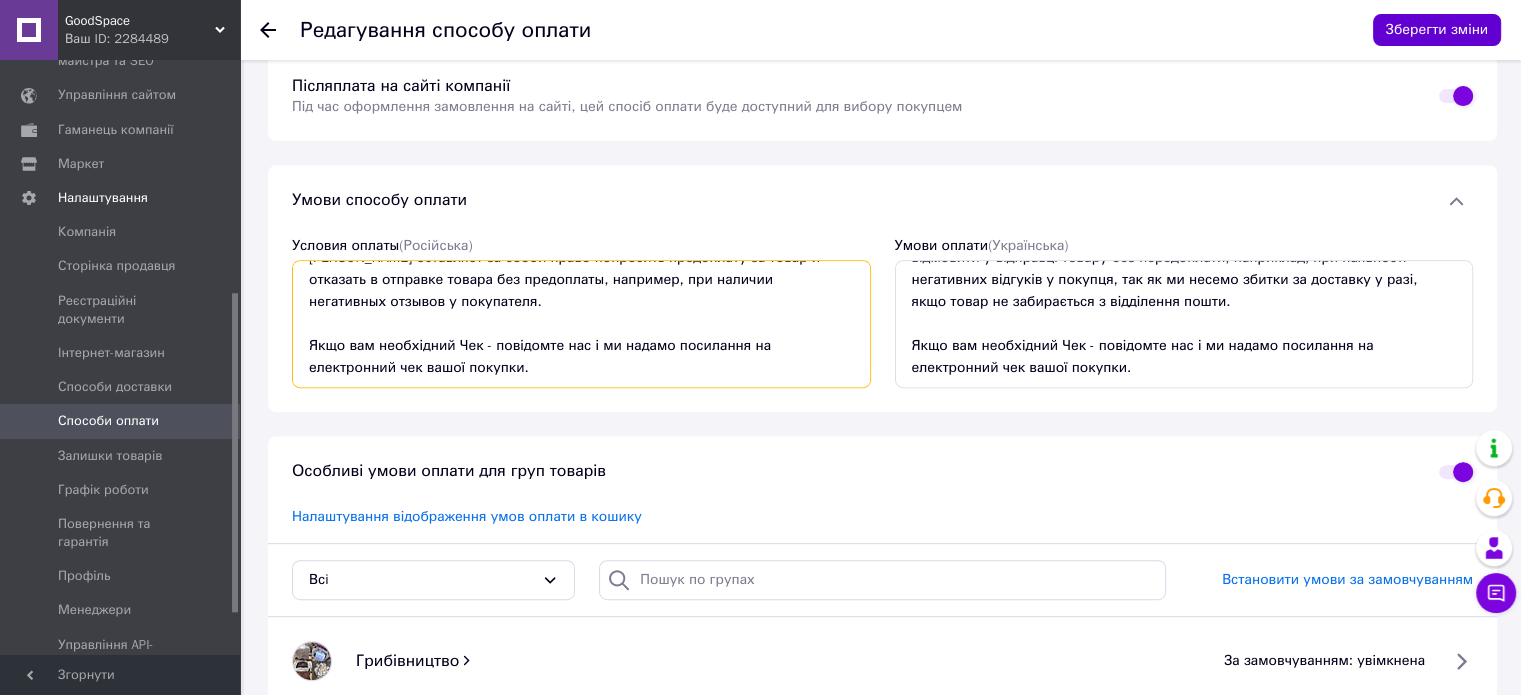 type on "За габаритные товары берется частичная предоплата.
[PERSON_NAME] оставляет за собой право попросить предоплату за товар и отказать в отправке товара без предоплаты, например, при наличии негативных отзывов у покупателя.
Якщо вам необхідний Чек - повідомте нас і ми надамо посилання на електронний чек вашої покупки." 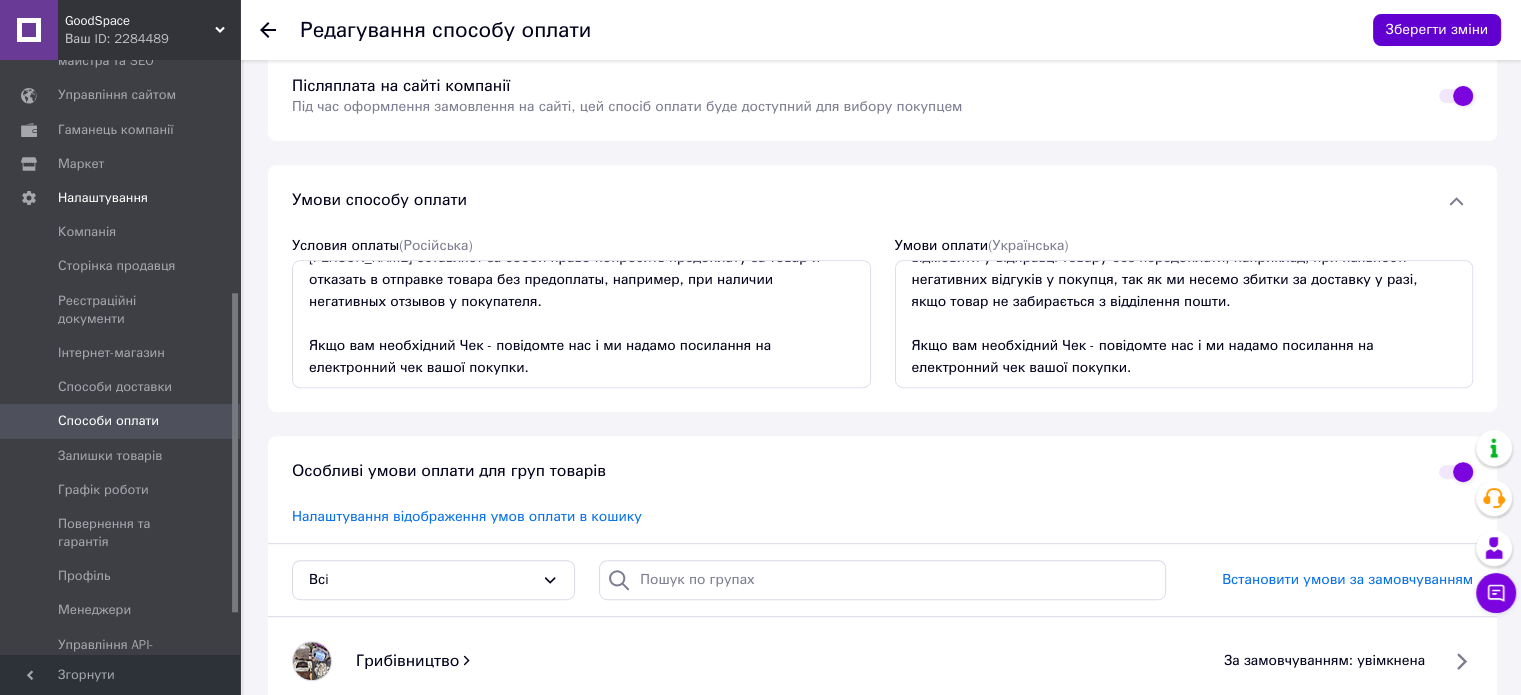 click on "Зберегти зміни" at bounding box center [1437, 30] 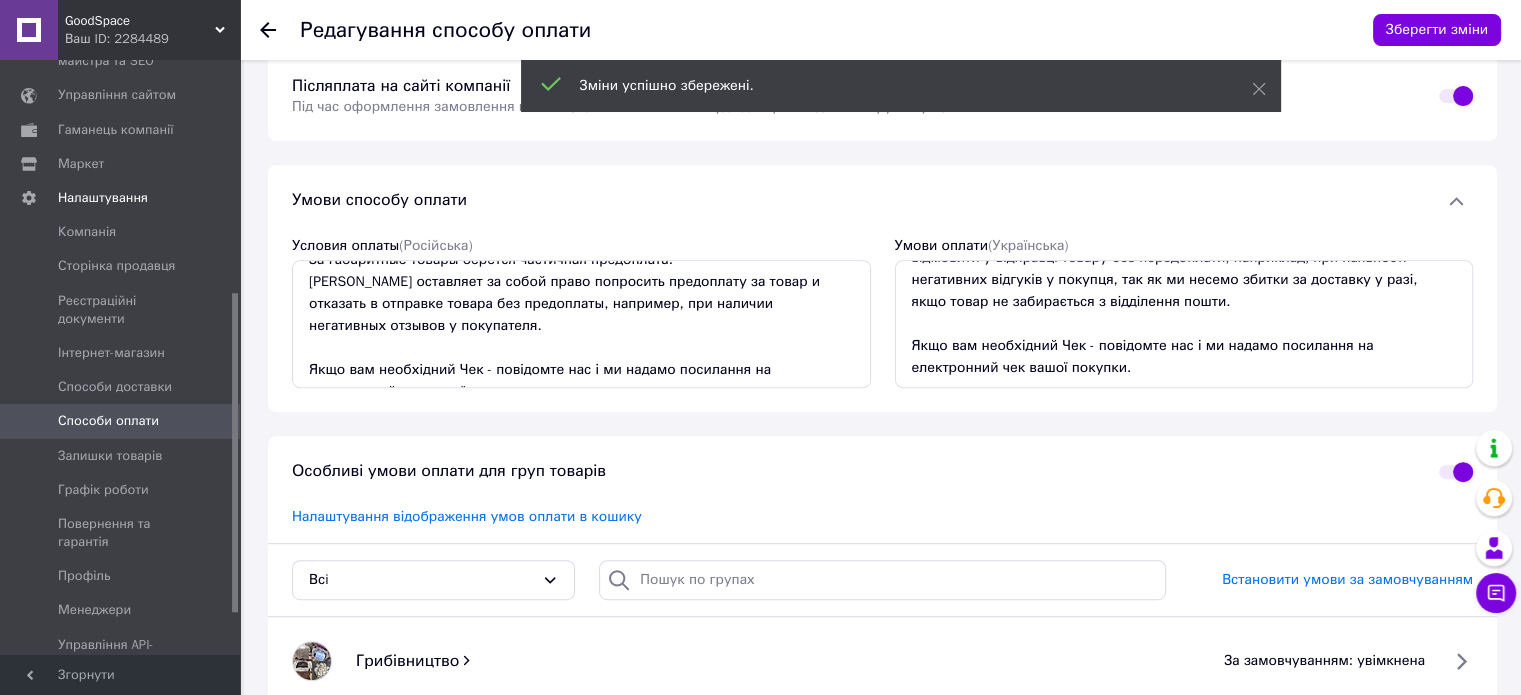 scroll, scrollTop: 0, scrollLeft: 0, axis: both 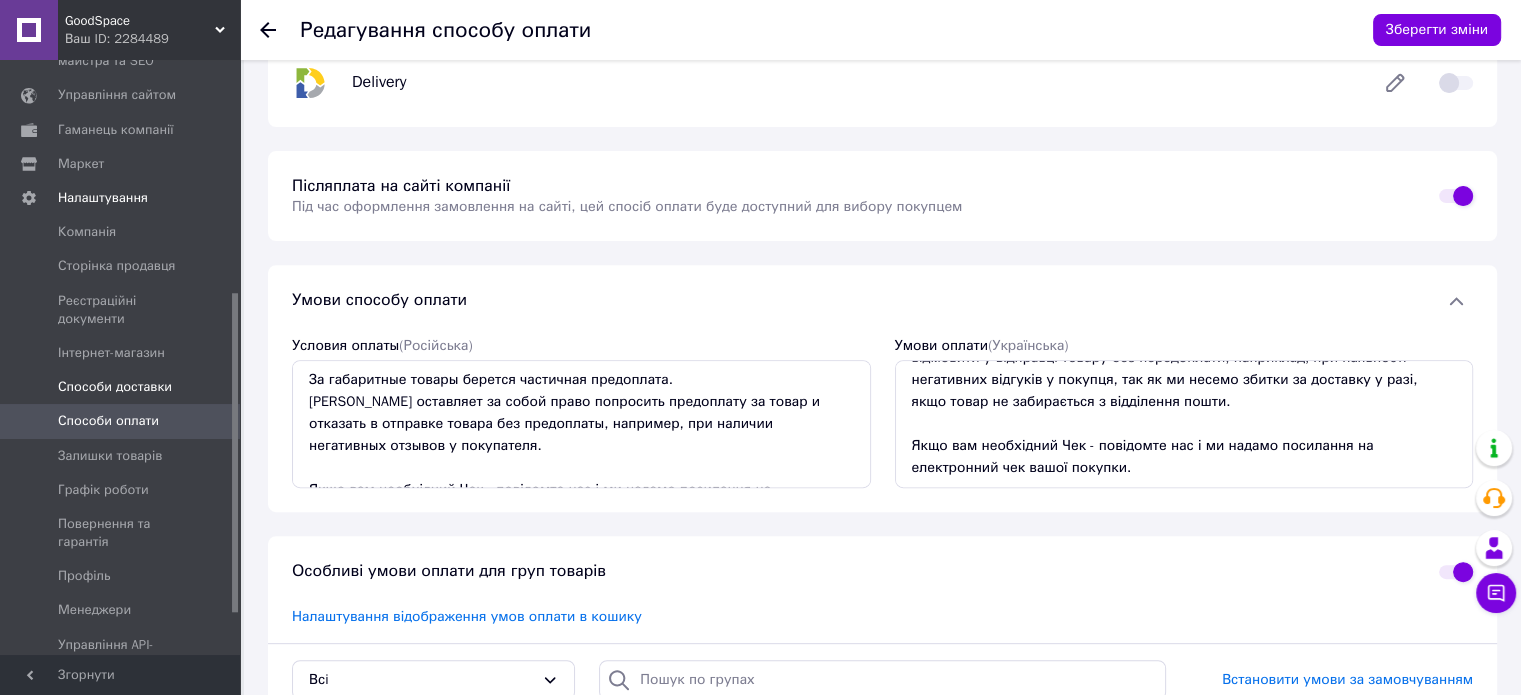 click on "Способи доставки" at bounding box center (115, 387) 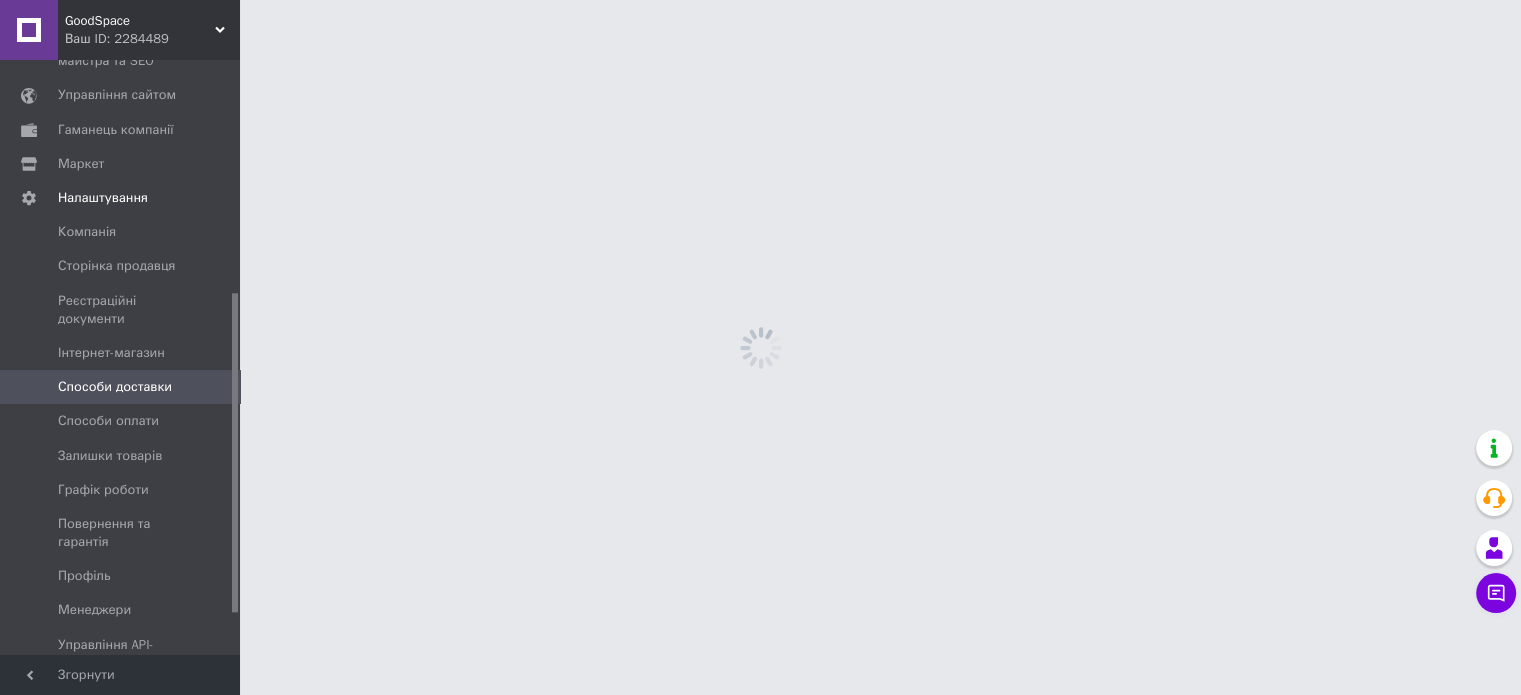 scroll, scrollTop: 0, scrollLeft: 0, axis: both 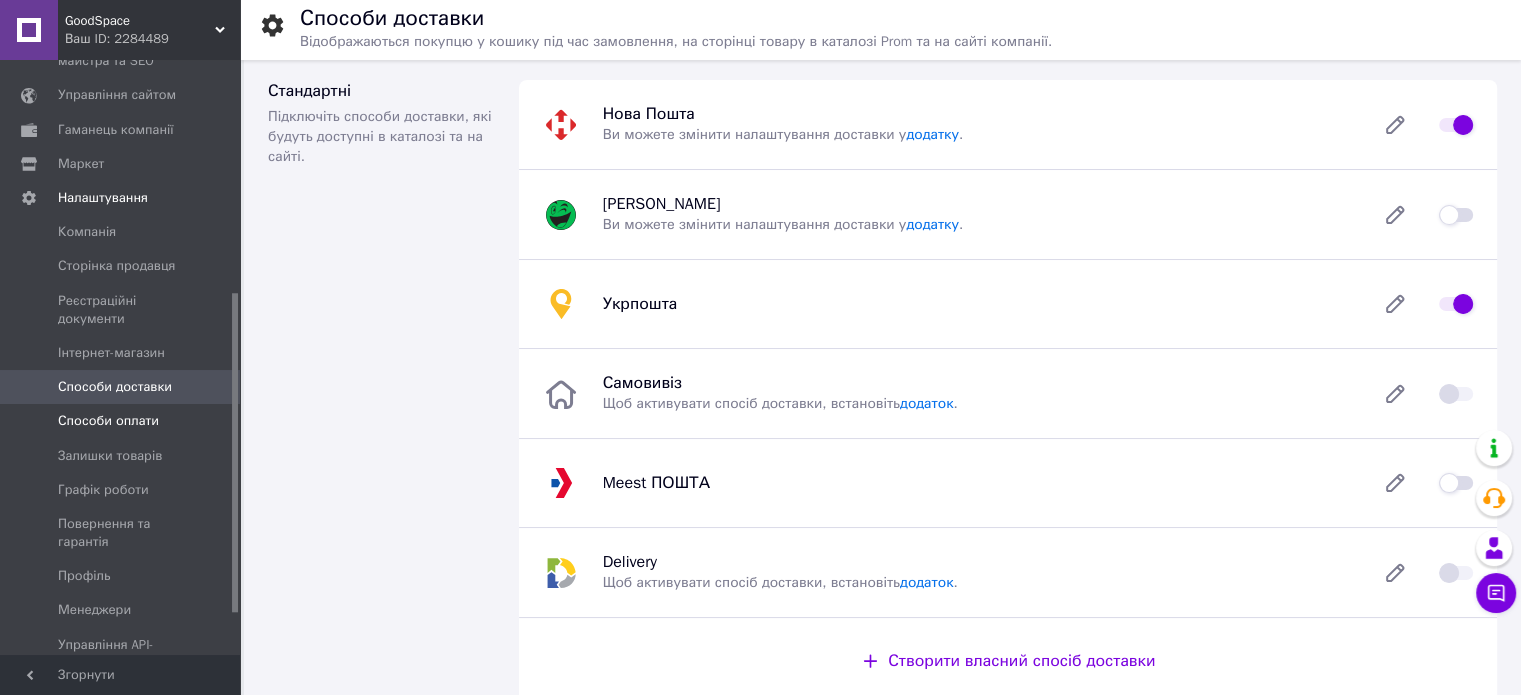 click on "Способи оплати" at bounding box center [108, 421] 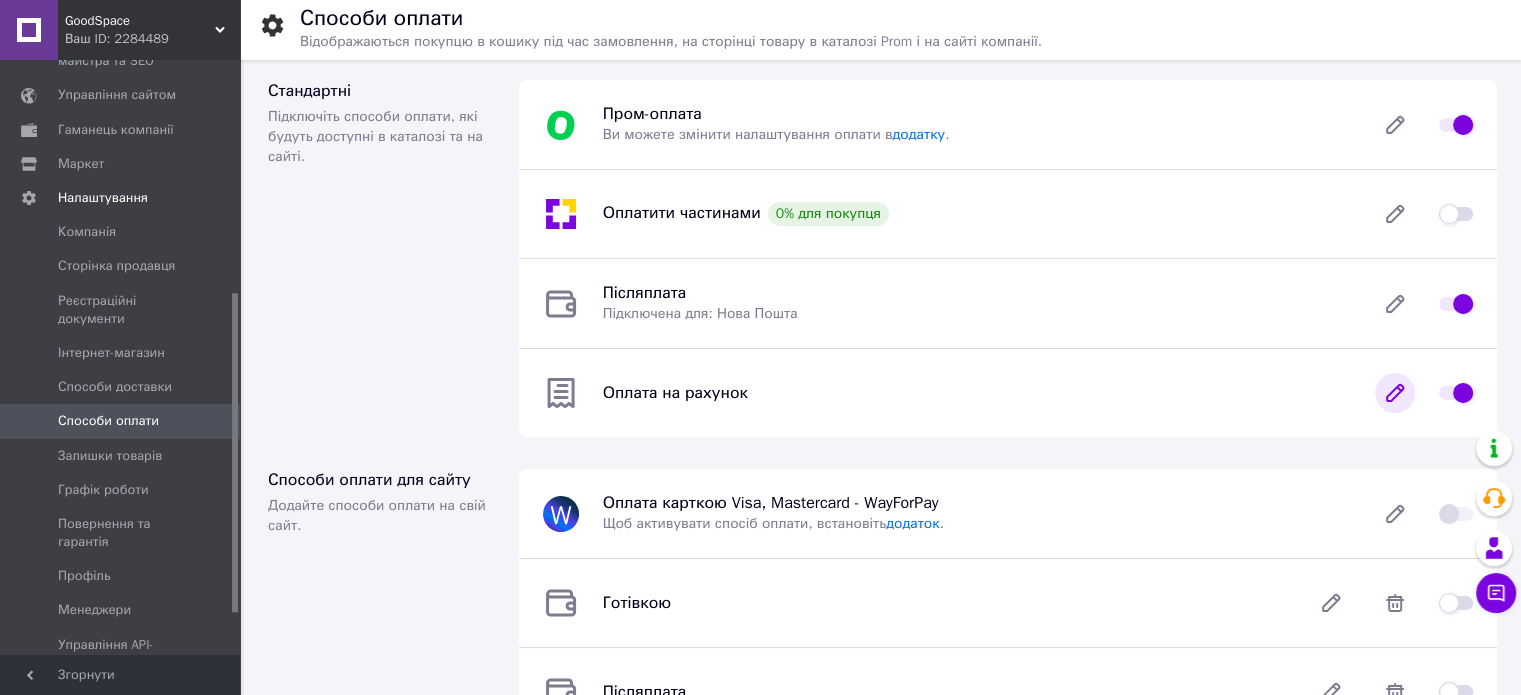 click 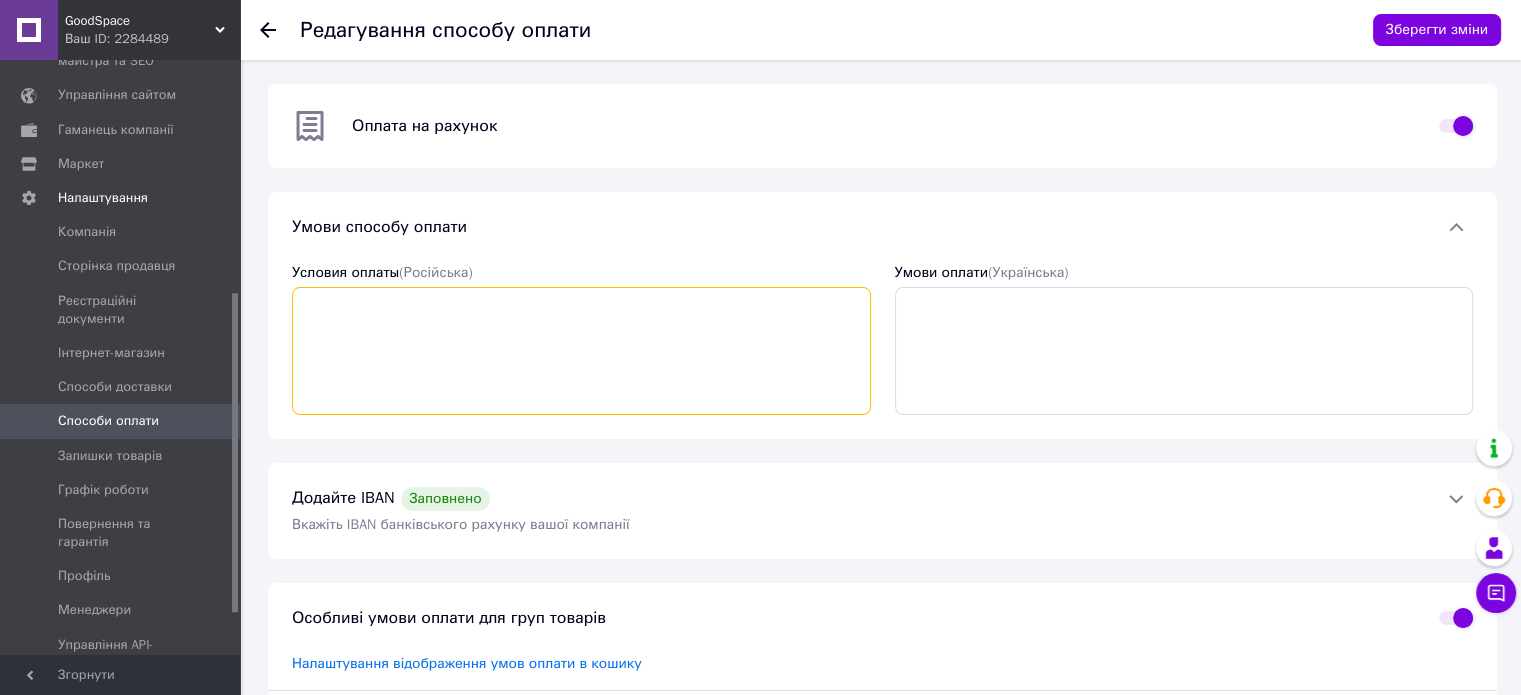 click on "Условия оплаты  (Російська)" at bounding box center (581, 351) 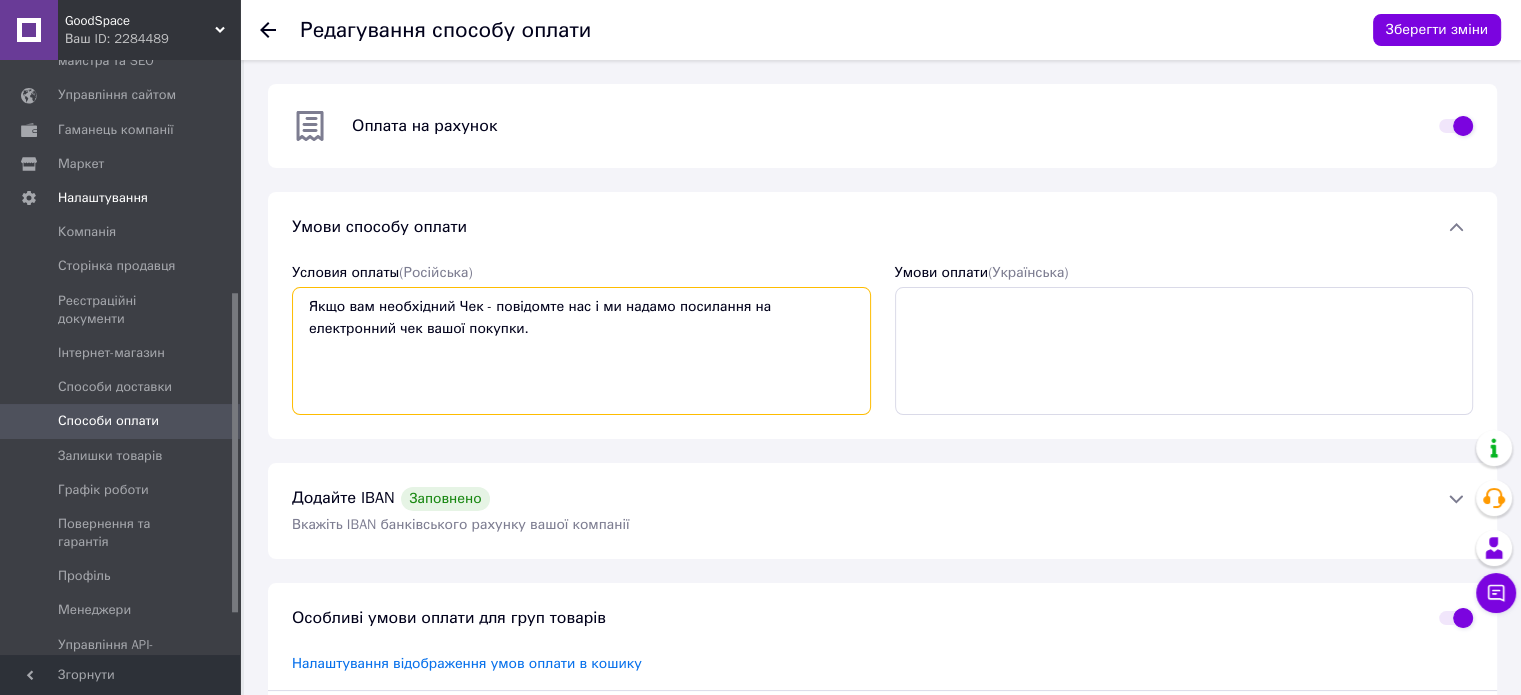 type on "Якщо вам необхідний Чек - повідомте нас і ми надамо посилання на електронний чек вашої покупки." 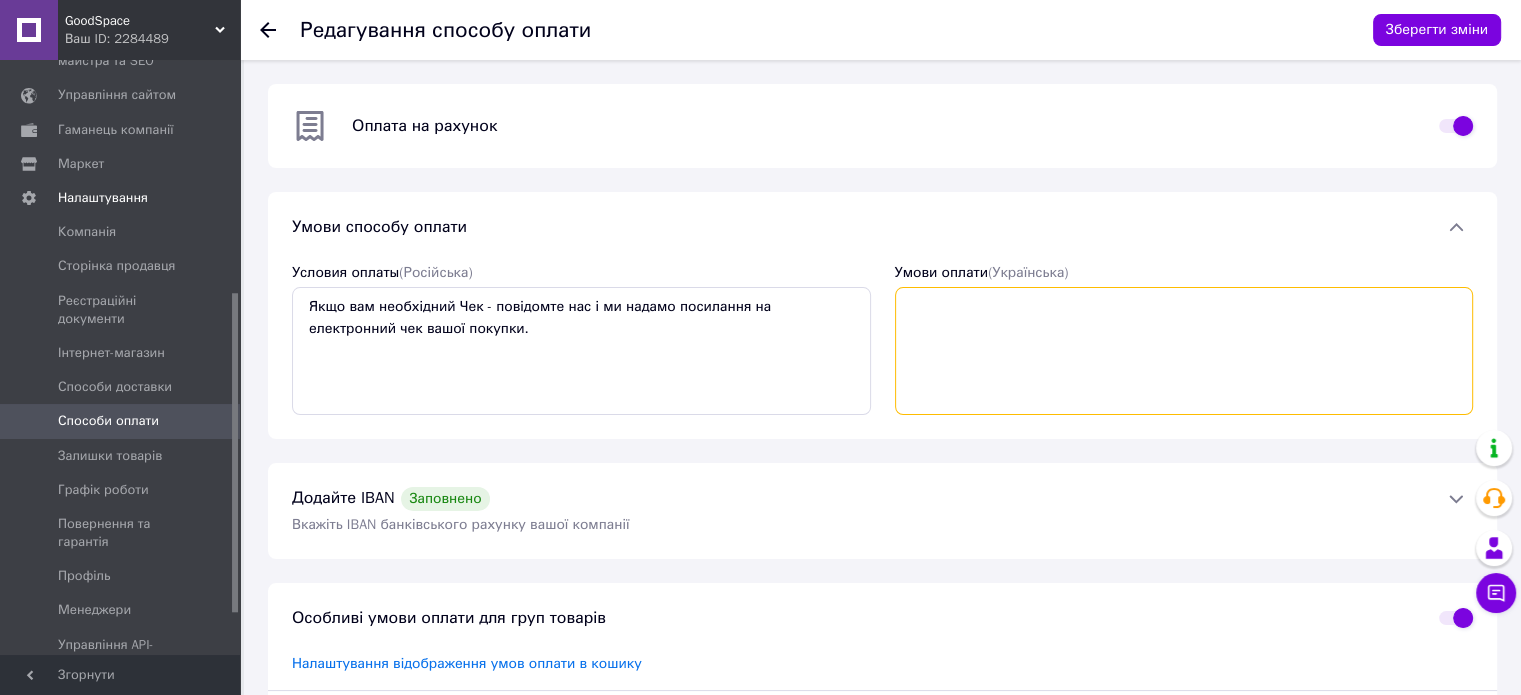 click on "Умови оплати  (Українська)" at bounding box center [1184, 351] 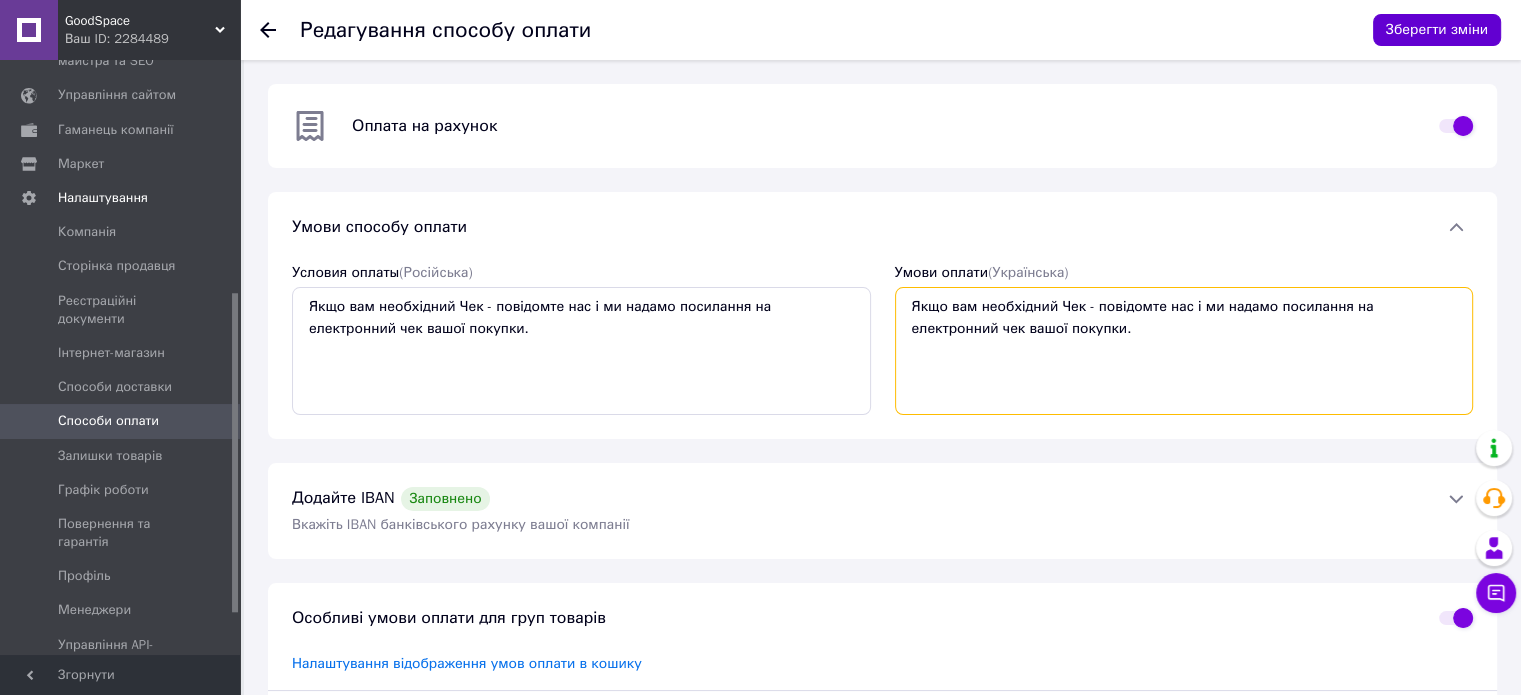 type on "Якщо вам необхідний Чек - повідомте нас і ми надамо посилання на електронний чек вашої покупки." 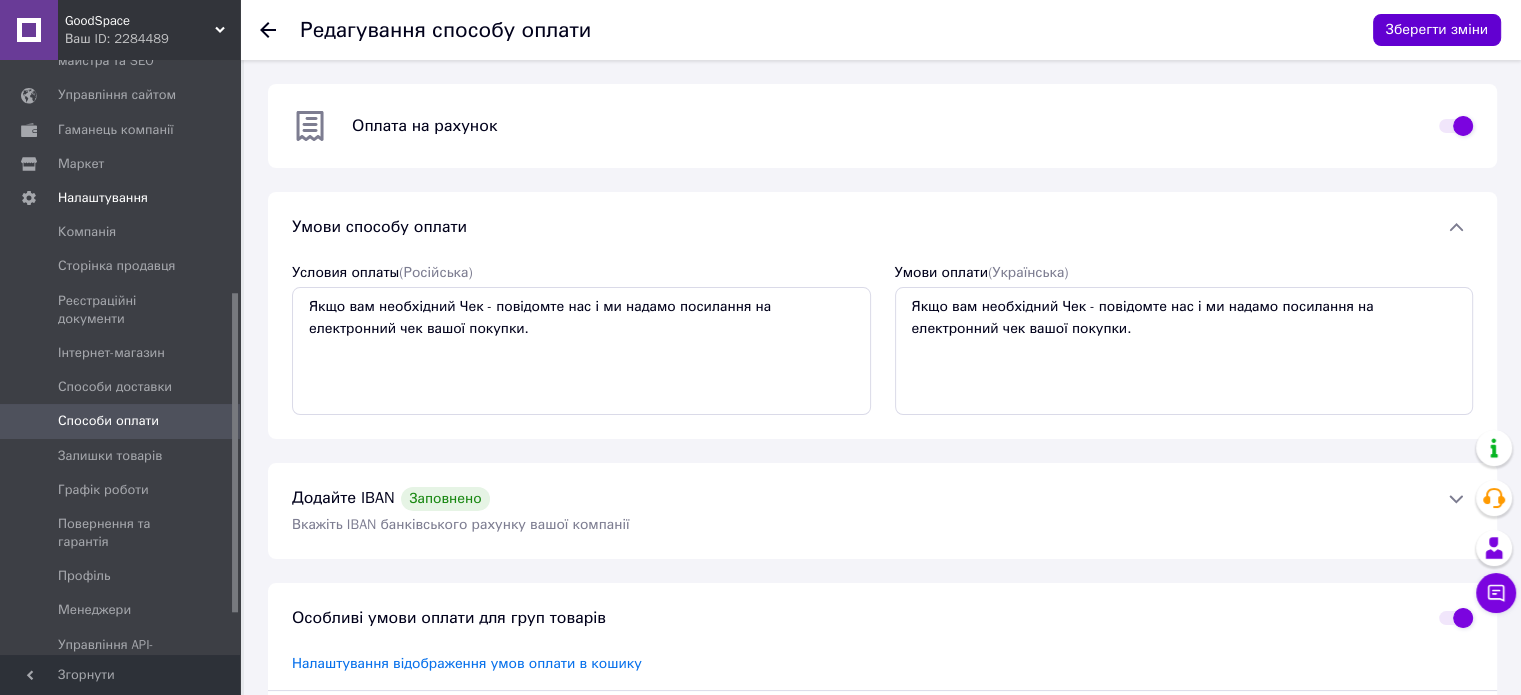 click on "Зберегти зміни" at bounding box center (1437, 30) 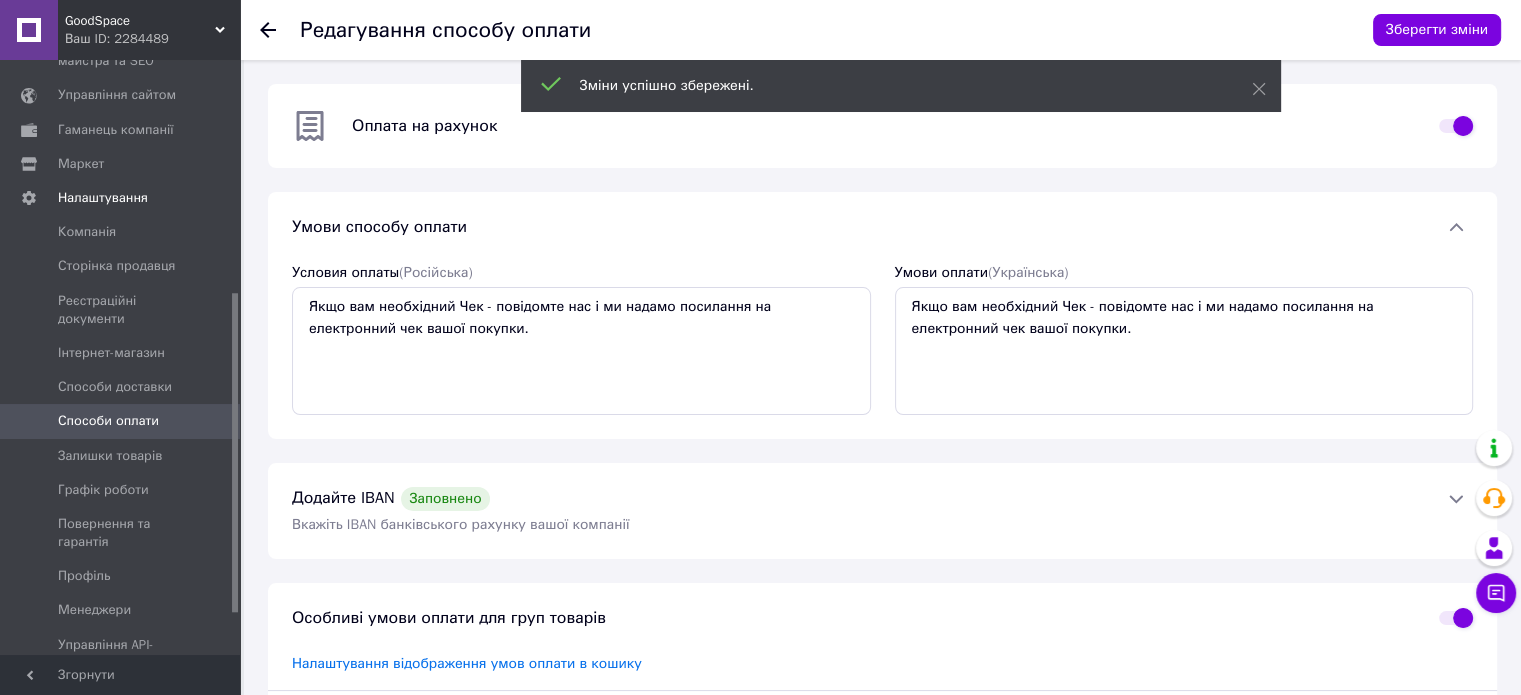 click on "Способи оплати" at bounding box center [108, 421] 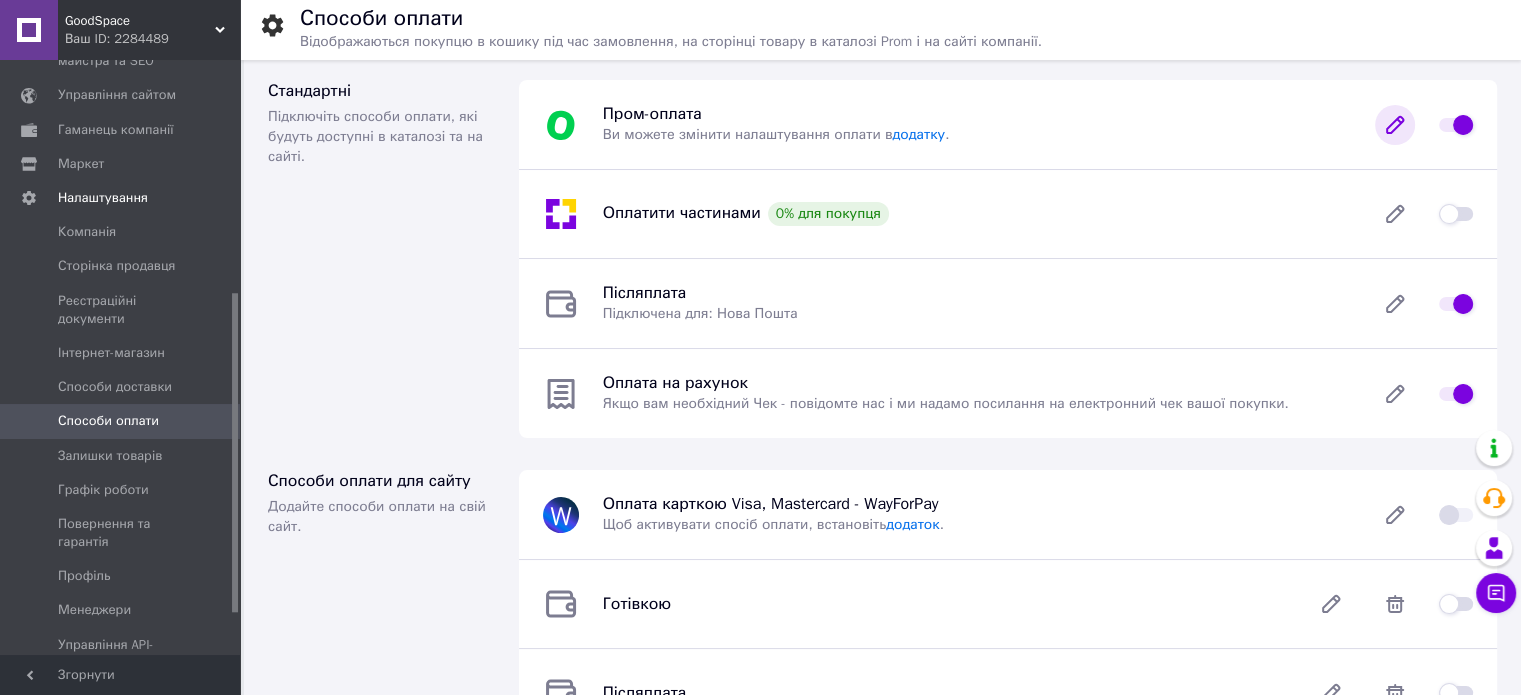 click 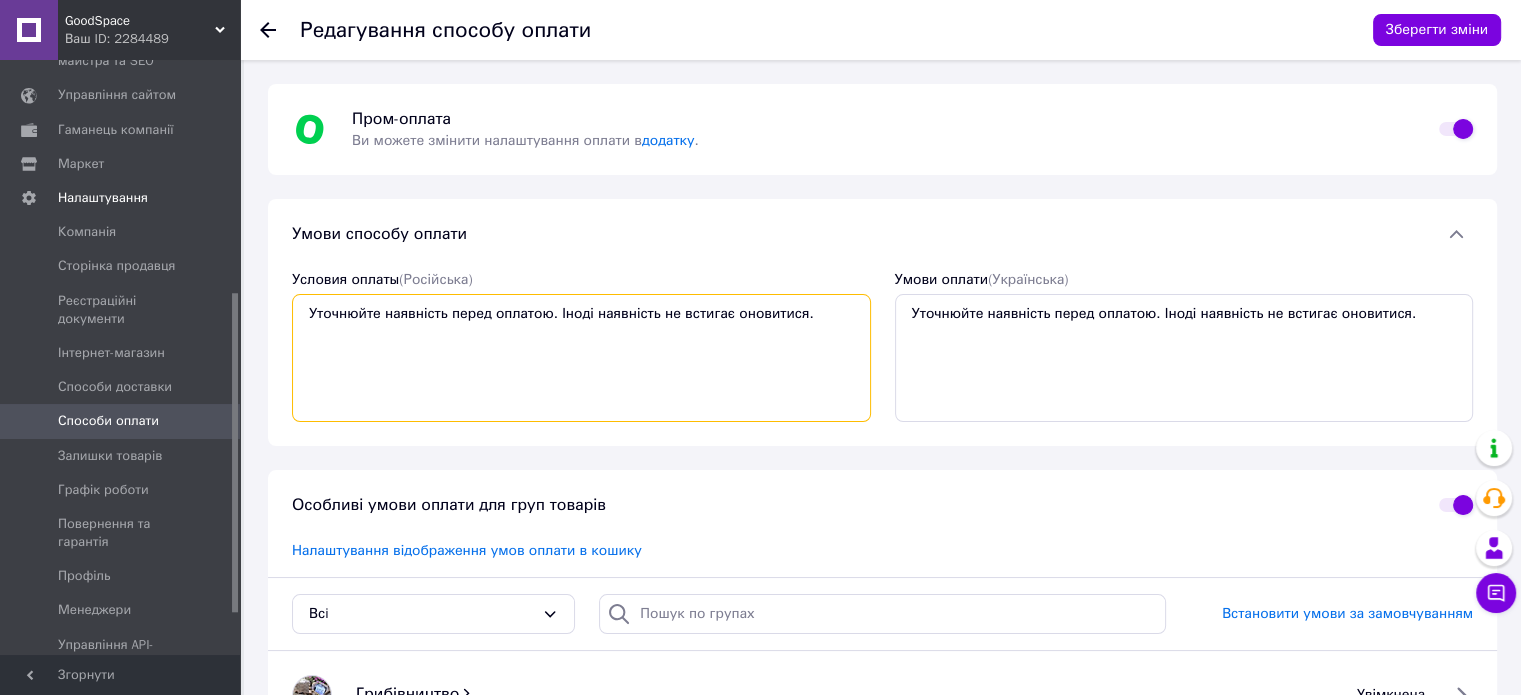 click on "Уточнюйте наявність перед оплатою. Іноді наявність не встигає оновитися." at bounding box center [581, 358] 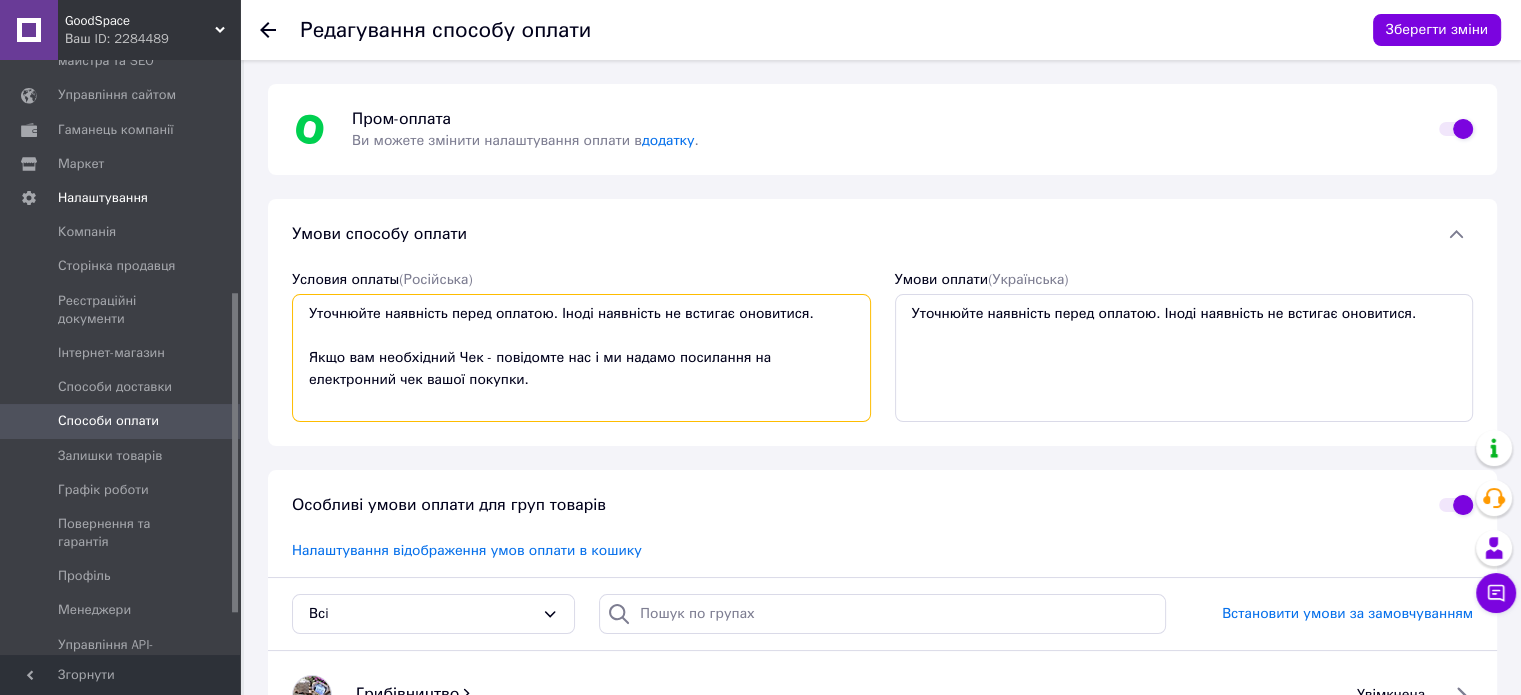 type on "Уточнюйте наявність перед оплатою. Іноді наявність не встигає оновитися.
Якщо вам необхідний Чек - повідомте нас і ми надамо посилання на електронний чек вашої покупки." 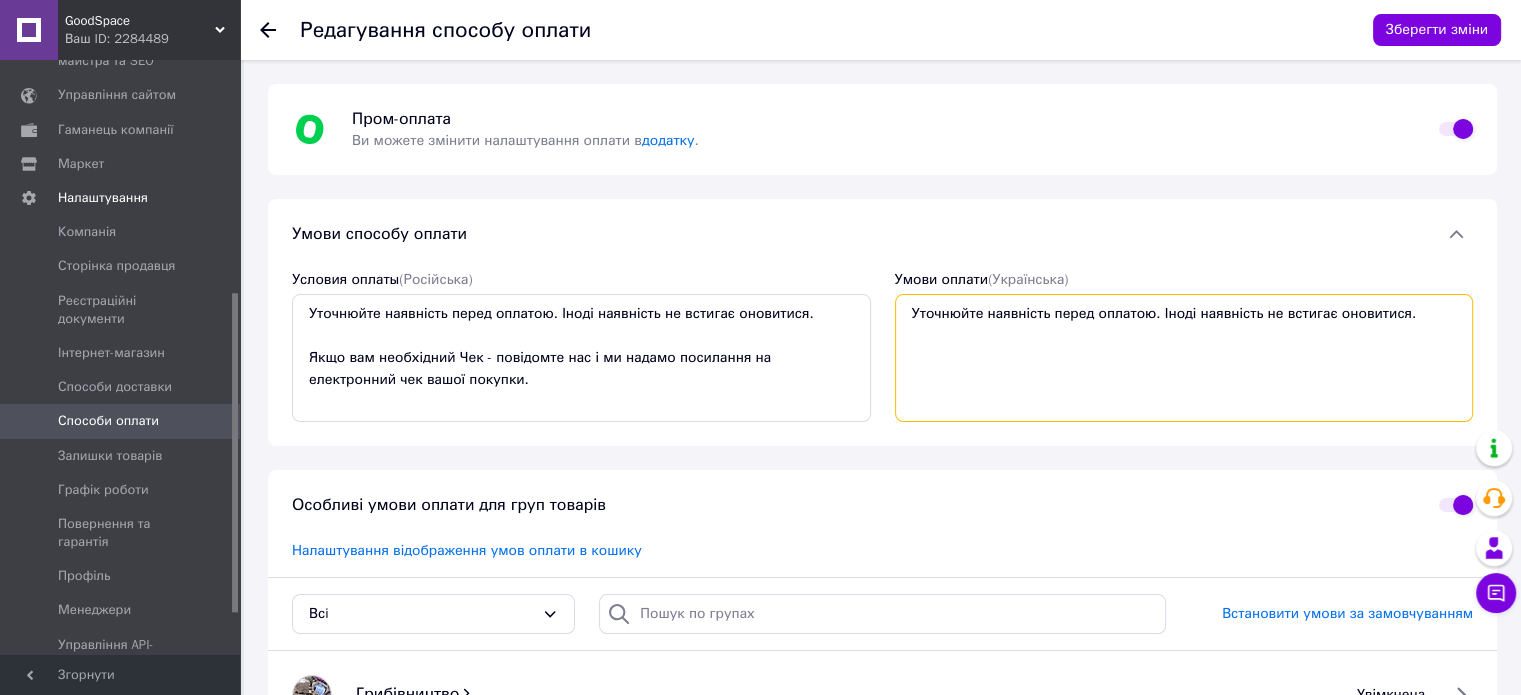 click on "Уточнюйте наявність перед оплатою. Іноді наявність не встигає оновитися." at bounding box center [1184, 358] 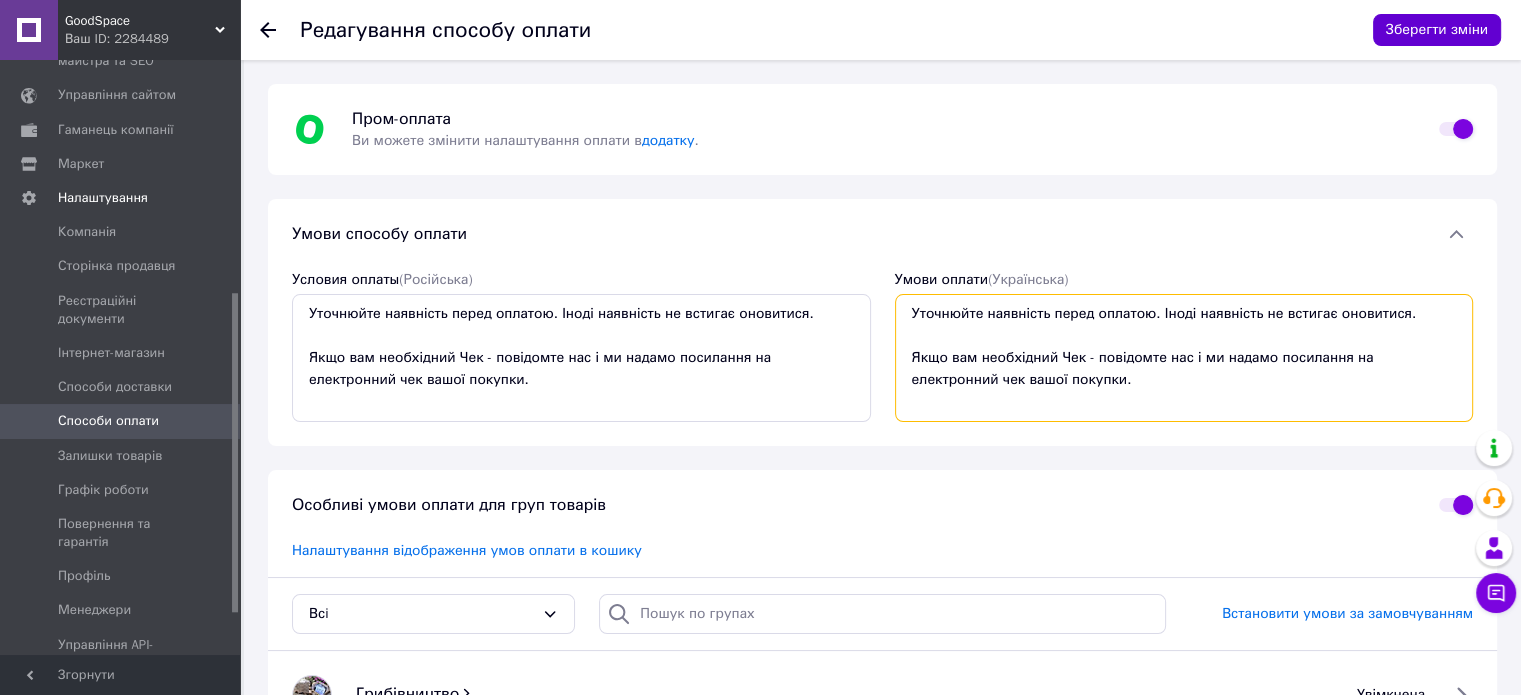 type on "Уточнюйте наявність перед оплатою. Іноді наявність не встигає оновитися.
Якщо вам необхідний Чек - повідомте нас і ми надамо посилання на електронний чек вашої покупки." 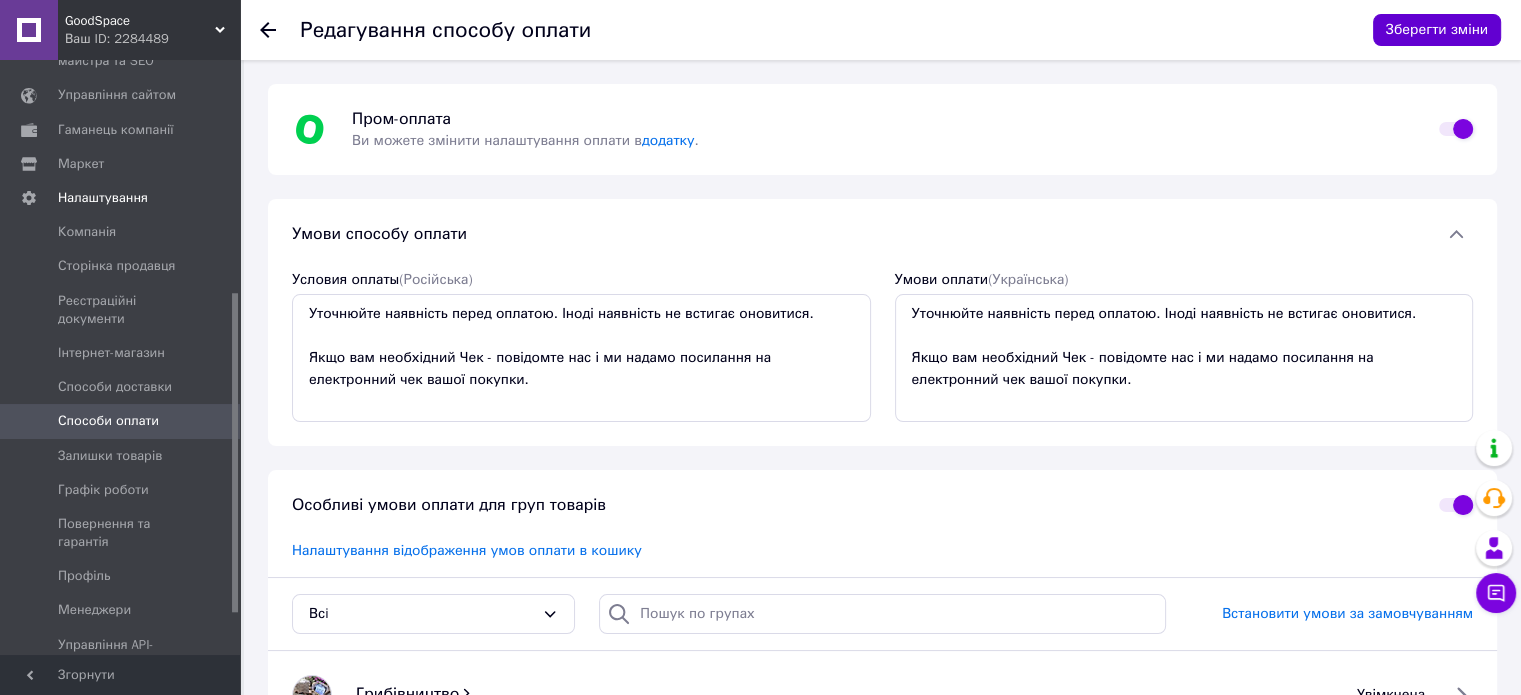 click on "Зберегти зміни" at bounding box center [1437, 30] 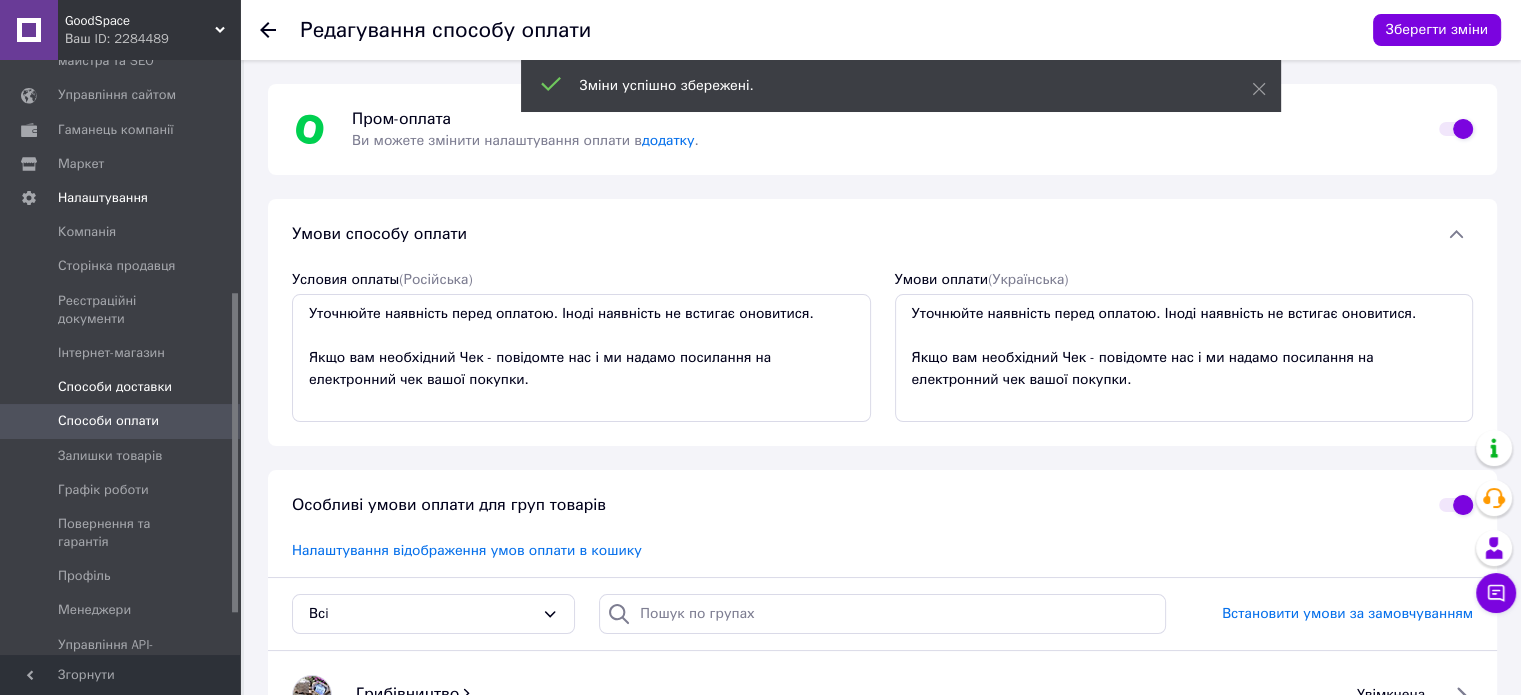 click on "Способи доставки" at bounding box center [115, 387] 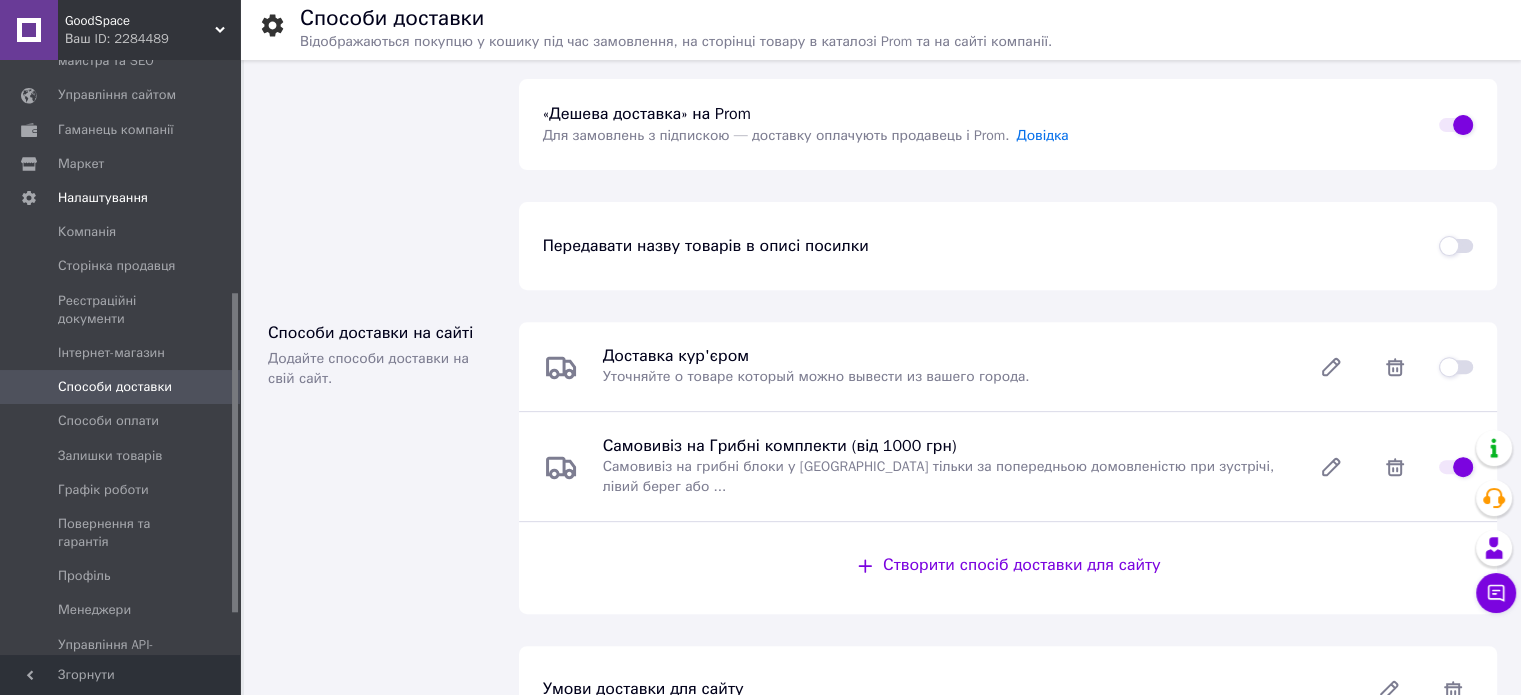 scroll, scrollTop: 693, scrollLeft: 0, axis: vertical 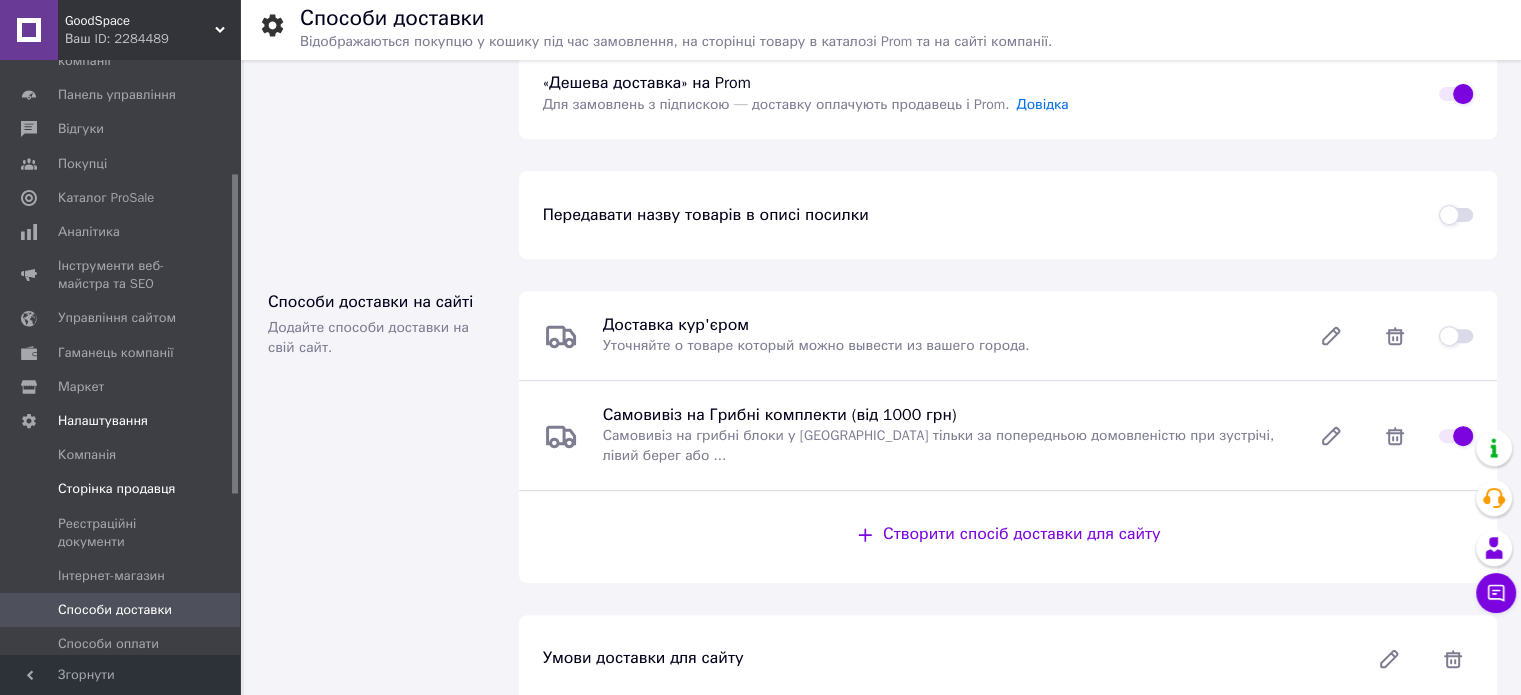 click on "Сторінка продавця" at bounding box center [116, 489] 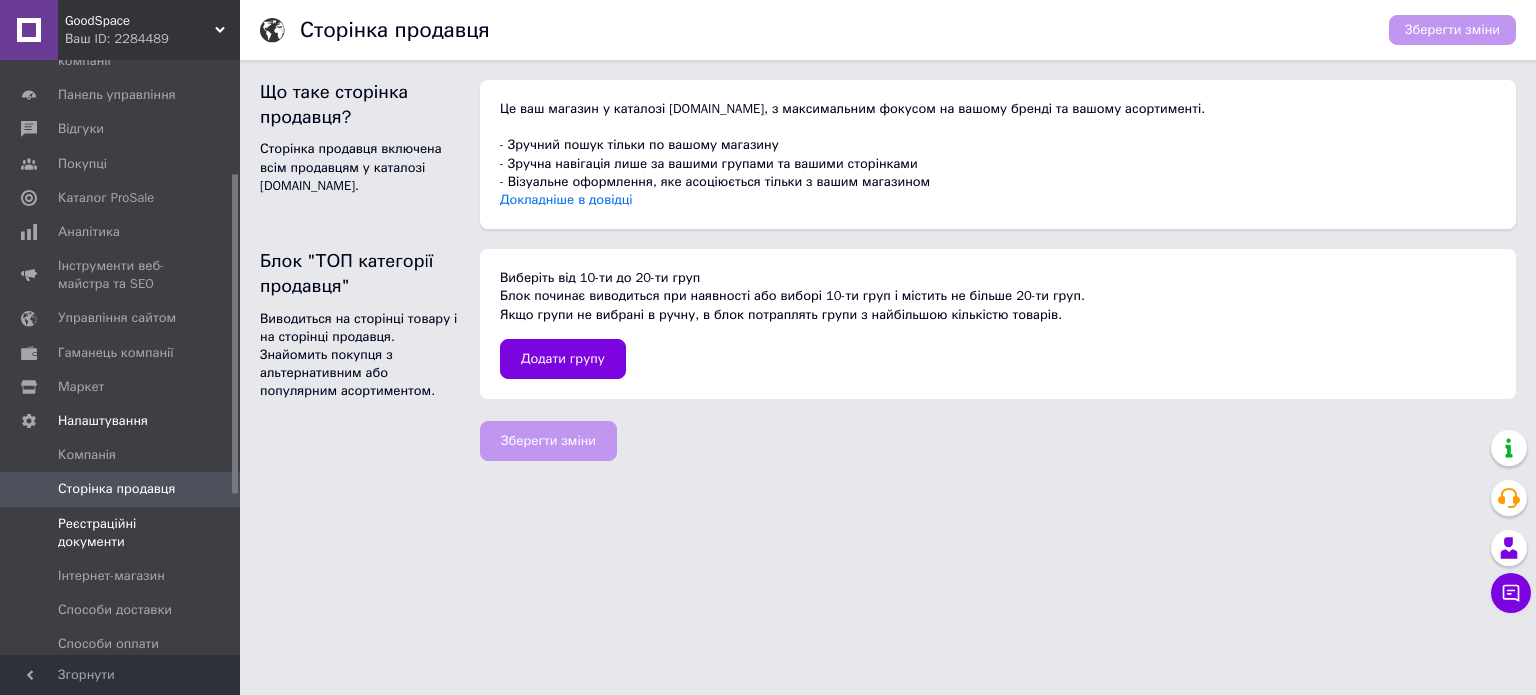 click on "Реєстраційні документи" at bounding box center [121, 533] 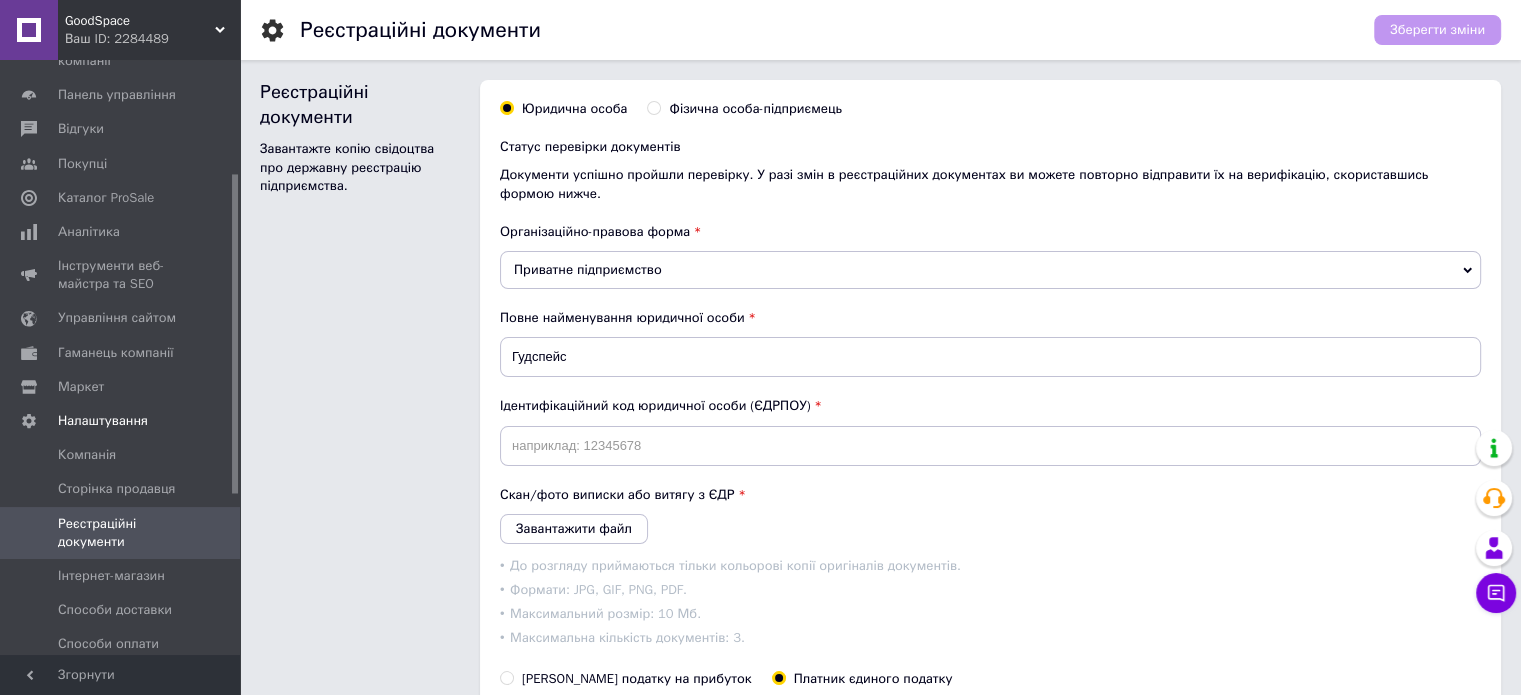 click on "Приватне підприємство" at bounding box center [990, 270] 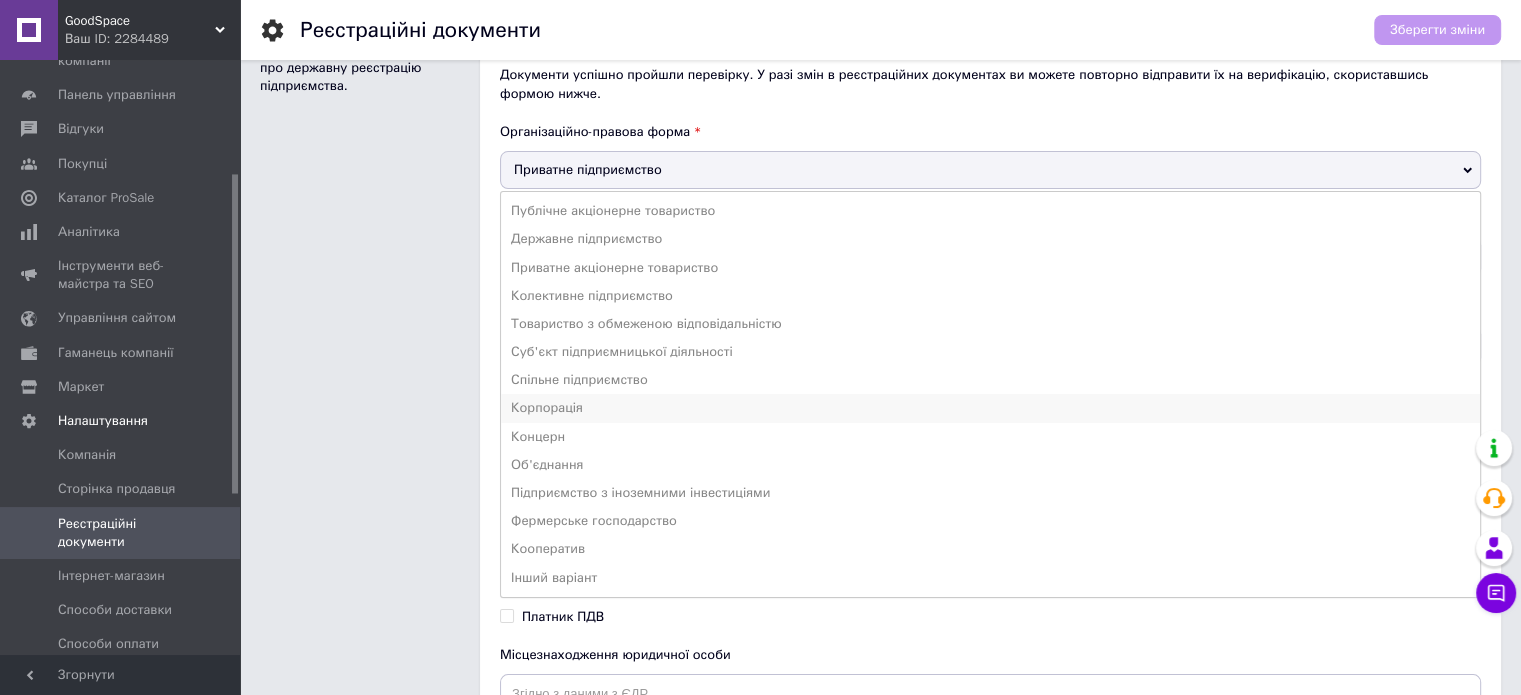 scroll, scrollTop: 0, scrollLeft: 0, axis: both 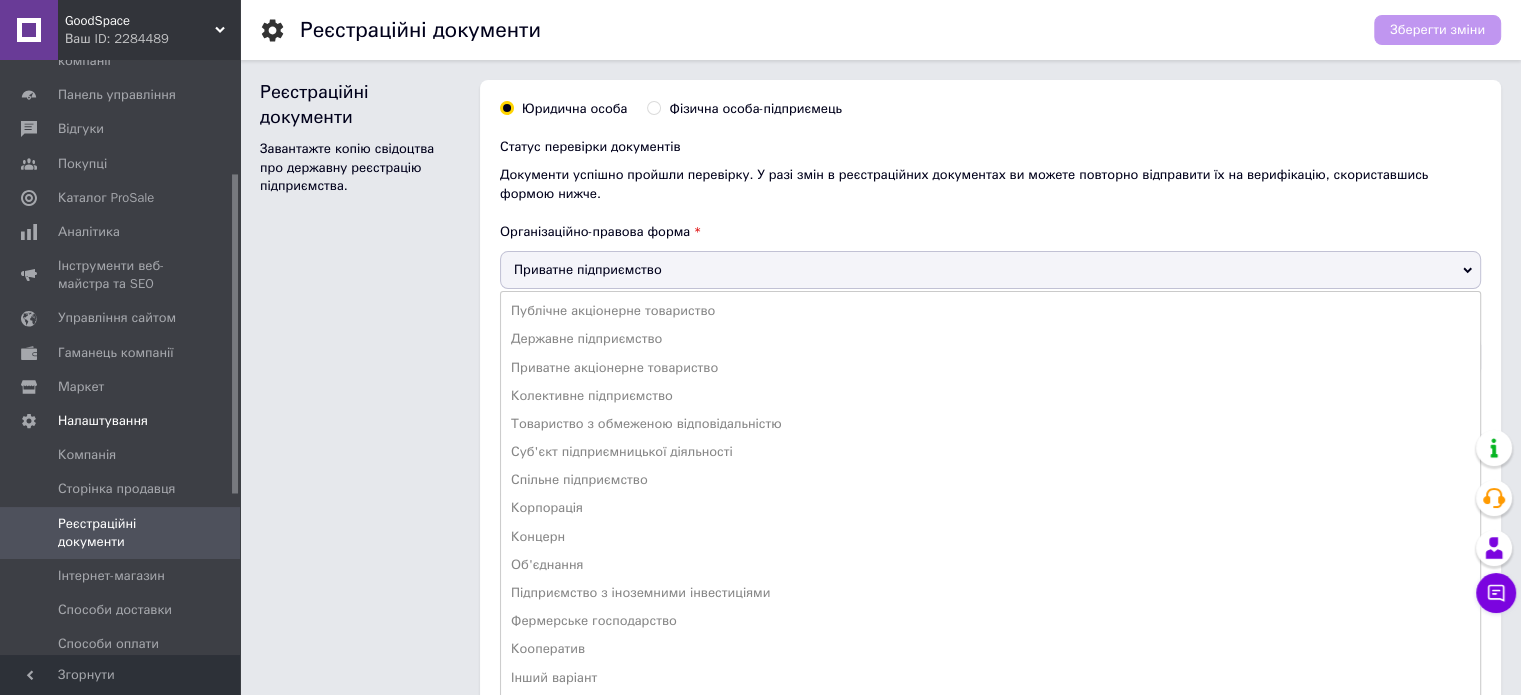 click on "Приватне підприємство" at bounding box center (990, 270) 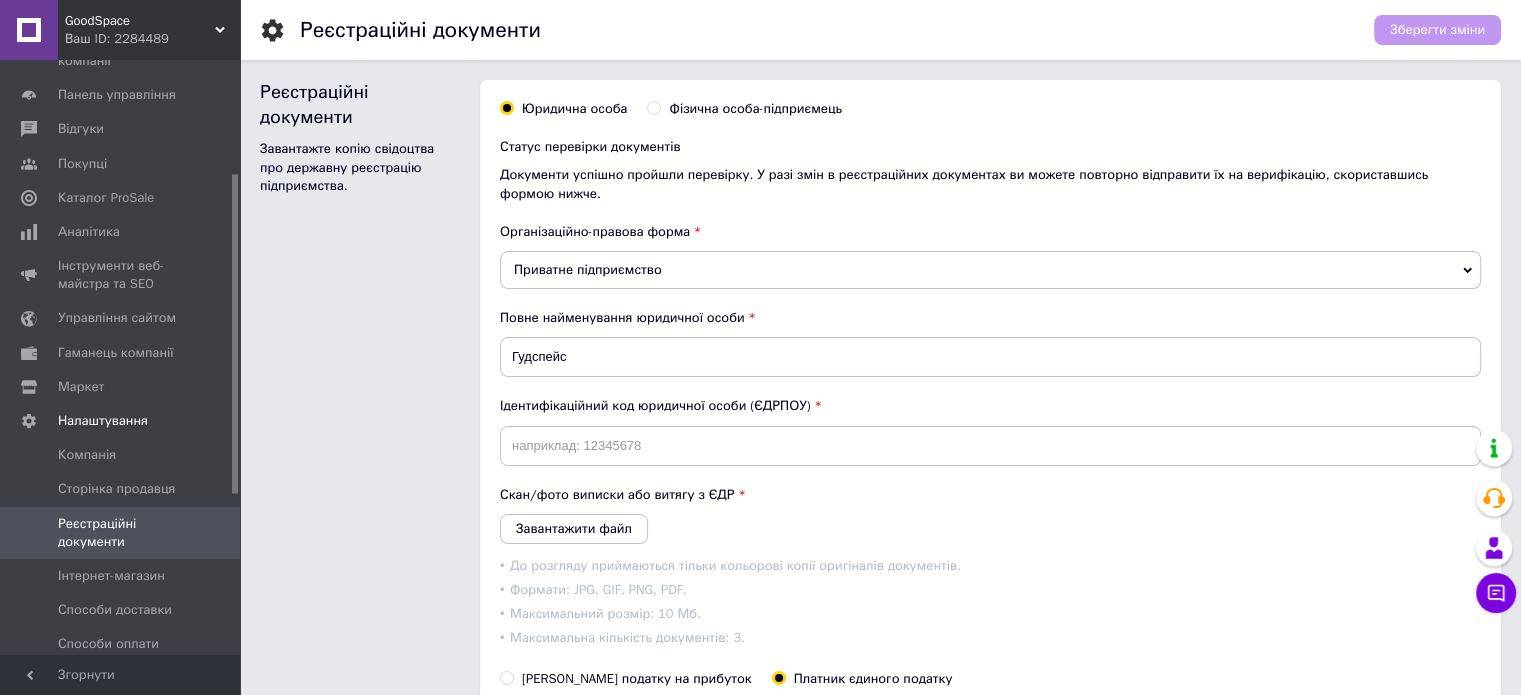 click on "Приватне підприємство" at bounding box center [588, 269] 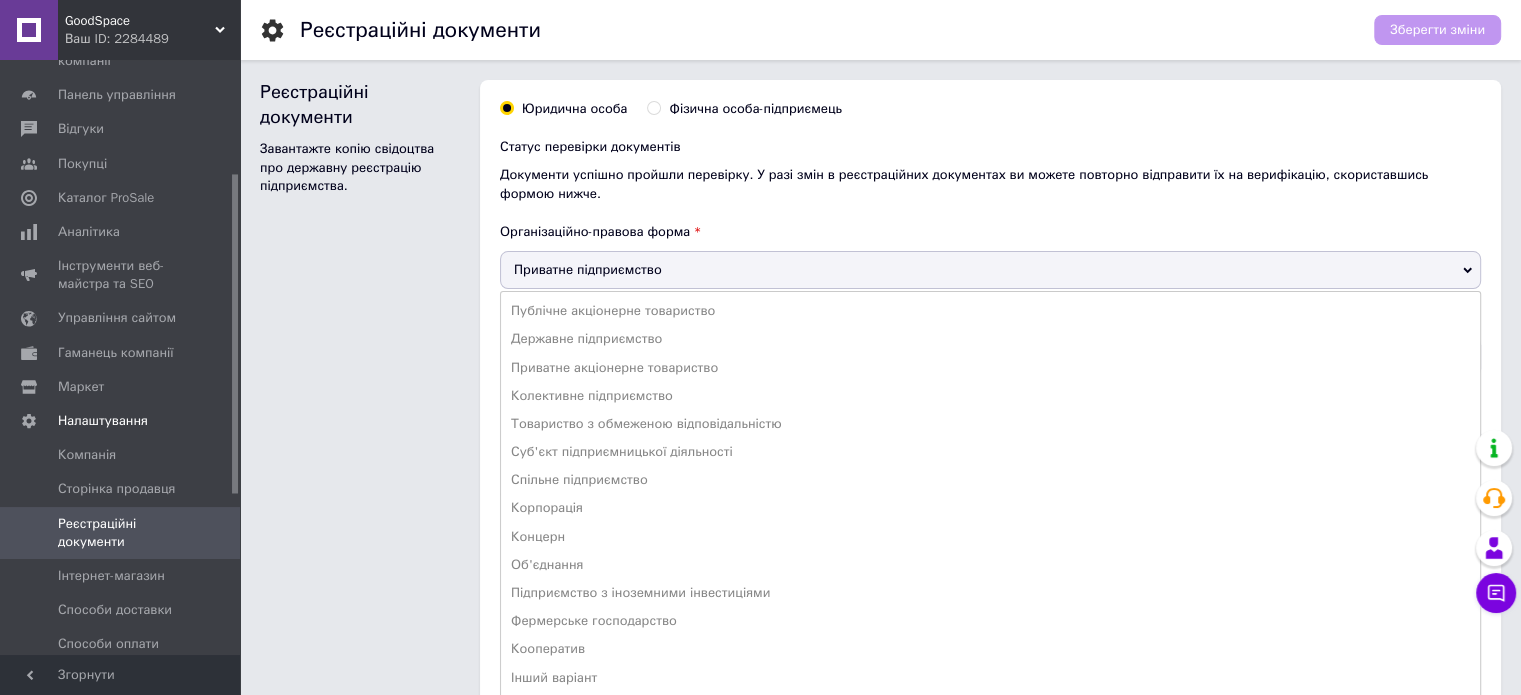 click on "Приватне підприємство" at bounding box center [588, 269] 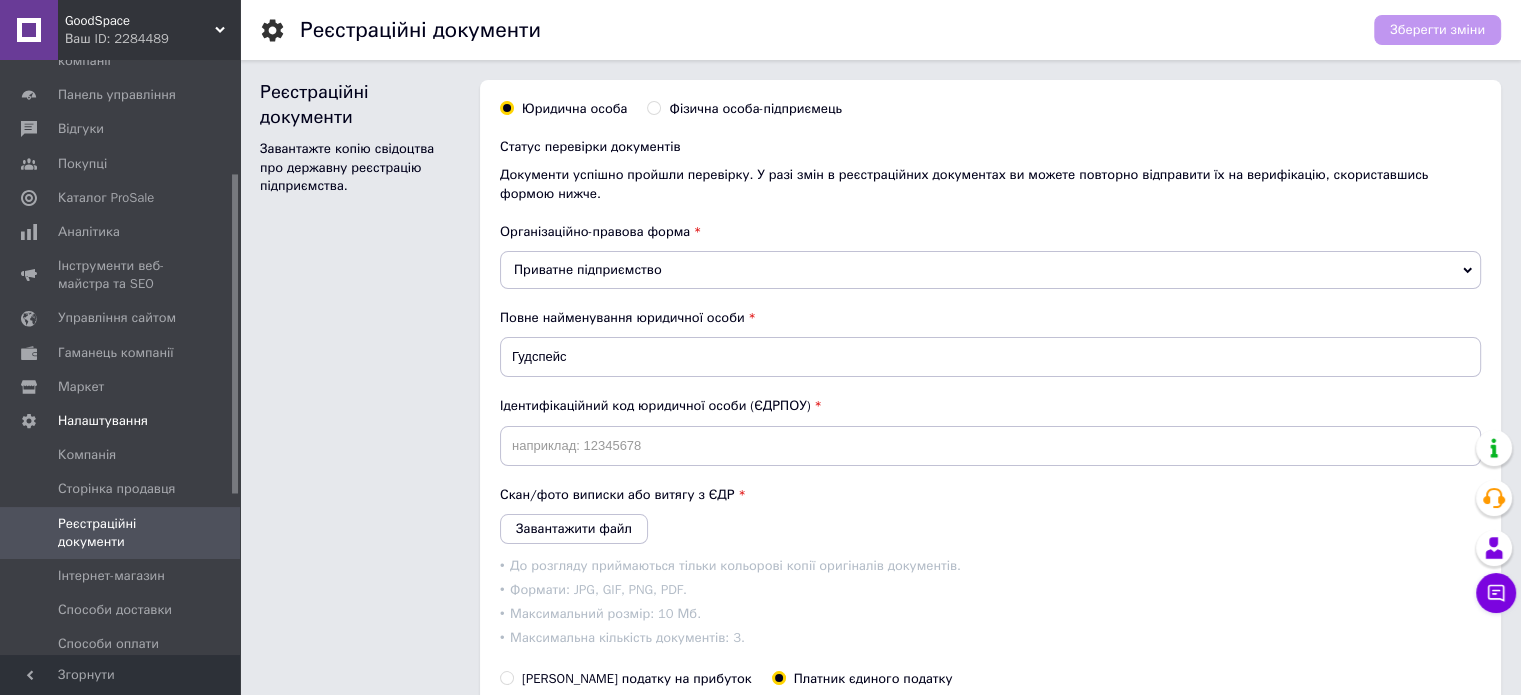 click on "Фізична особа-підприємець" at bounding box center (653, 107) 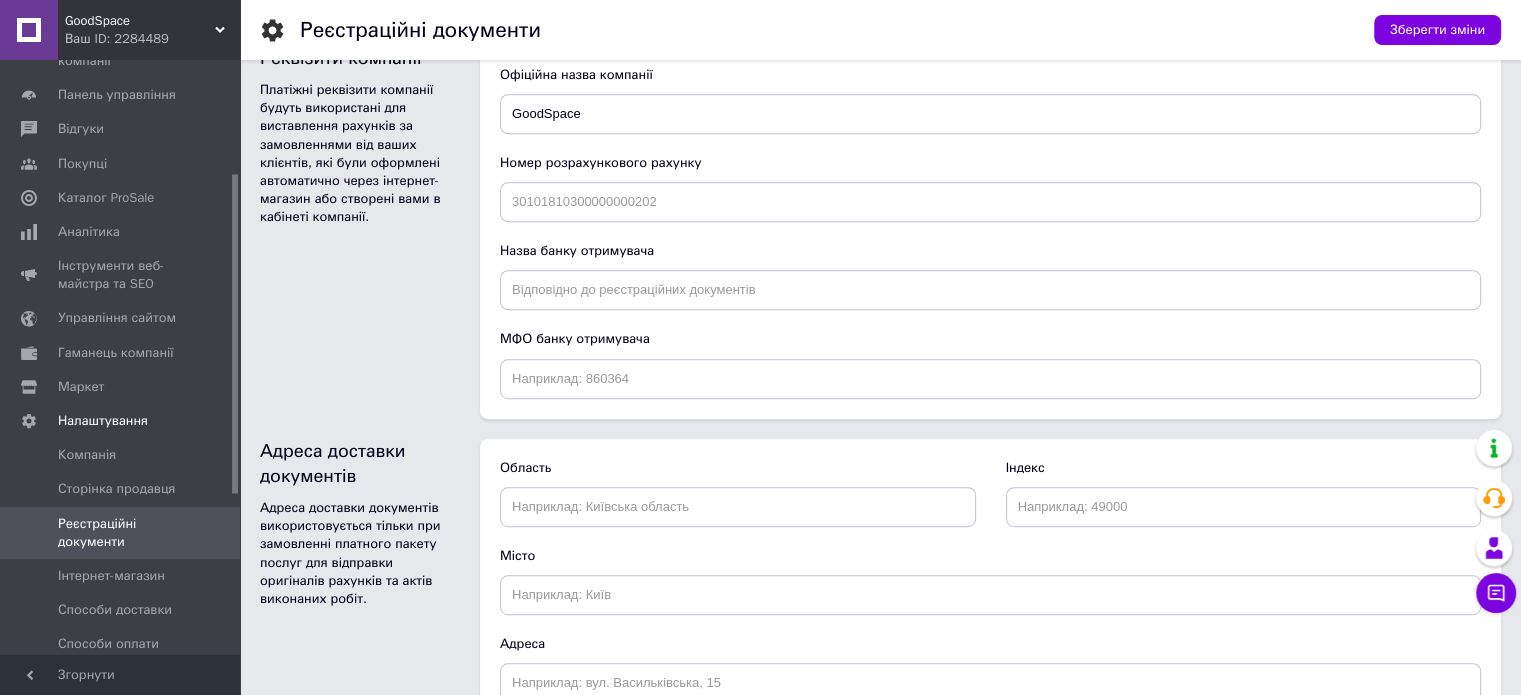 scroll, scrollTop: 1091, scrollLeft: 0, axis: vertical 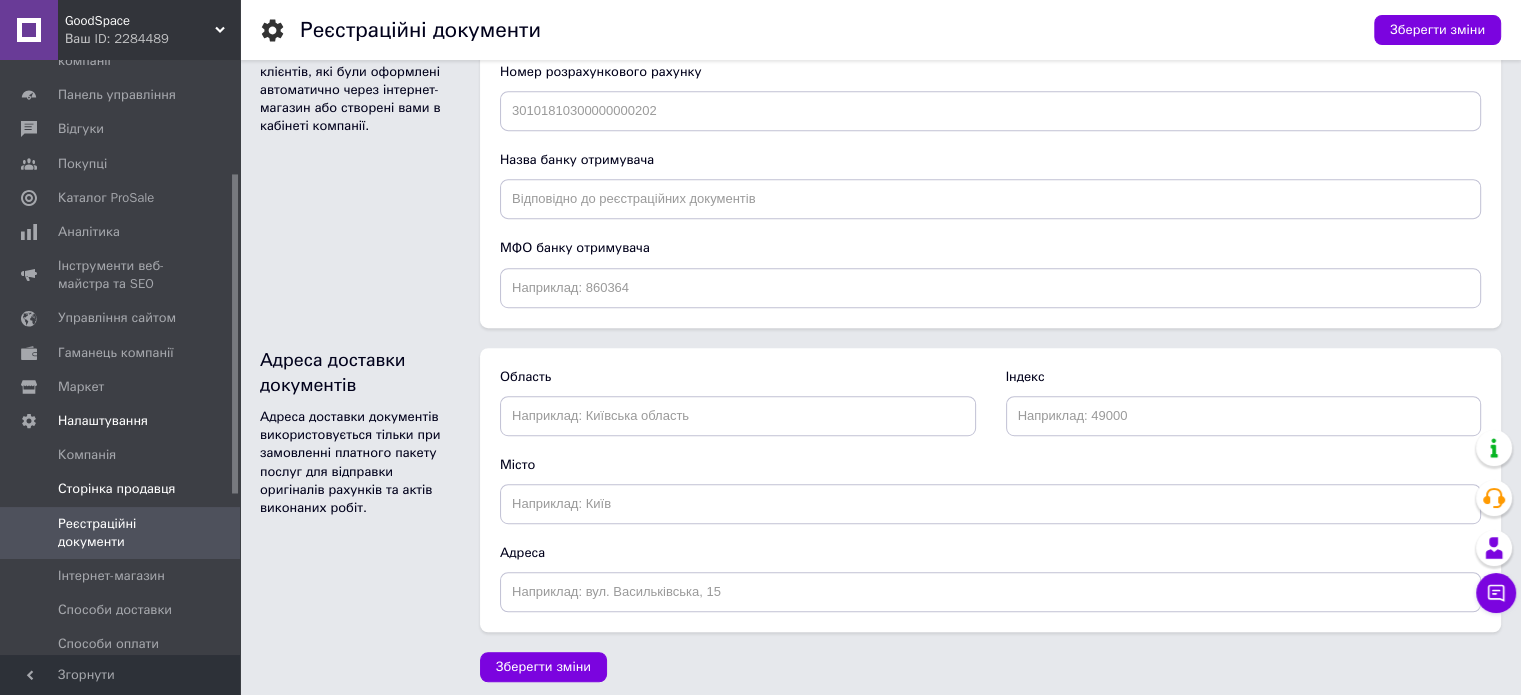 click on "Сторінка продавця" at bounding box center [116, 489] 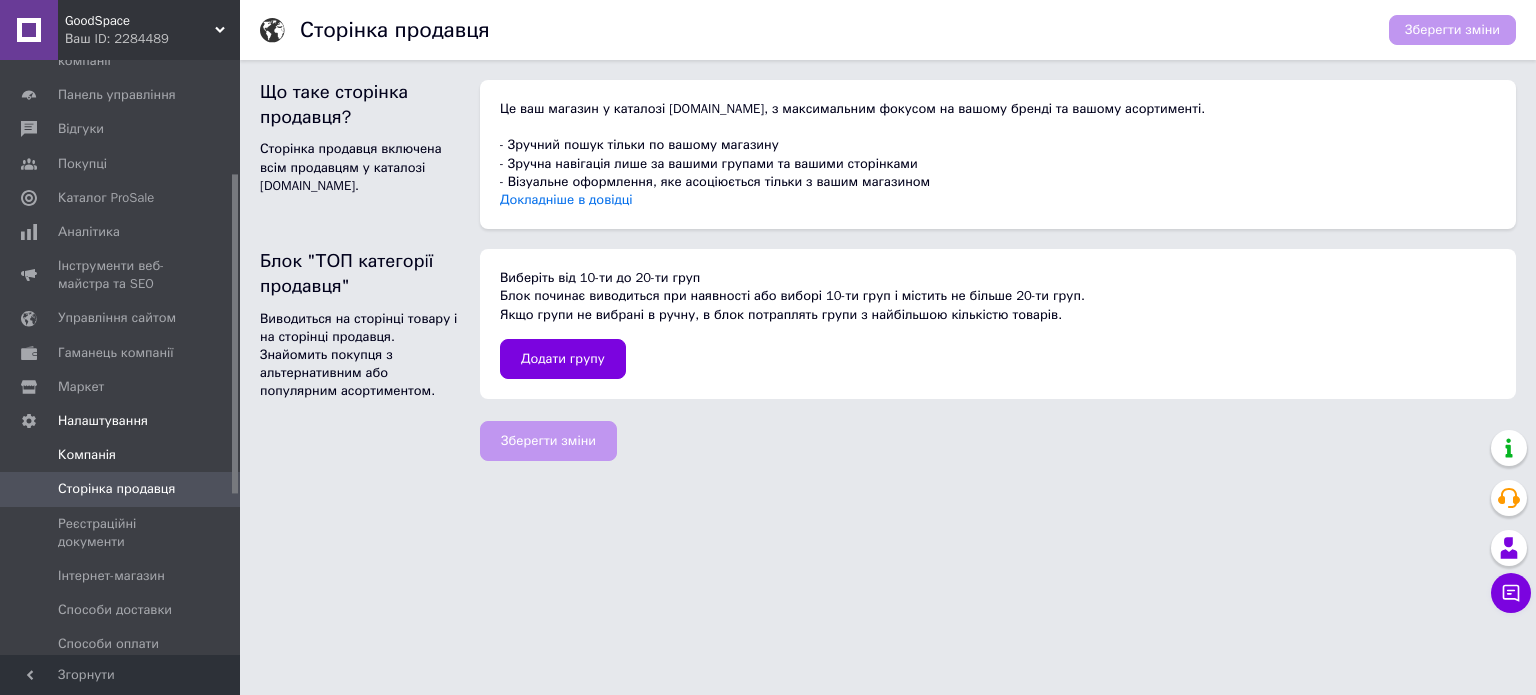 click on "Компанія" at bounding box center [87, 455] 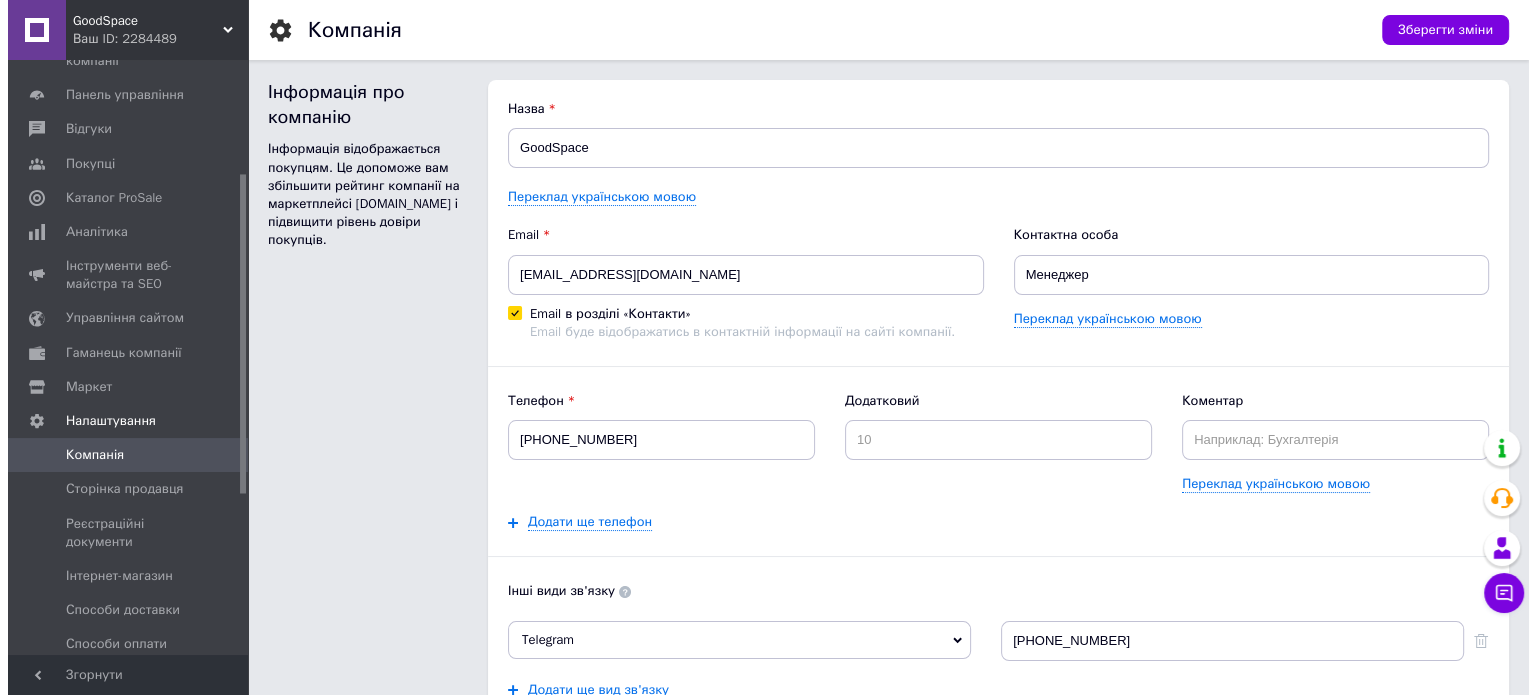 scroll, scrollTop: 0, scrollLeft: 0, axis: both 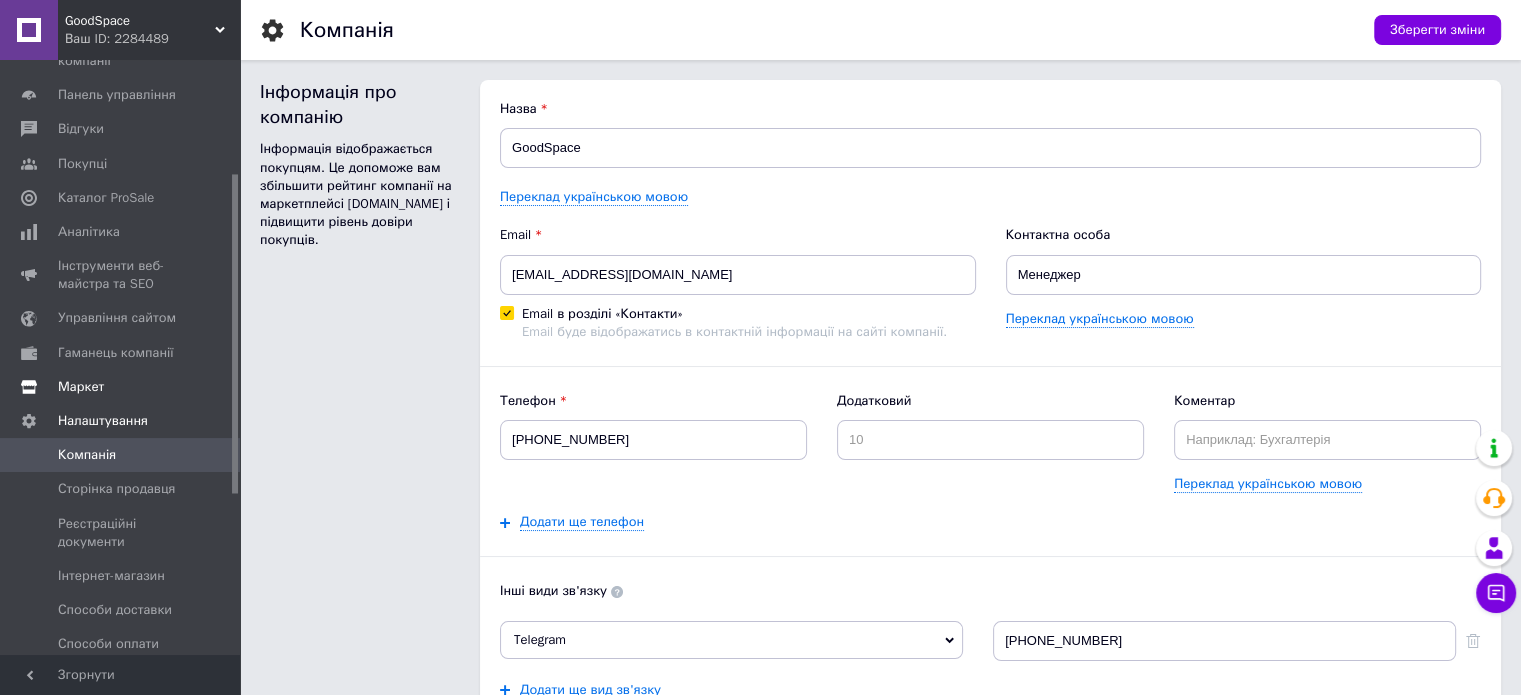 click on "Маркет" at bounding box center [81, 387] 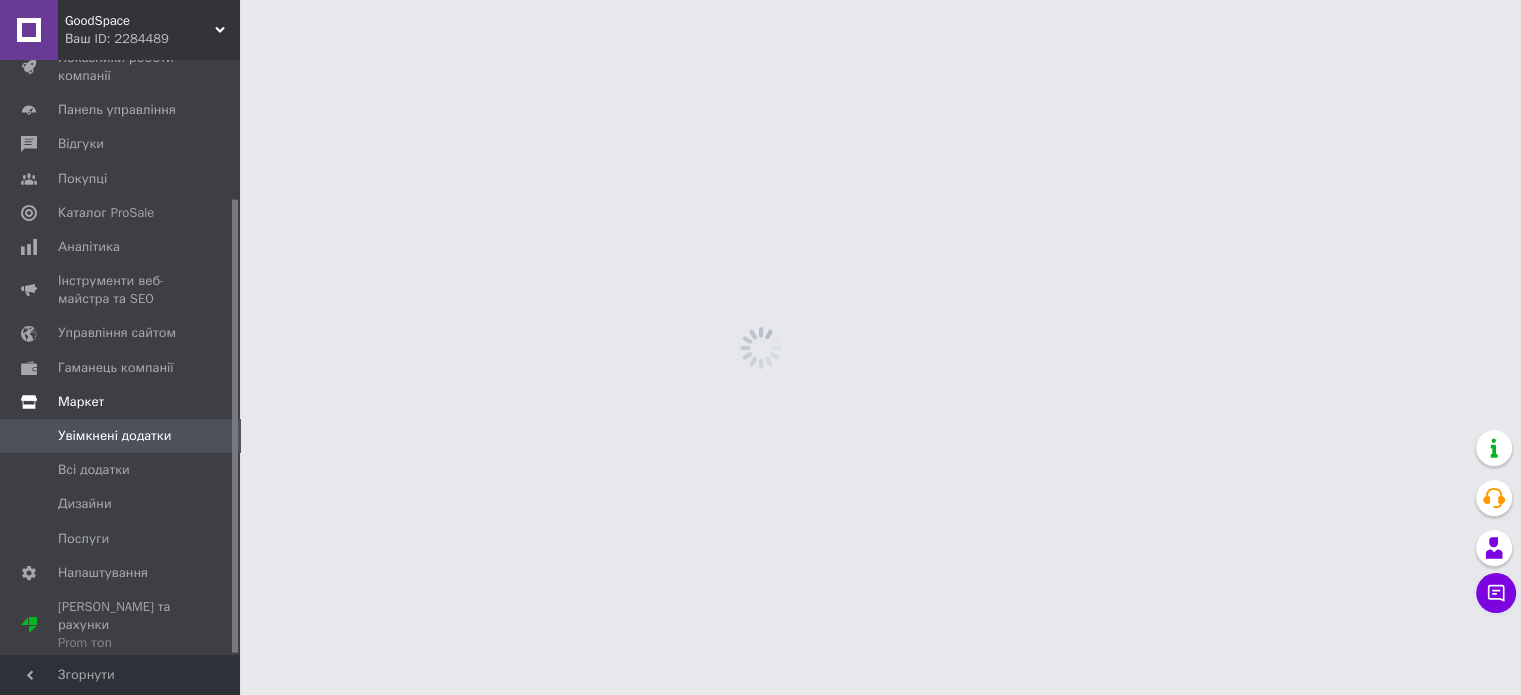 scroll, scrollTop: 182, scrollLeft: 0, axis: vertical 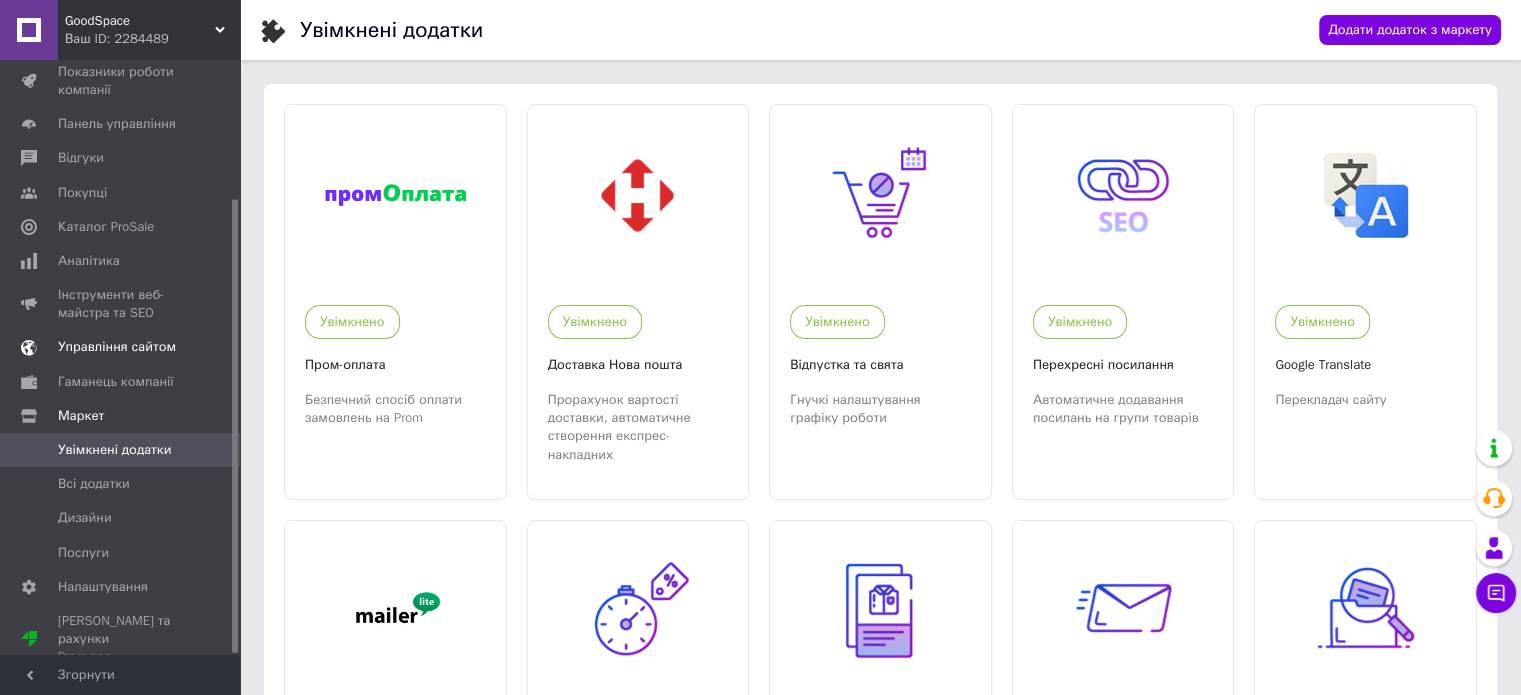 click on "Управління сайтом" at bounding box center [117, 347] 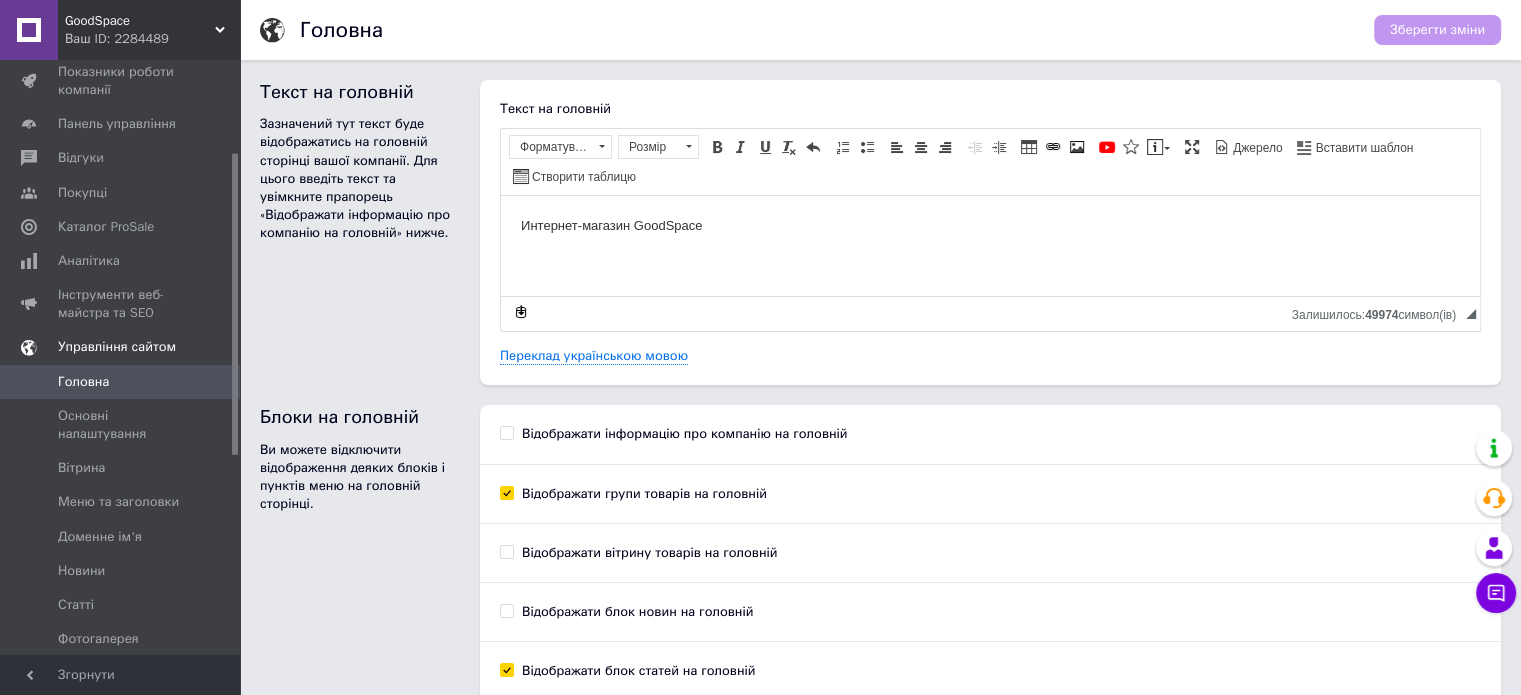 scroll, scrollTop: 0, scrollLeft: 0, axis: both 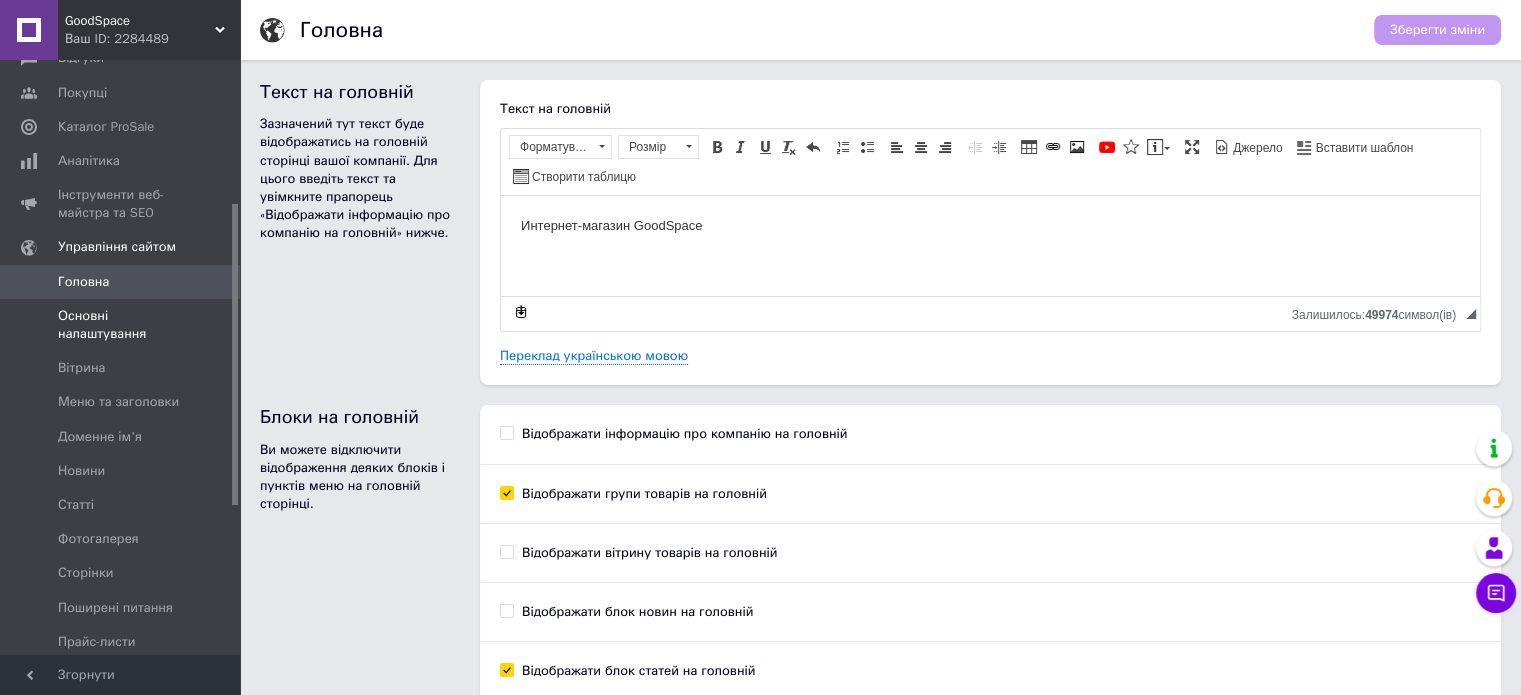 click on "Основні налаштування" at bounding box center [121, 325] 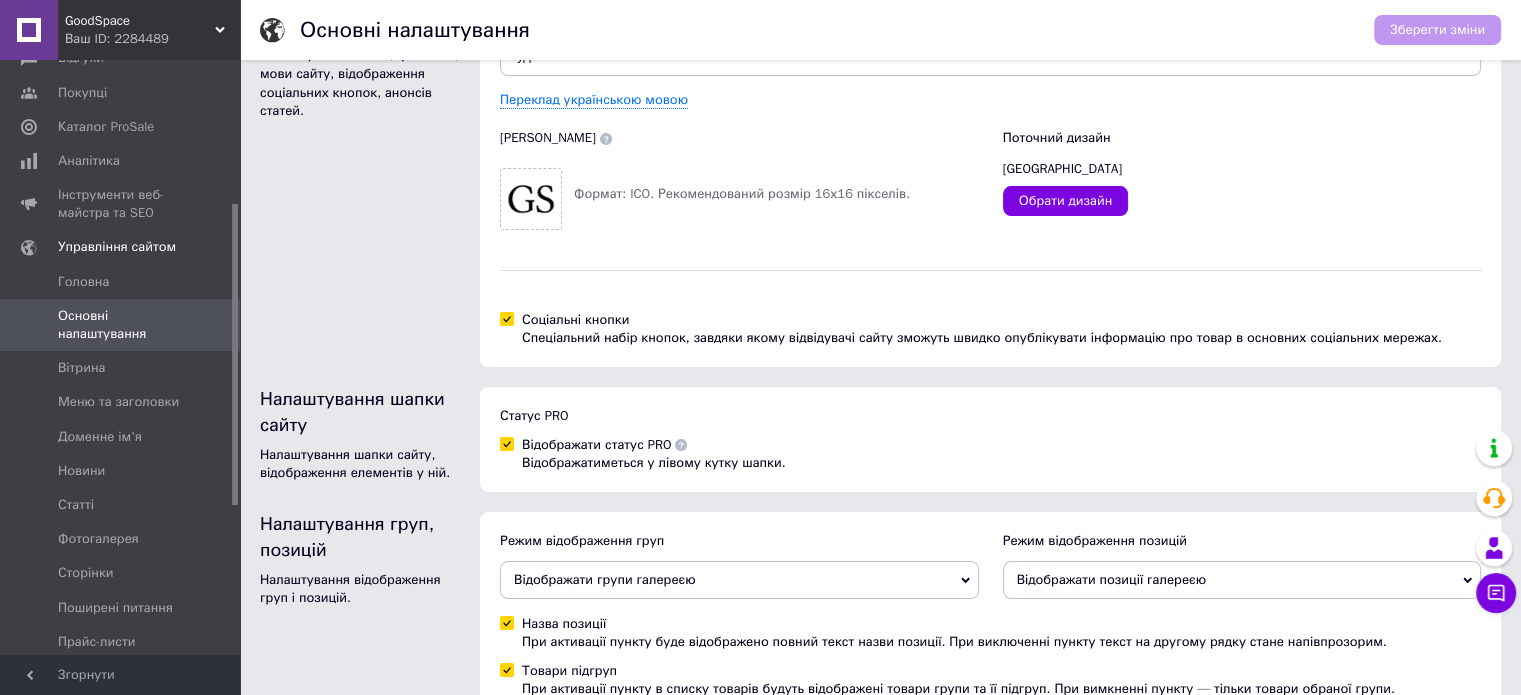scroll, scrollTop: 400, scrollLeft: 0, axis: vertical 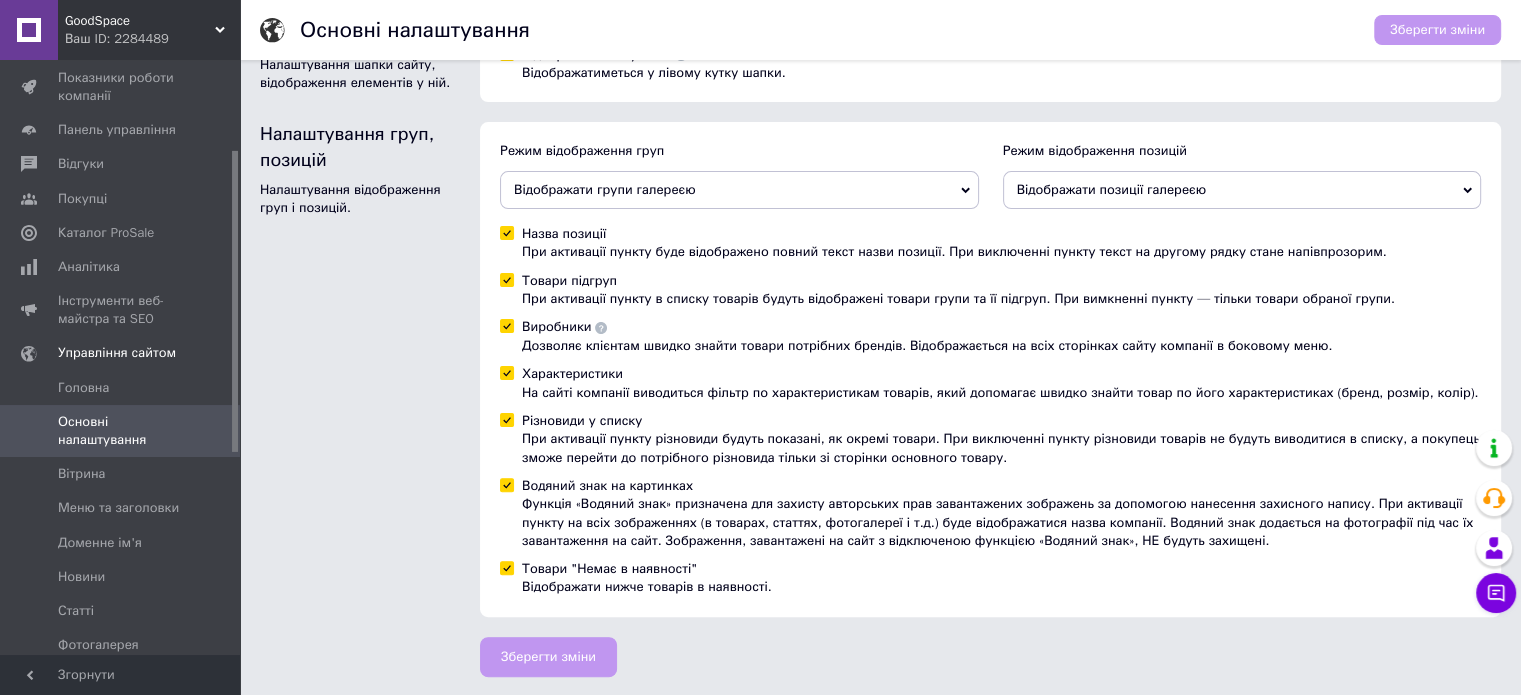 click on "Основні налаштування" at bounding box center (121, 431) 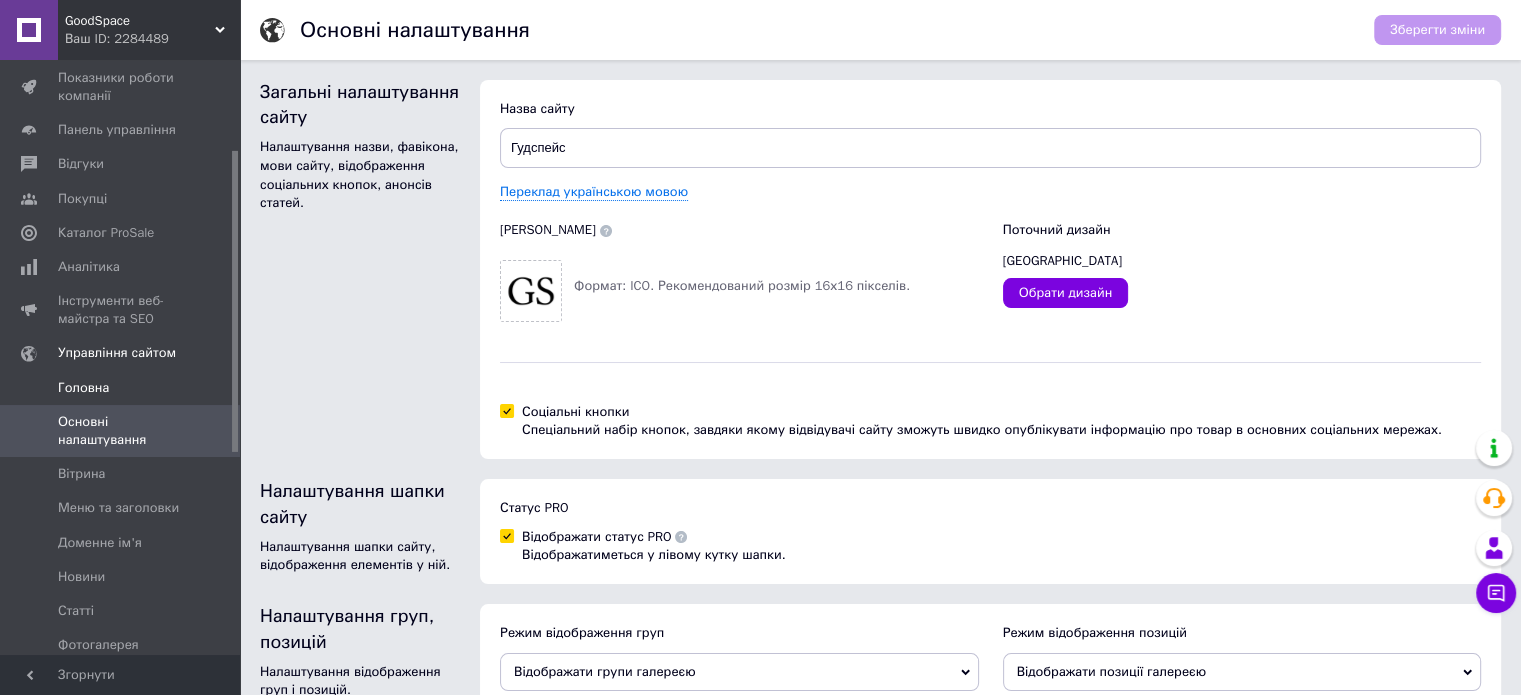 click on "Головна" at bounding box center [83, 388] 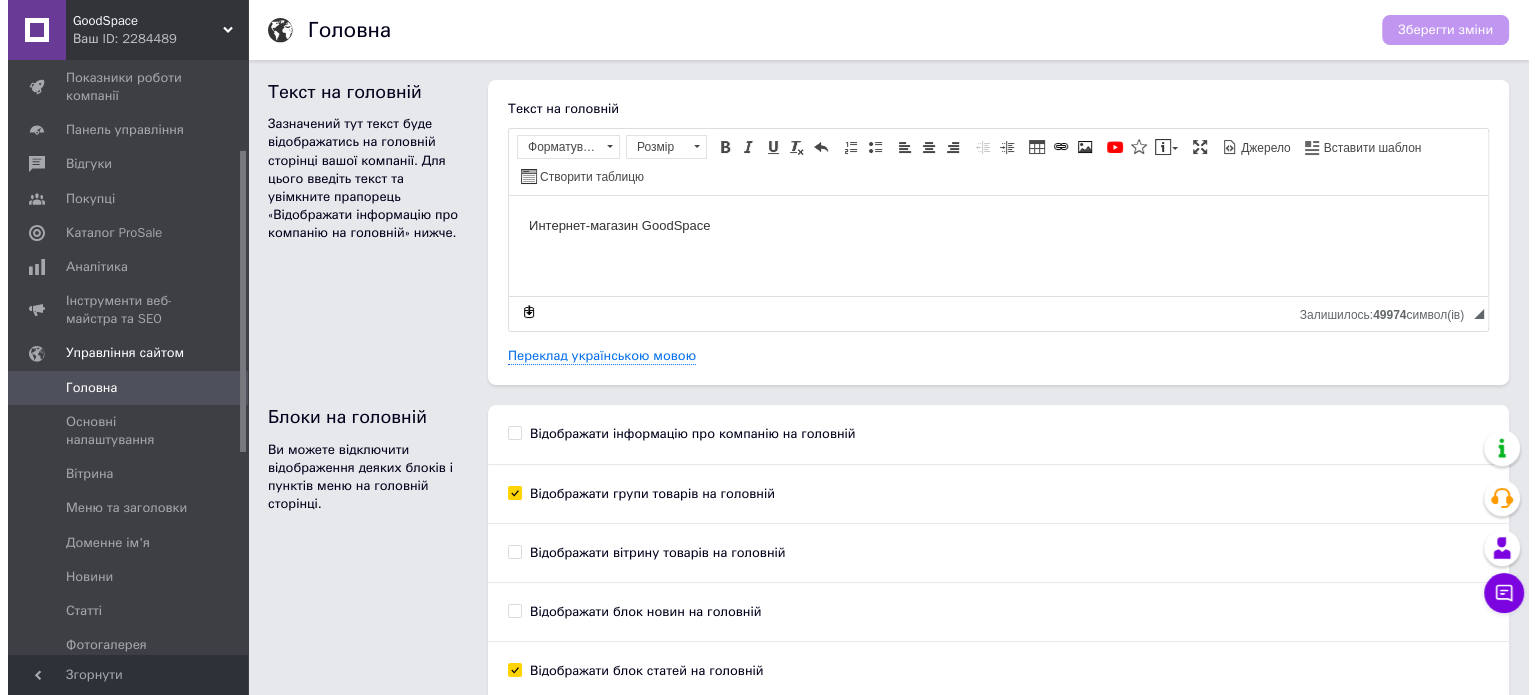scroll, scrollTop: 0, scrollLeft: 0, axis: both 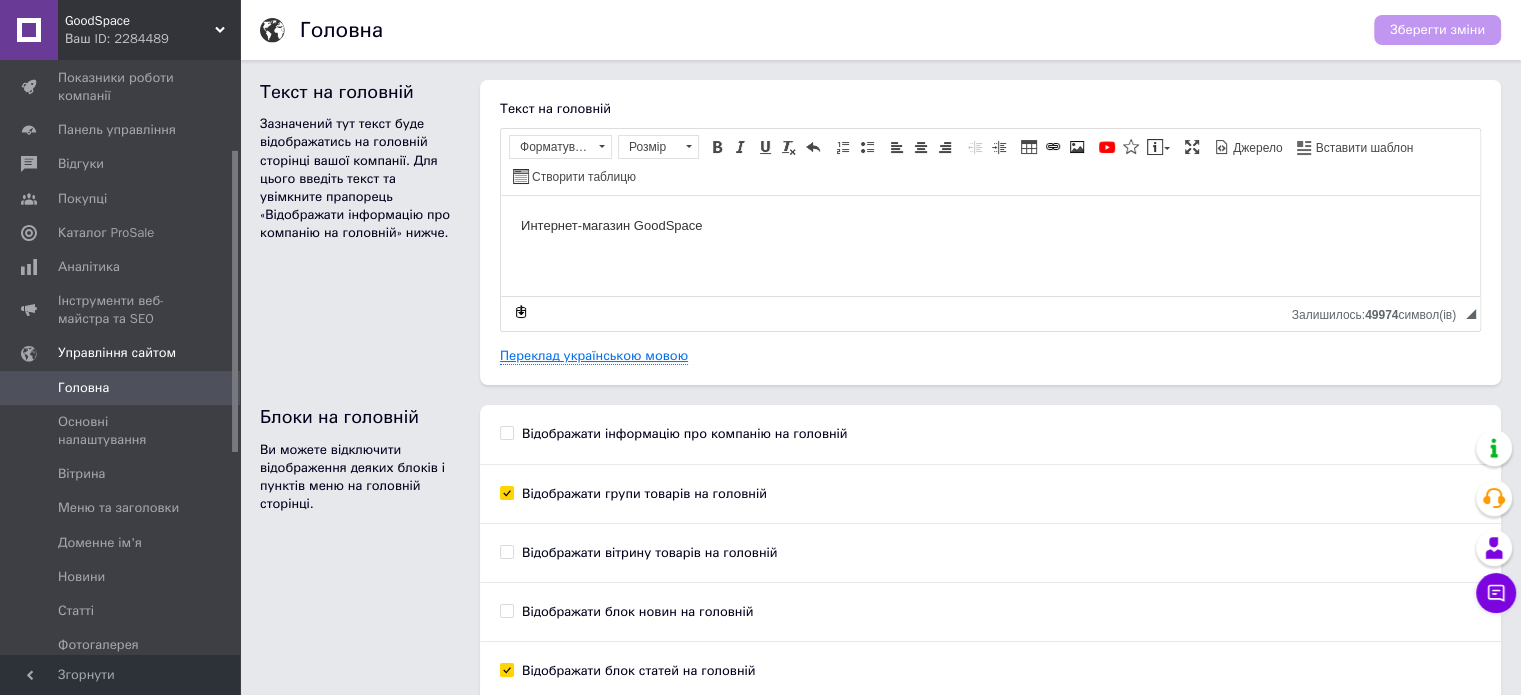 click on "Переклад українською мовою" at bounding box center (594, 356) 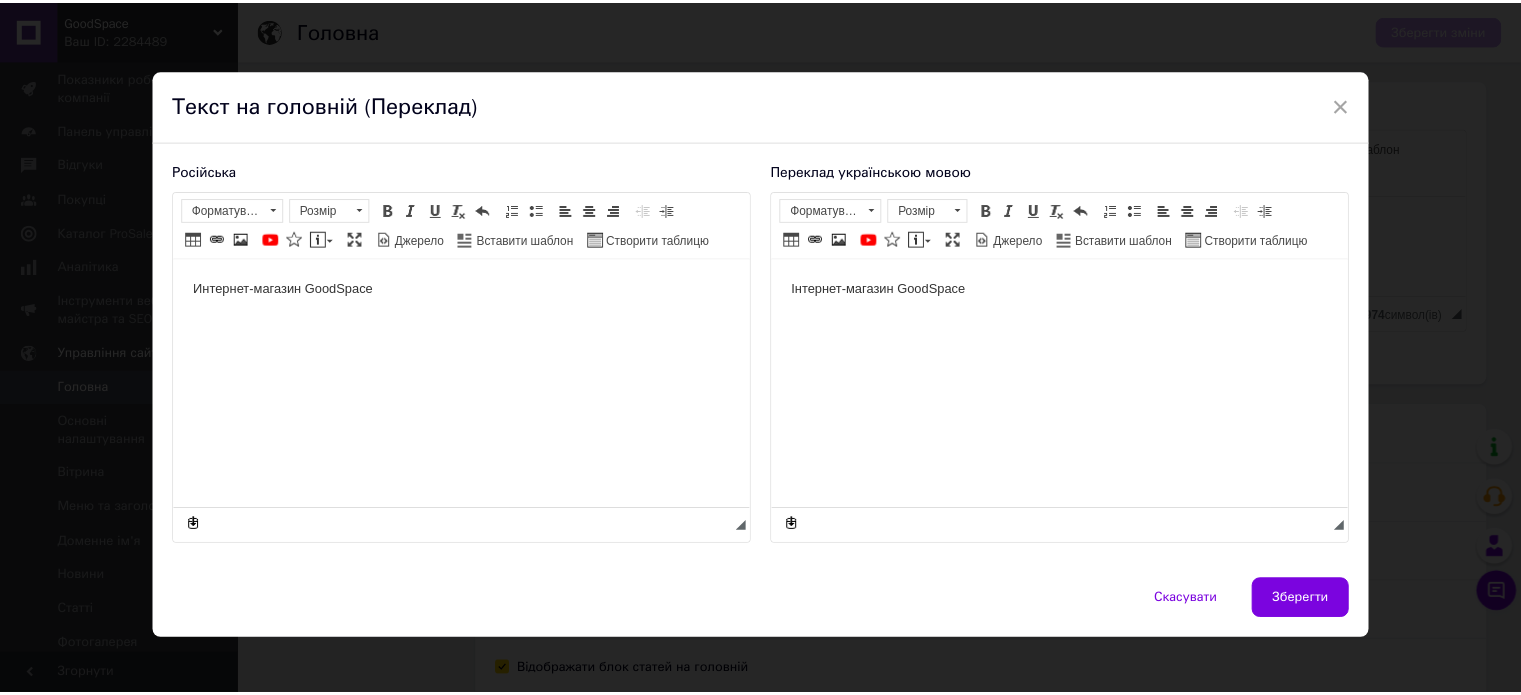 scroll, scrollTop: 0, scrollLeft: 0, axis: both 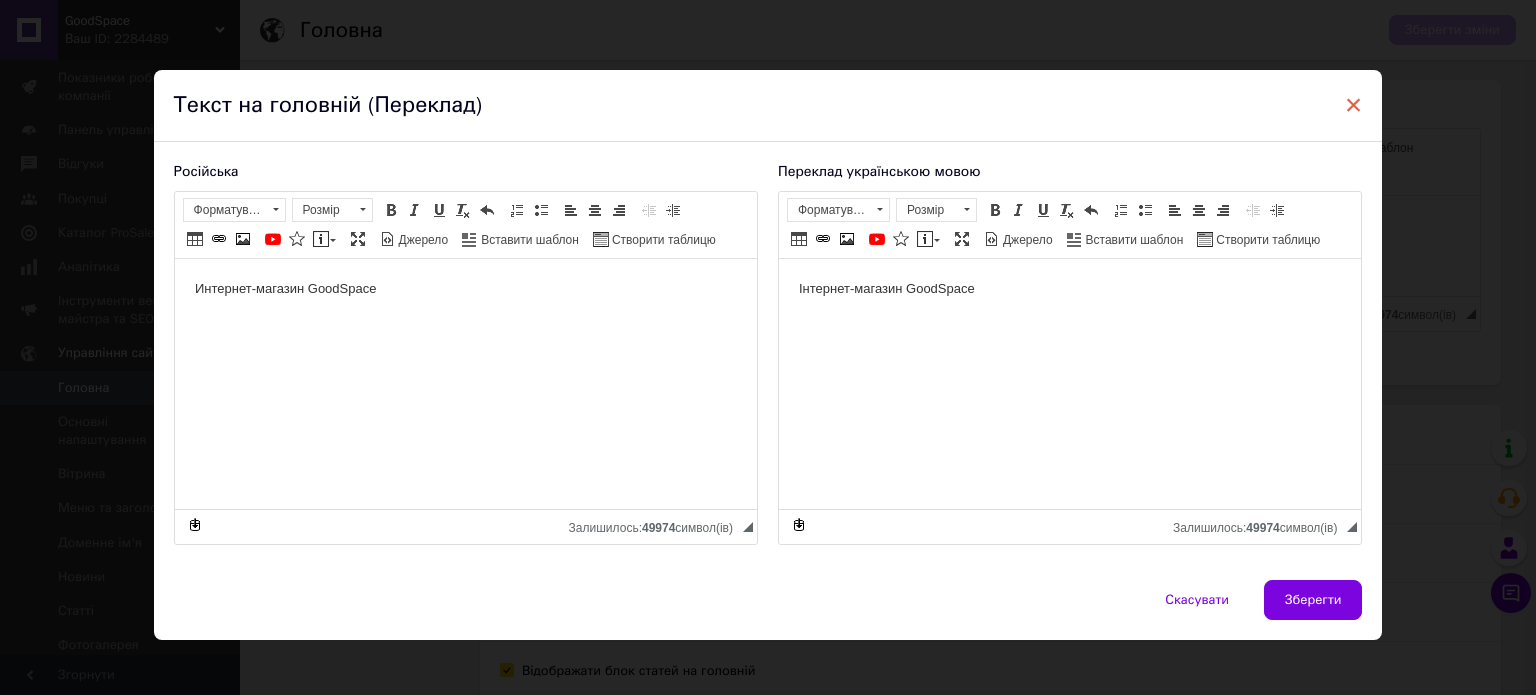 click on "×" at bounding box center [1354, 105] 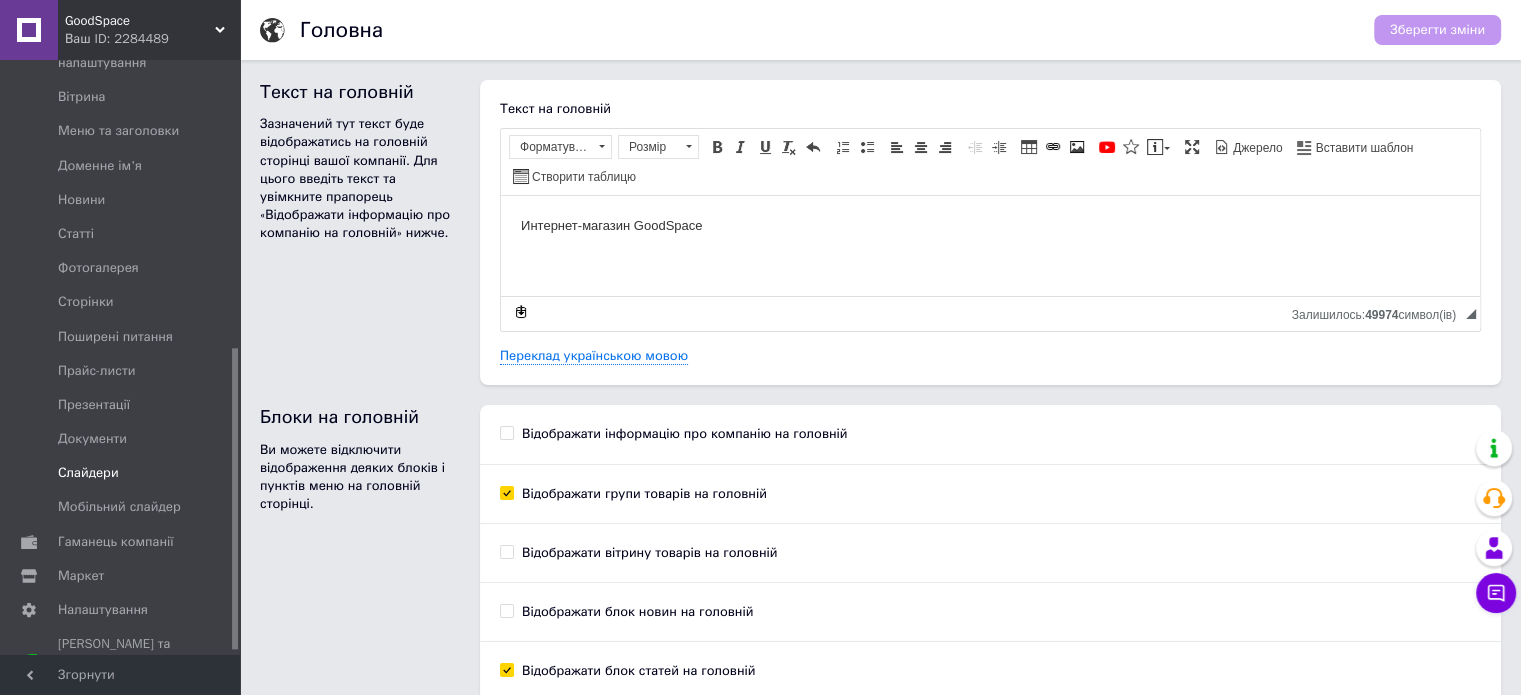 scroll, scrollTop: 576, scrollLeft: 0, axis: vertical 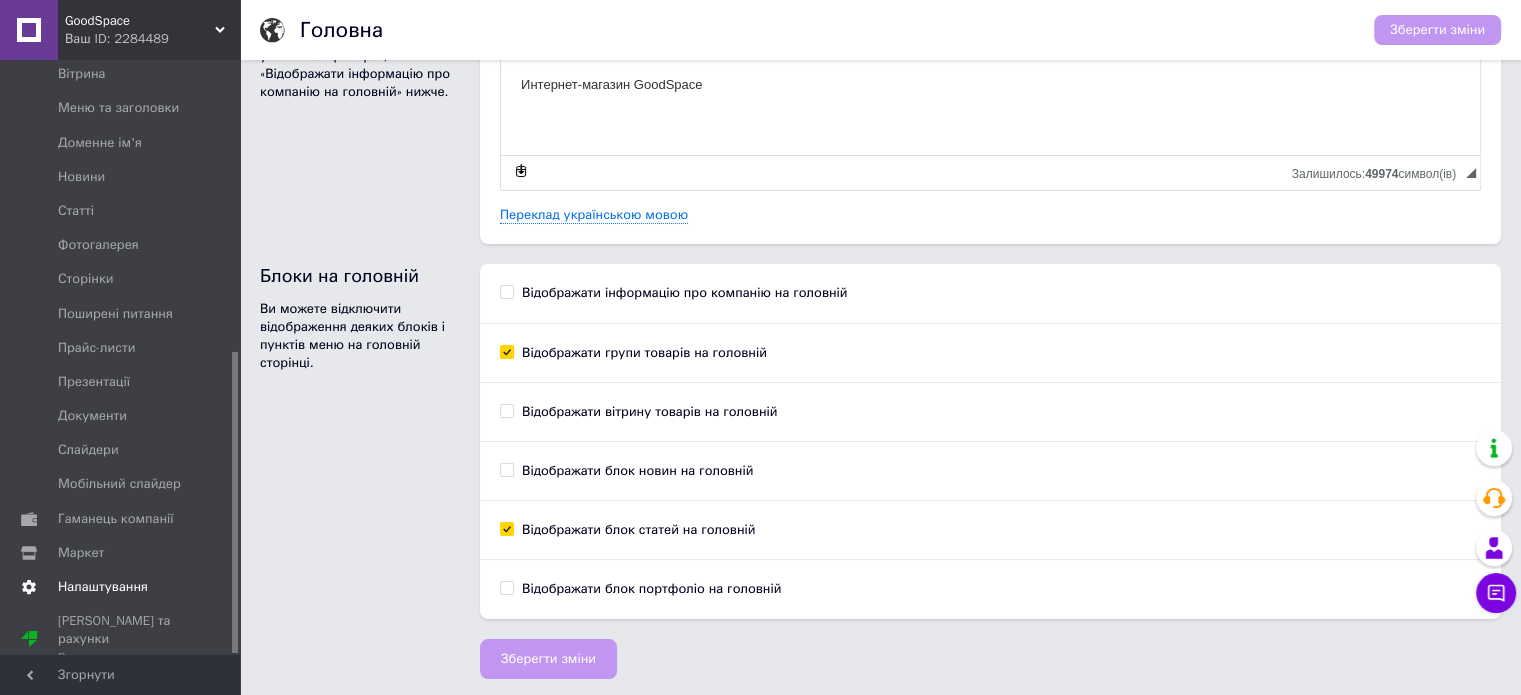 click on "Налаштування" at bounding box center [123, 587] 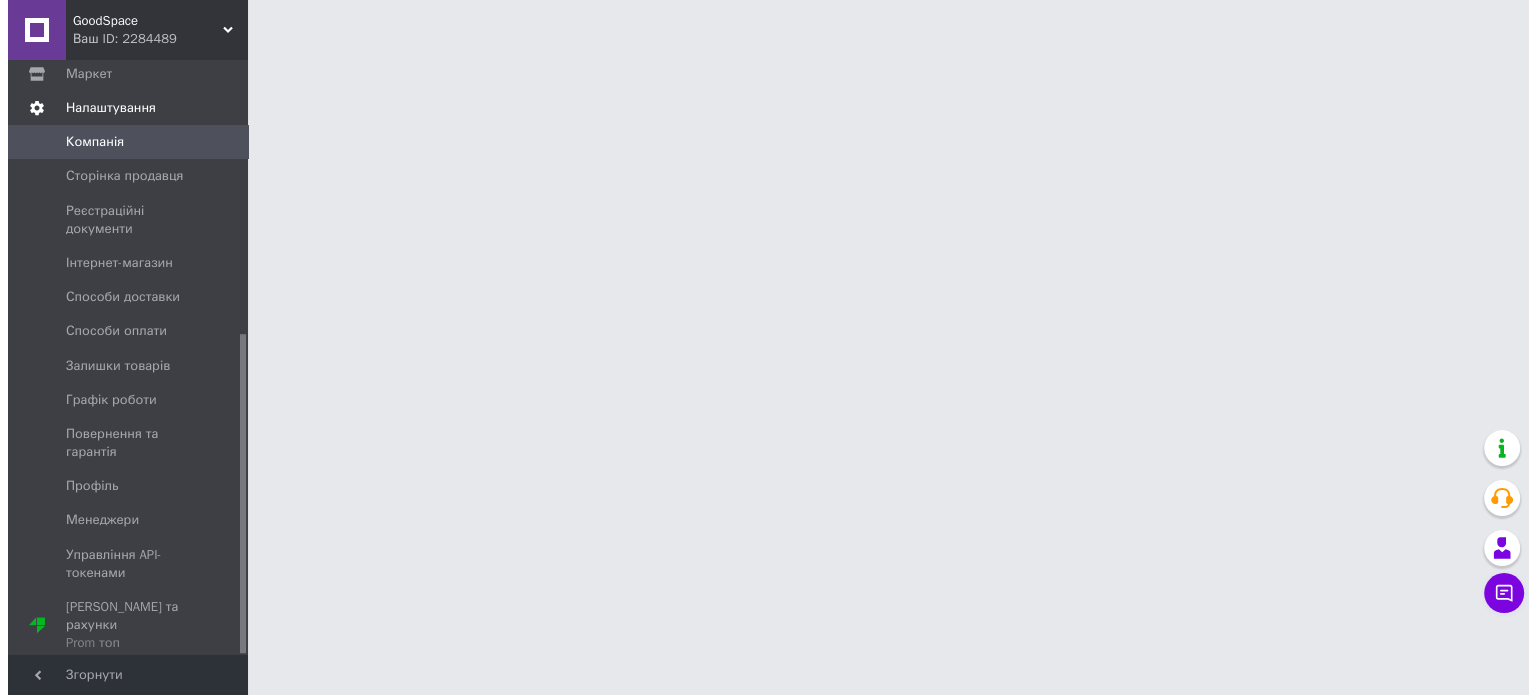 scroll, scrollTop: 0, scrollLeft: 0, axis: both 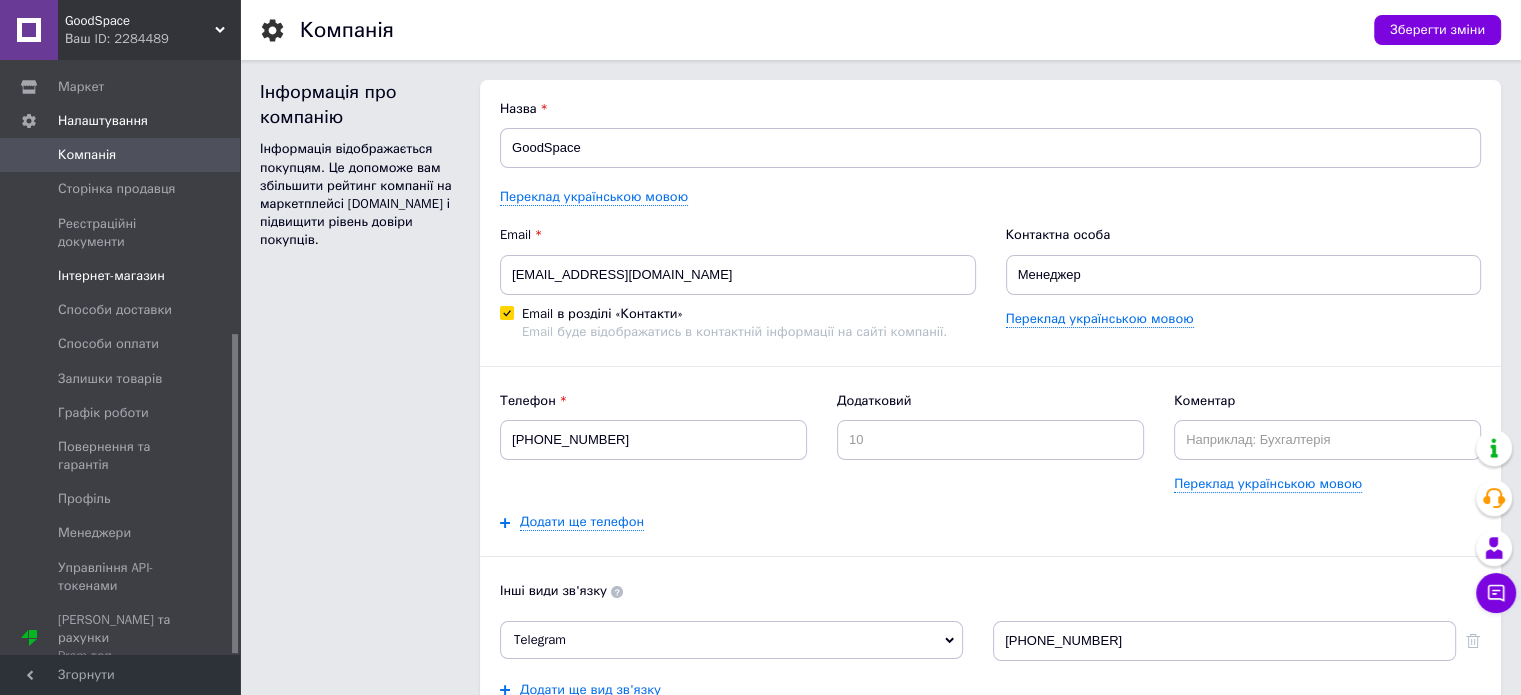 click on "Інтернет-магазин" at bounding box center [111, 276] 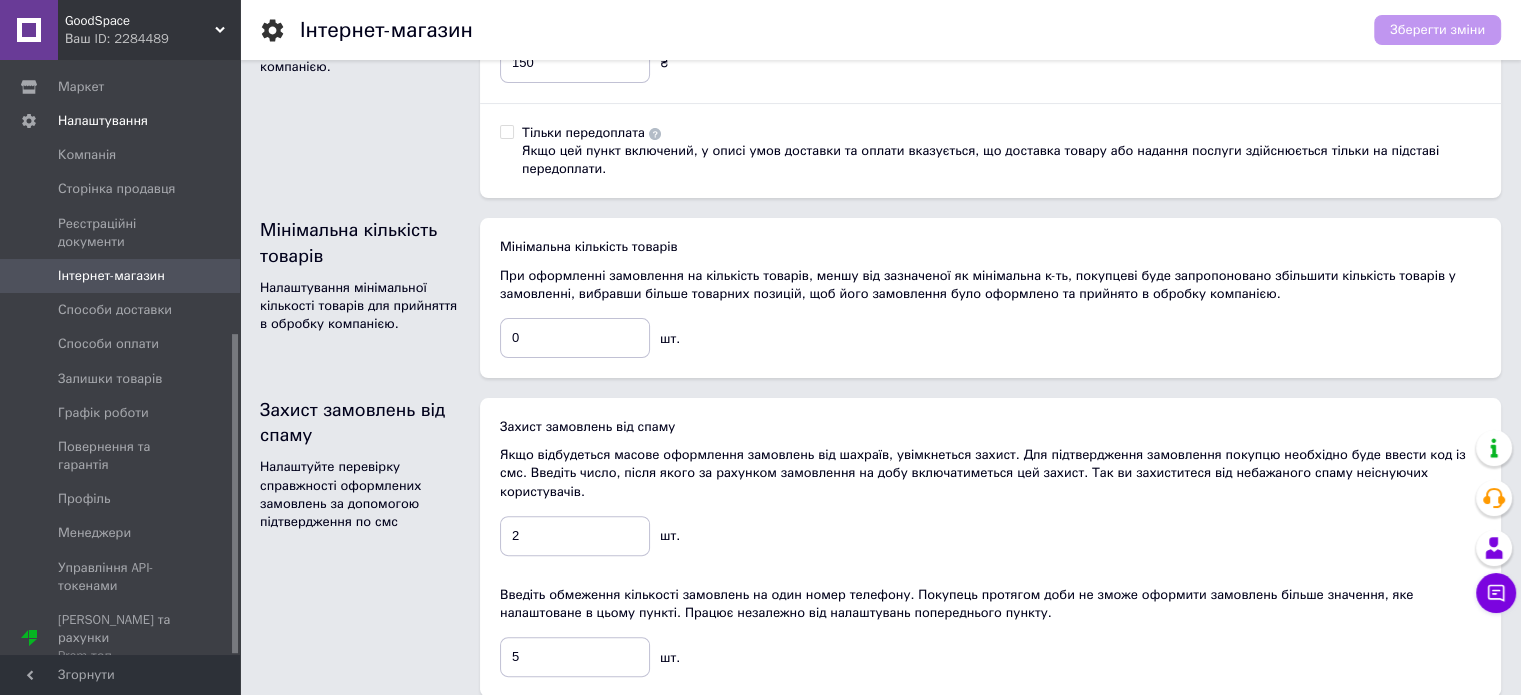 scroll, scrollTop: 600, scrollLeft: 0, axis: vertical 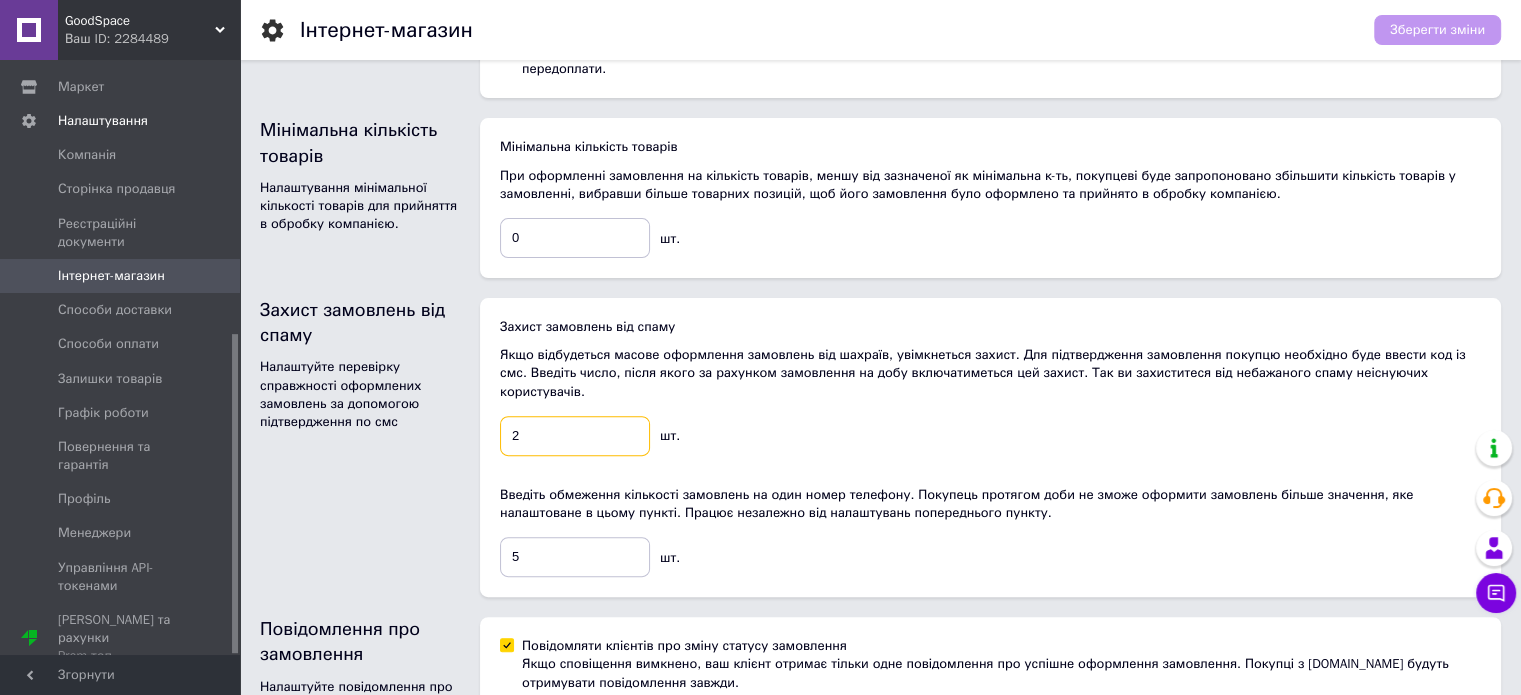 click on "2" at bounding box center (575, 436) 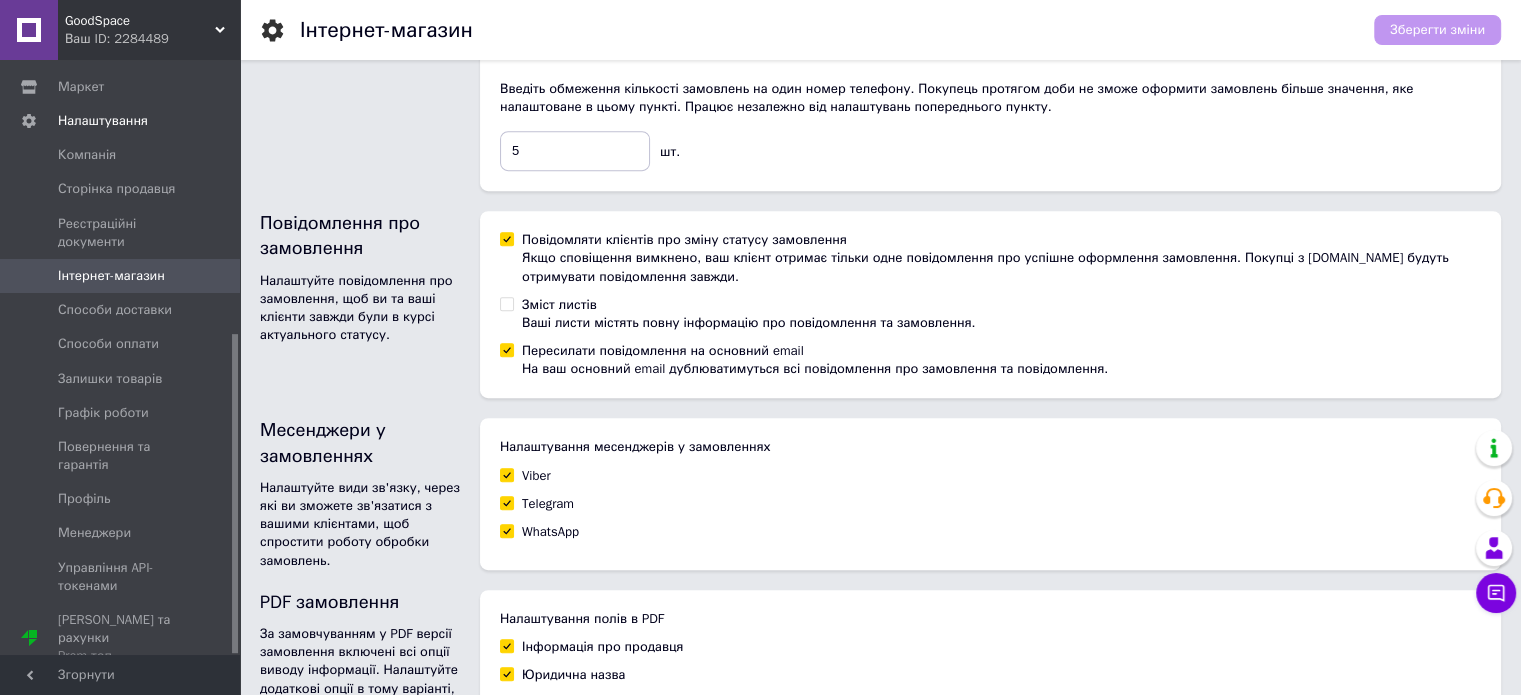 scroll, scrollTop: 1100, scrollLeft: 0, axis: vertical 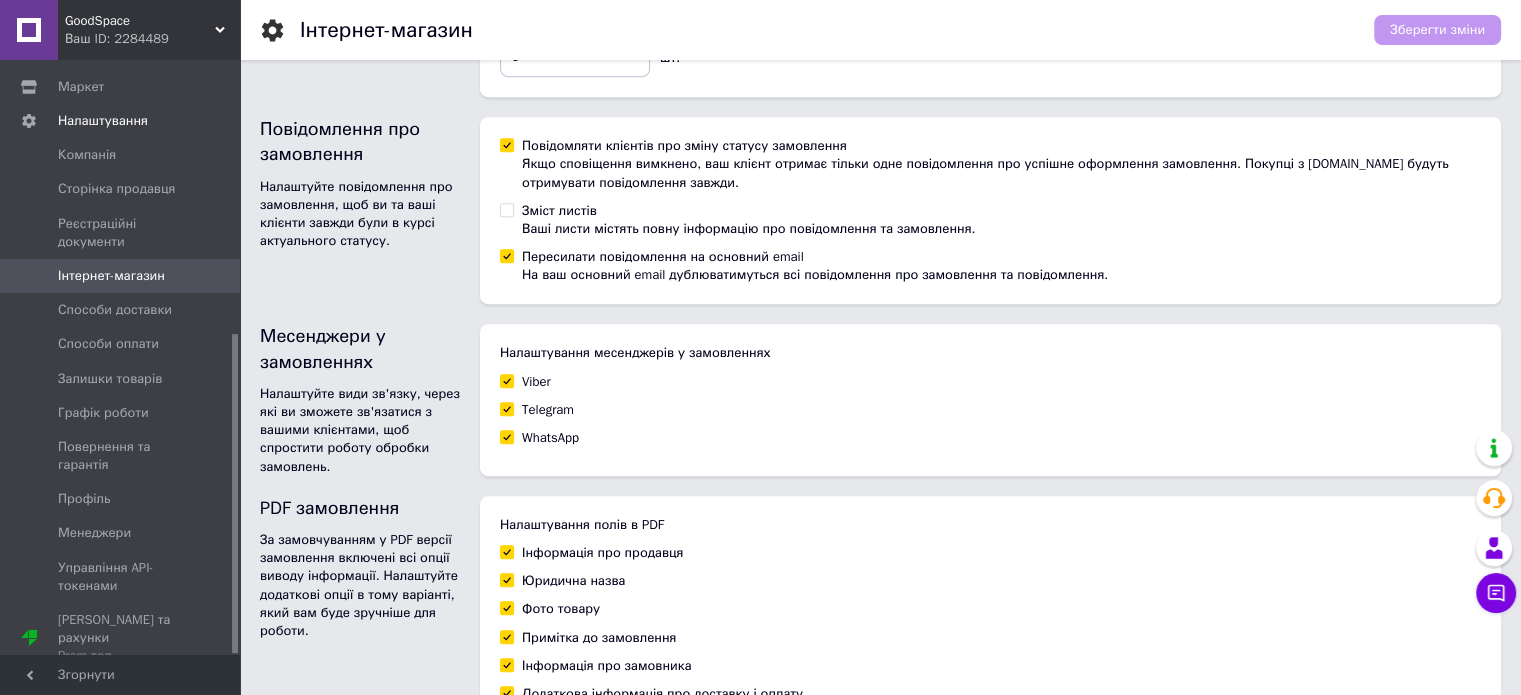 click on "Viber" at bounding box center [506, 380] 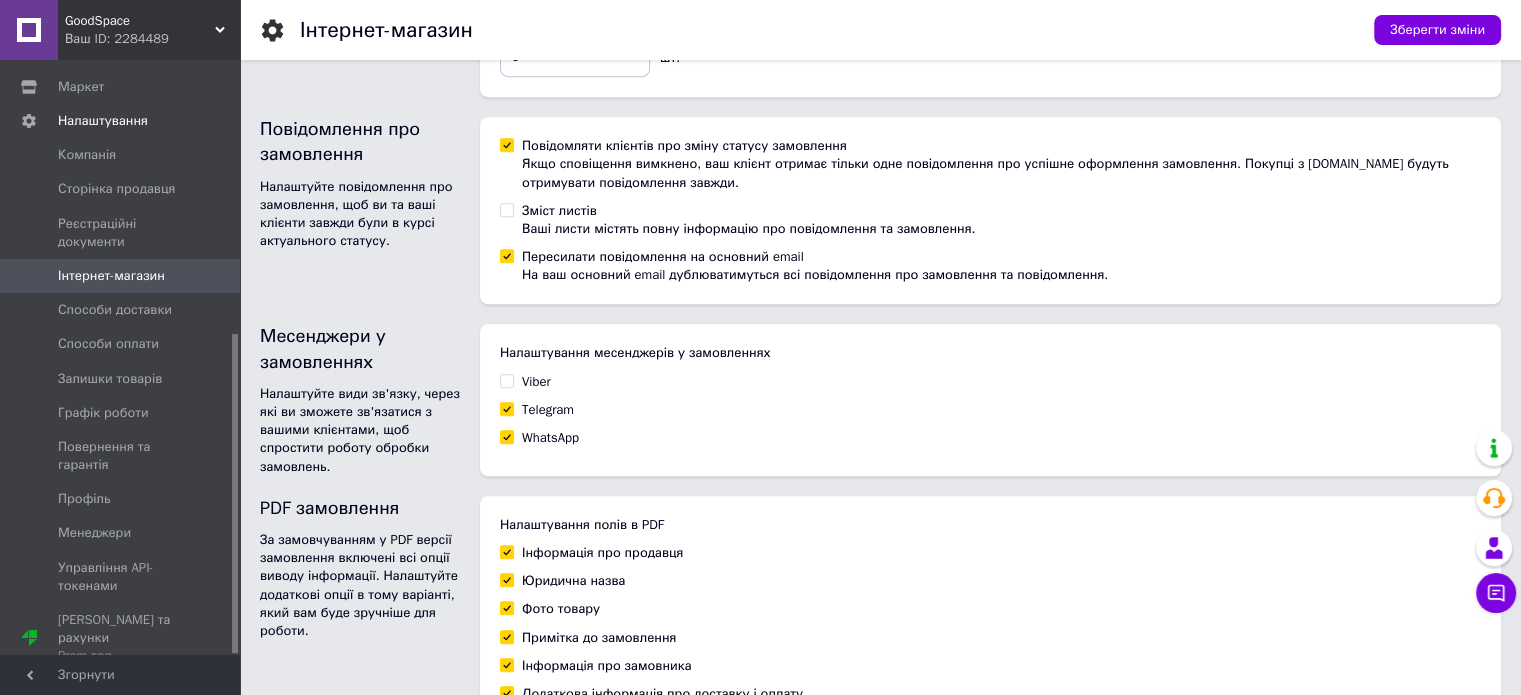 click on "Viber" at bounding box center [506, 380] 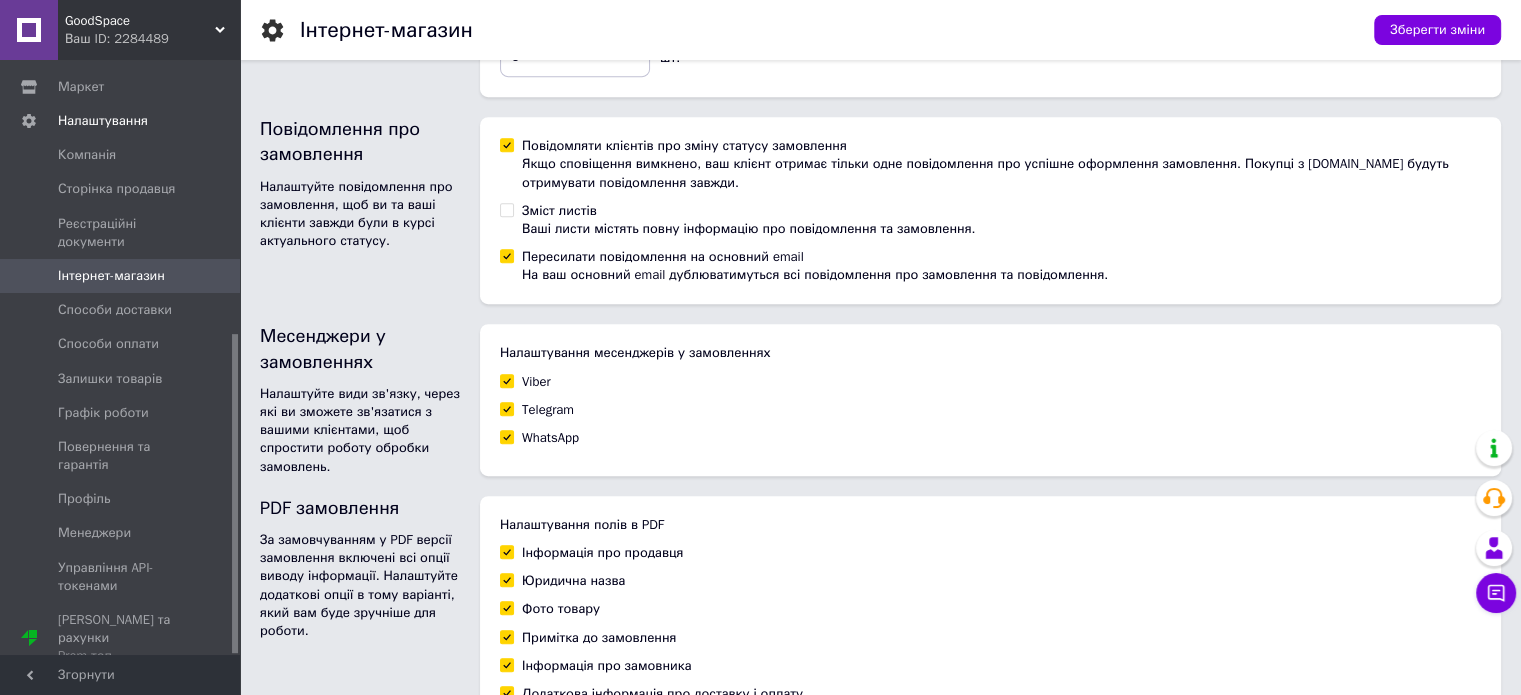 checkbox on "true" 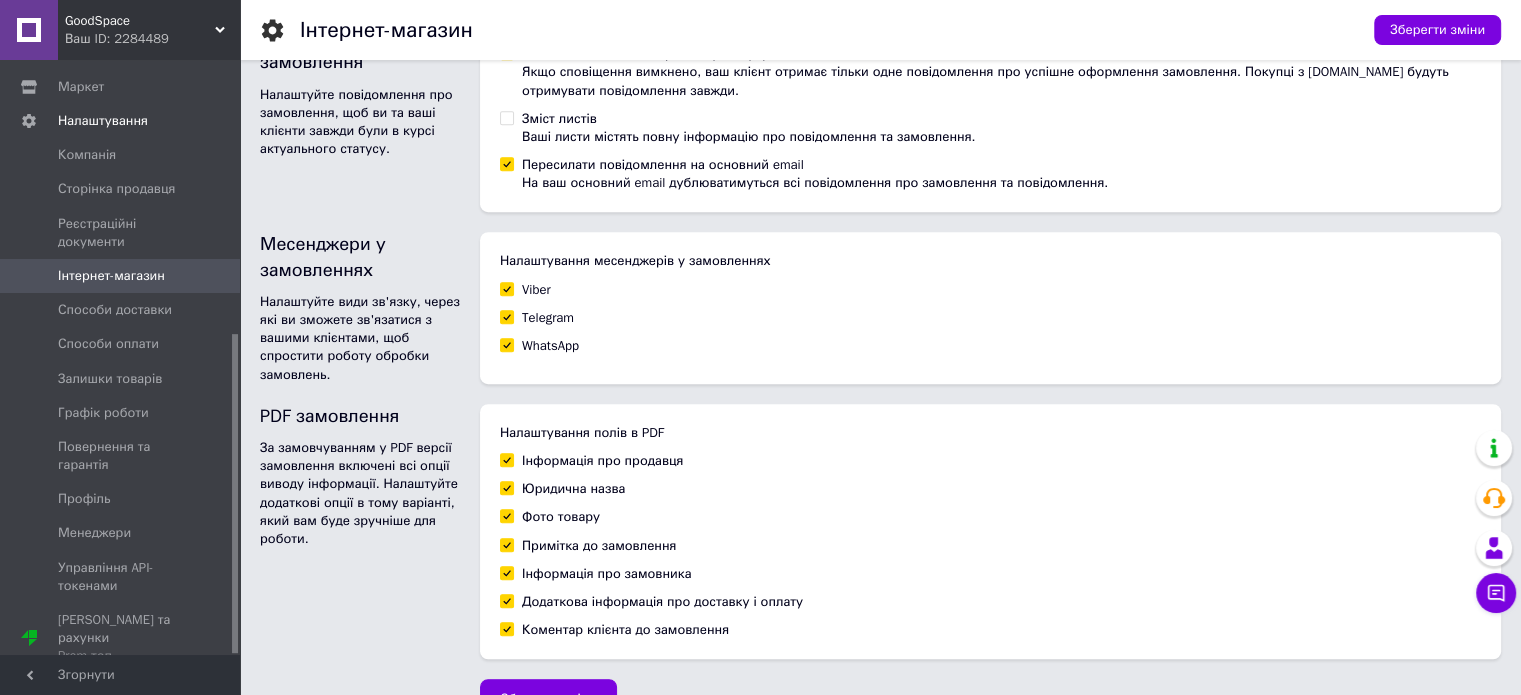 scroll, scrollTop: 1197, scrollLeft: 0, axis: vertical 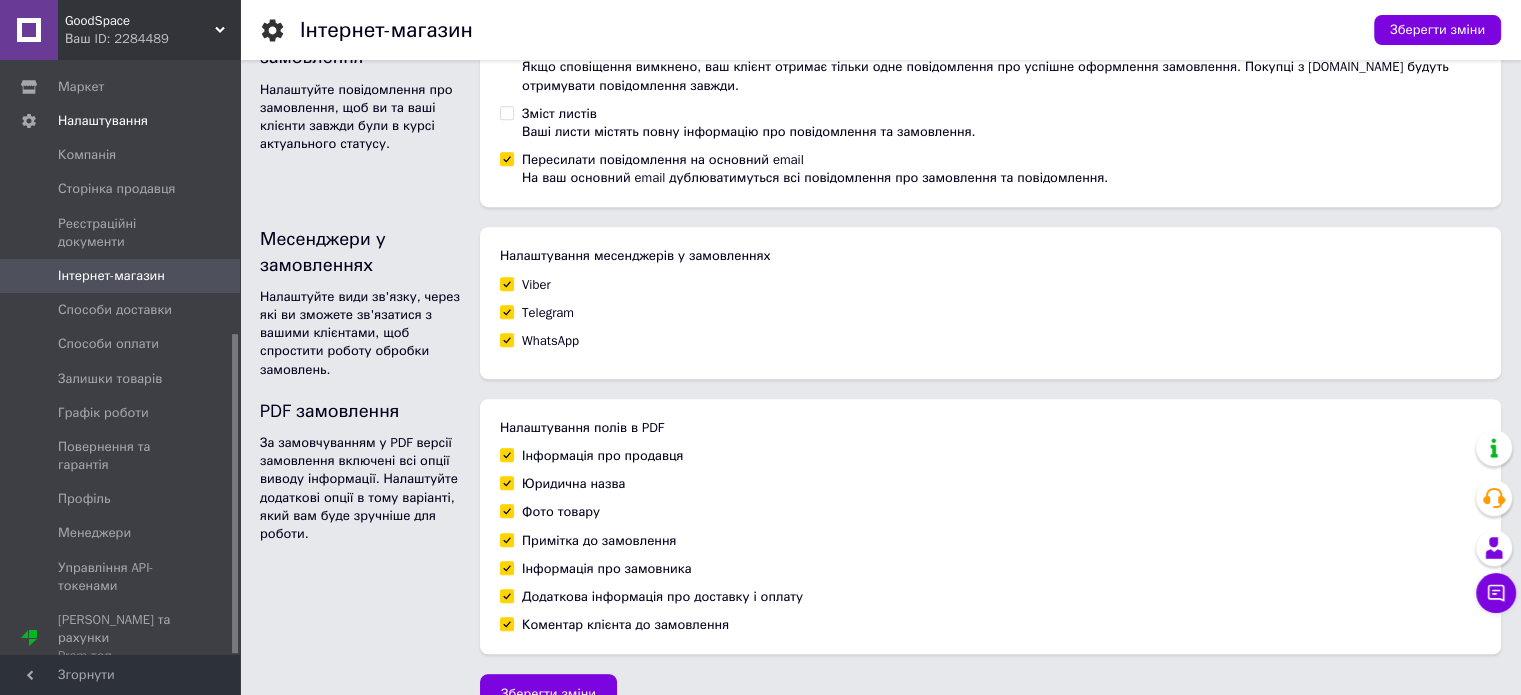click on "Юридична назва" at bounding box center (506, 482) 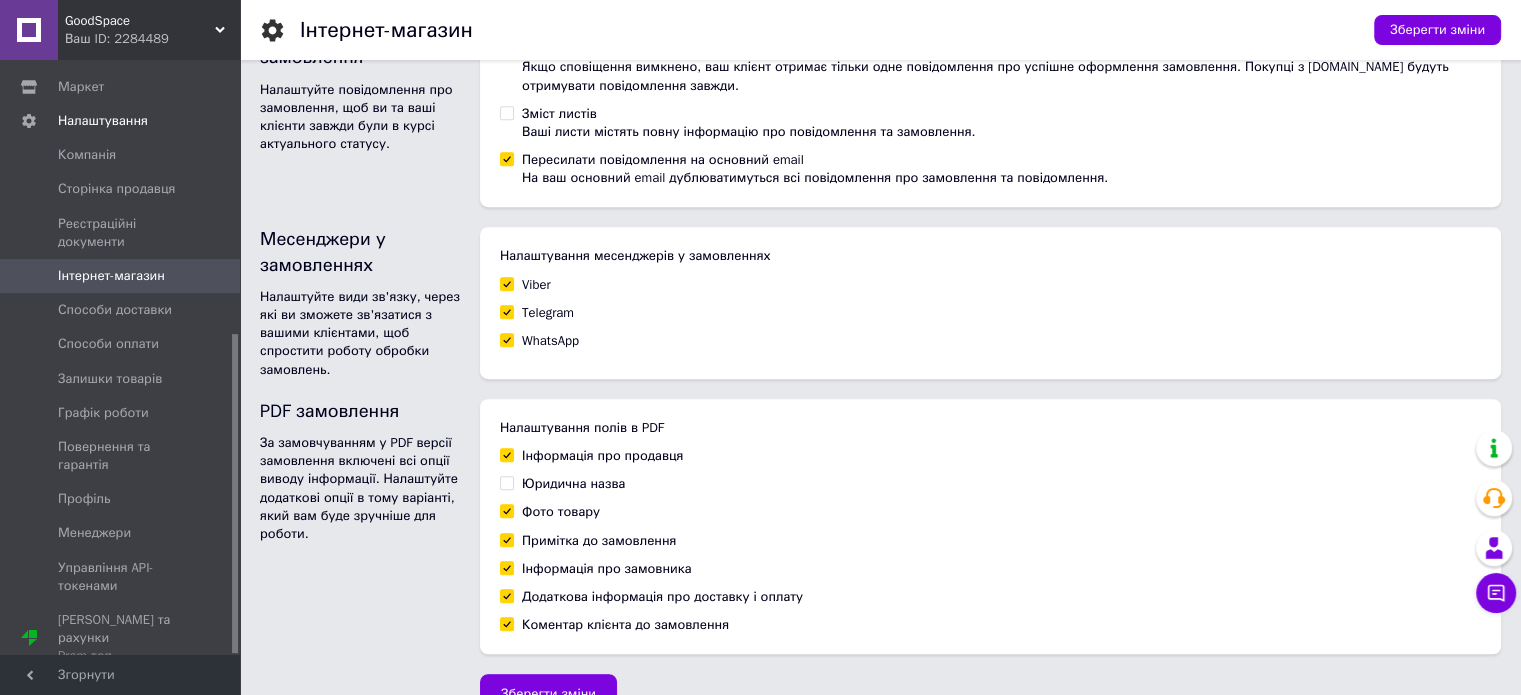 click on "Примітка до замовлення" at bounding box center [506, 539] 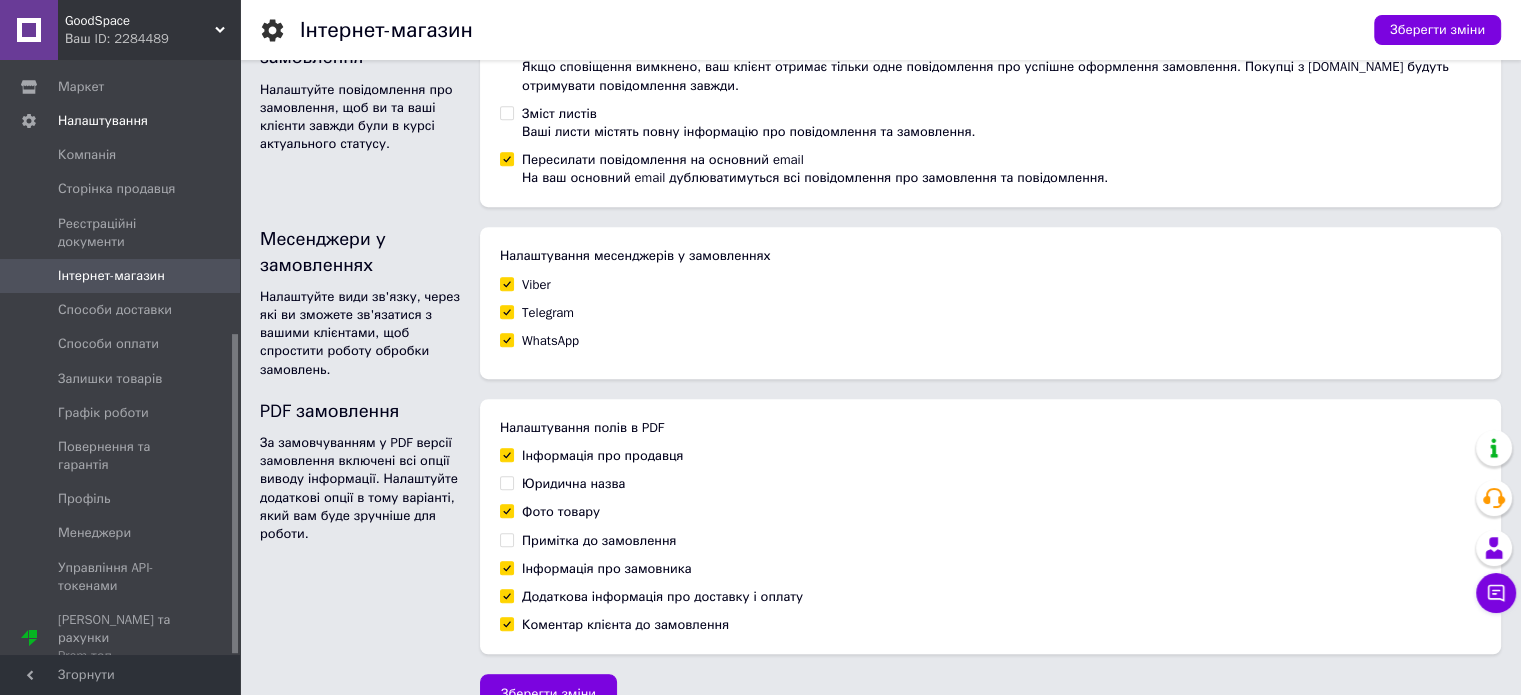 checkbox on "false" 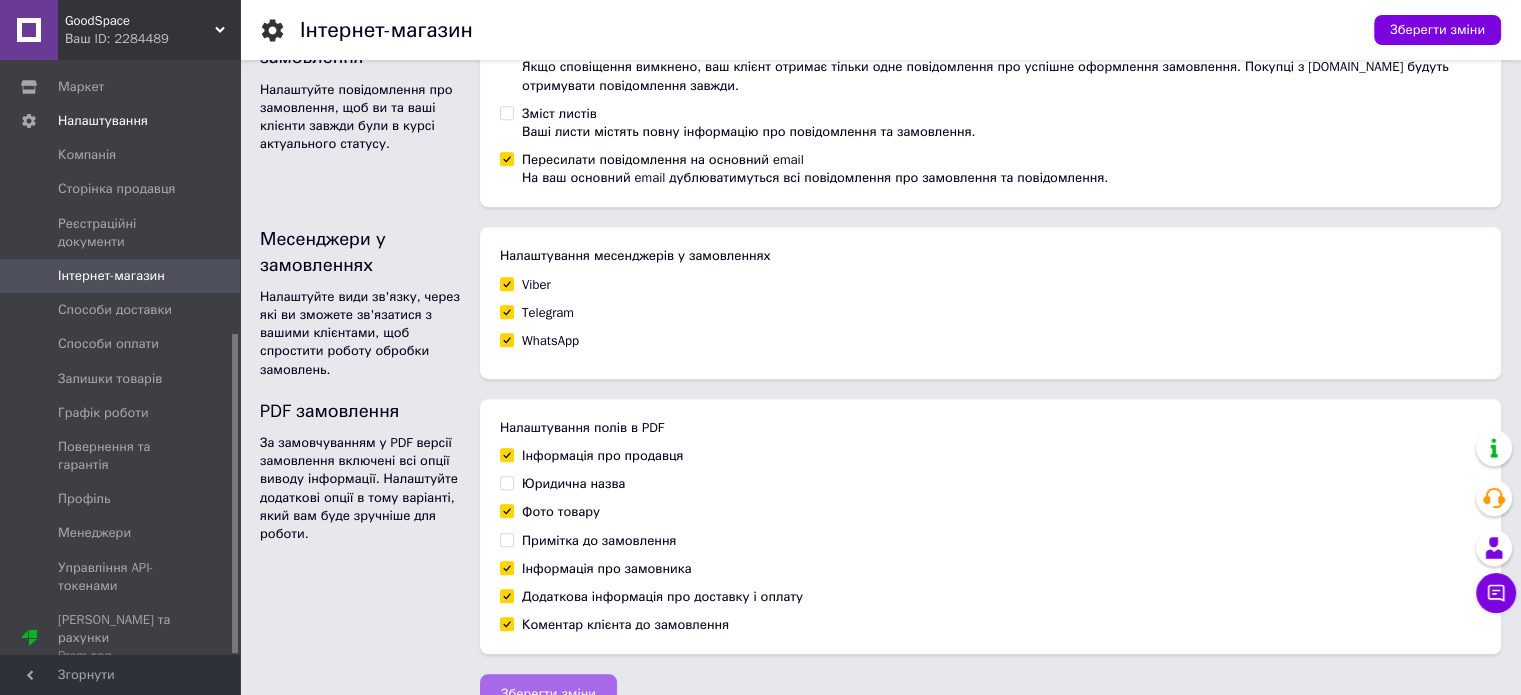 click on "Зберегти зміни" at bounding box center [548, 694] 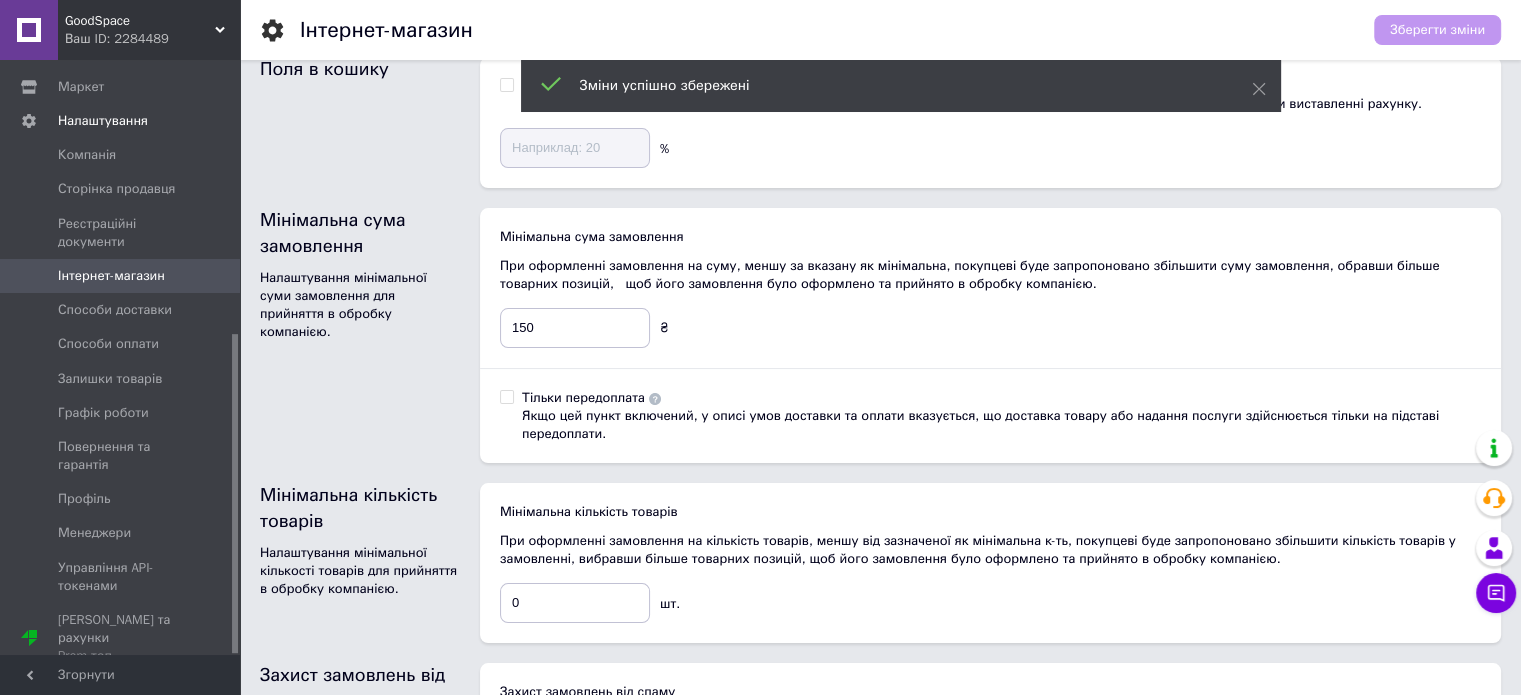 scroll, scrollTop: 0, scrollLeft: 0, axis: both 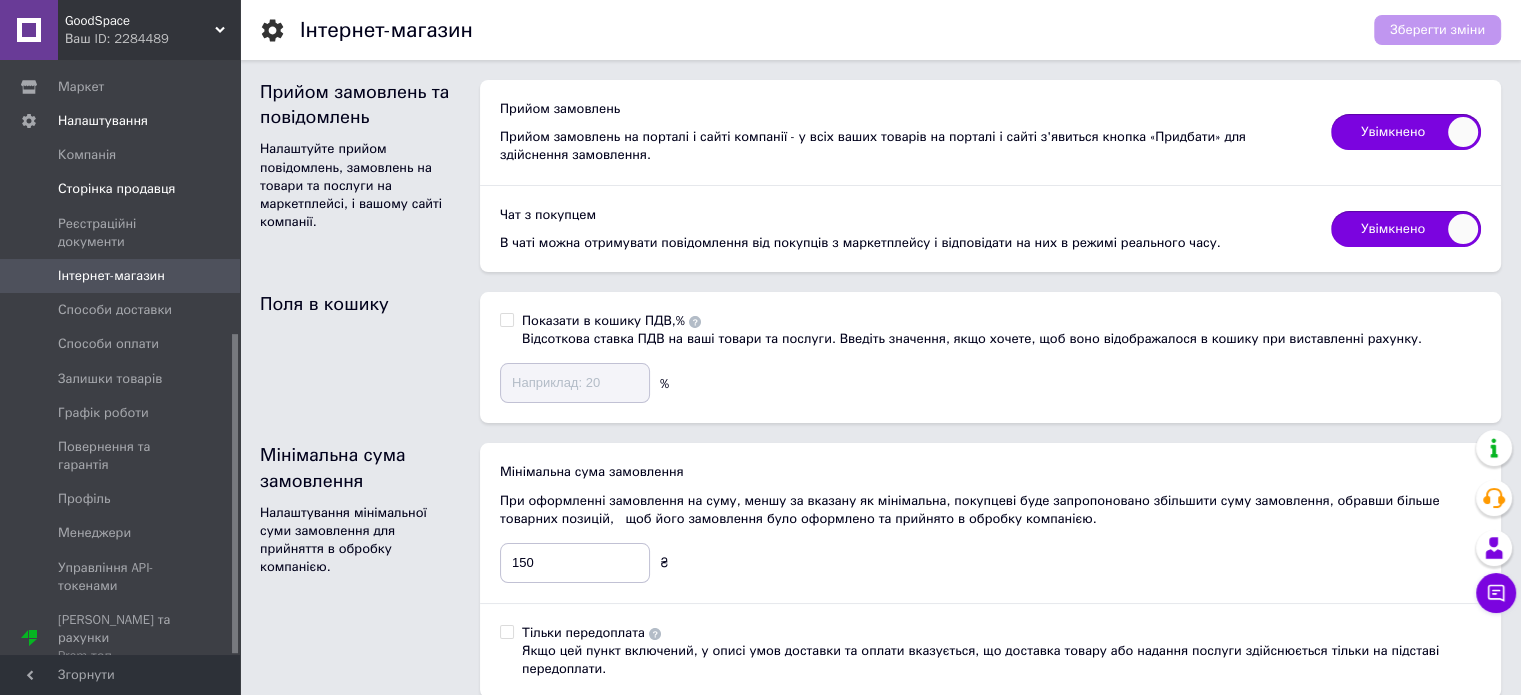 click on "Сторінка продавця" at bounding box center [116, 189] 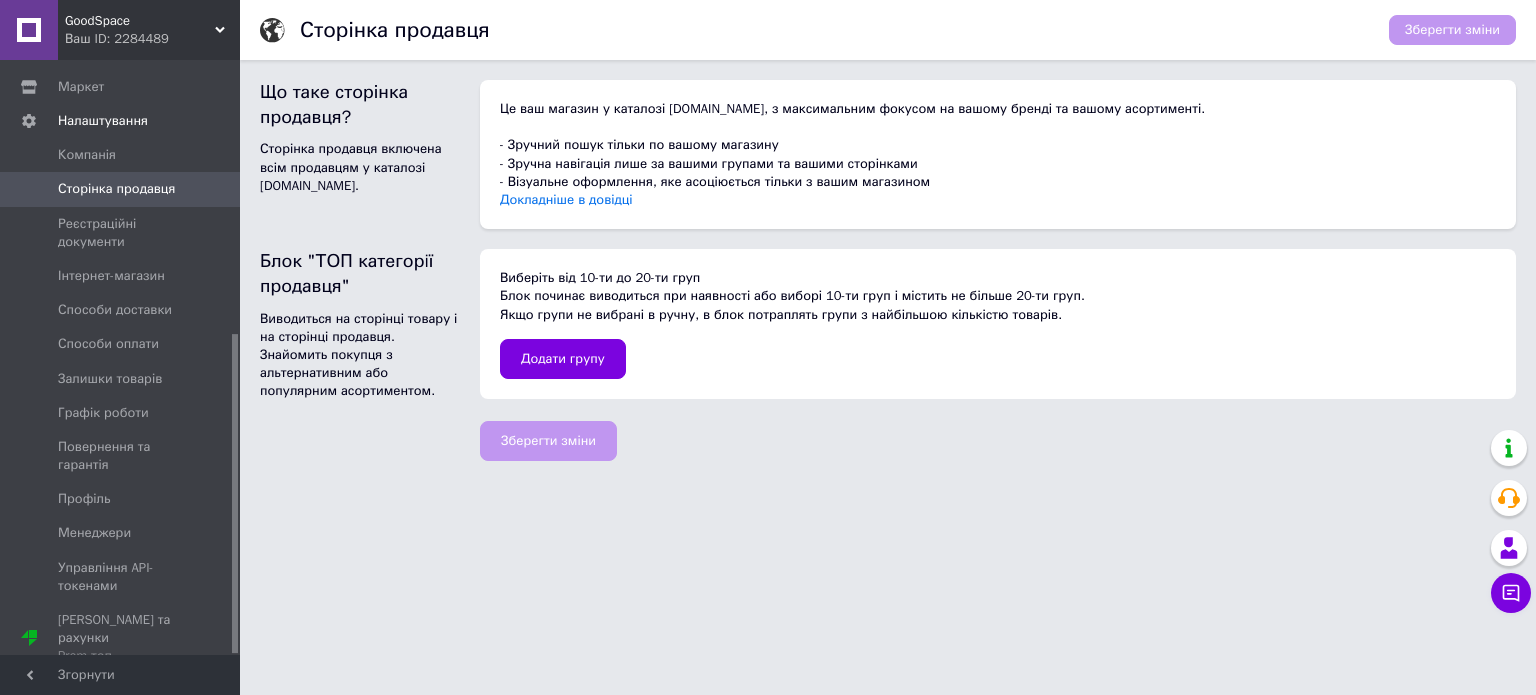 click on "Сторінка продавця" at bounding box center (116, 189) 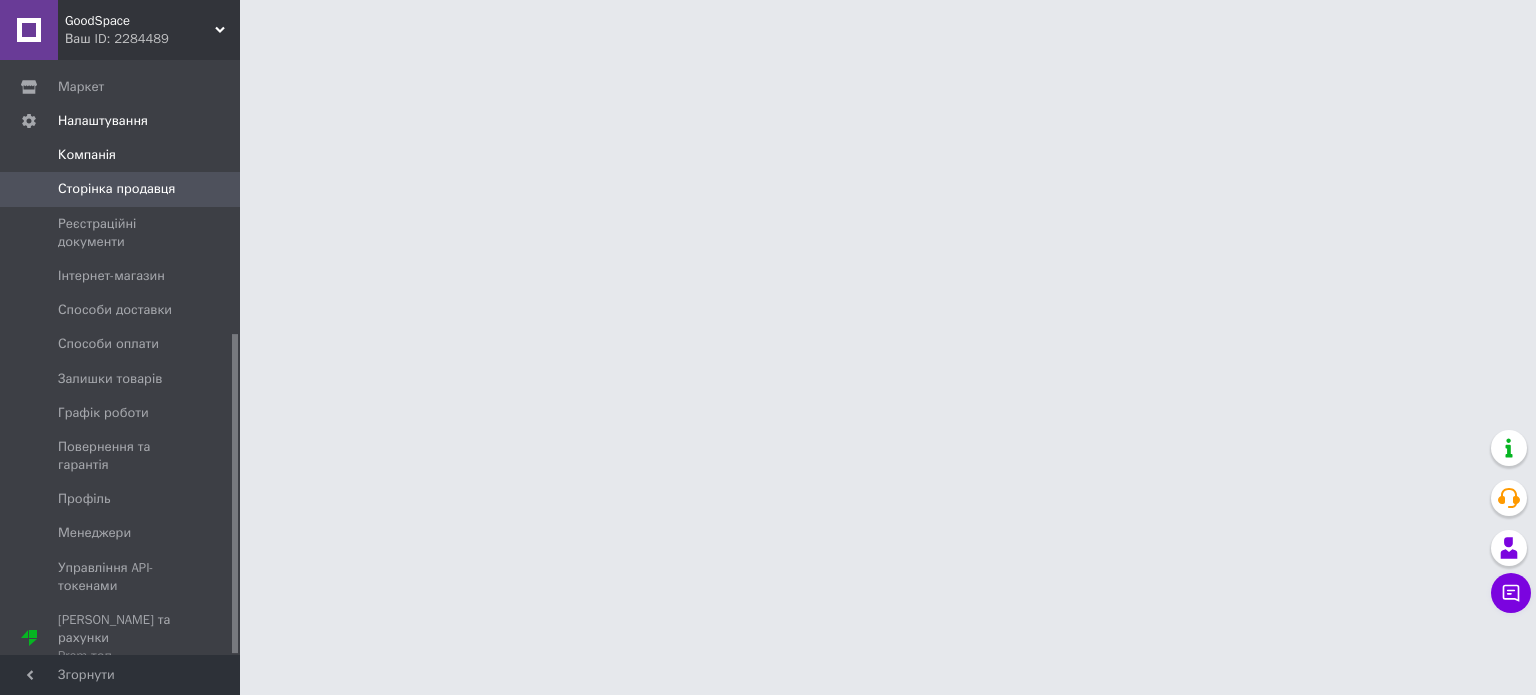 click on "Компанія" at bounding box center [87, 155] 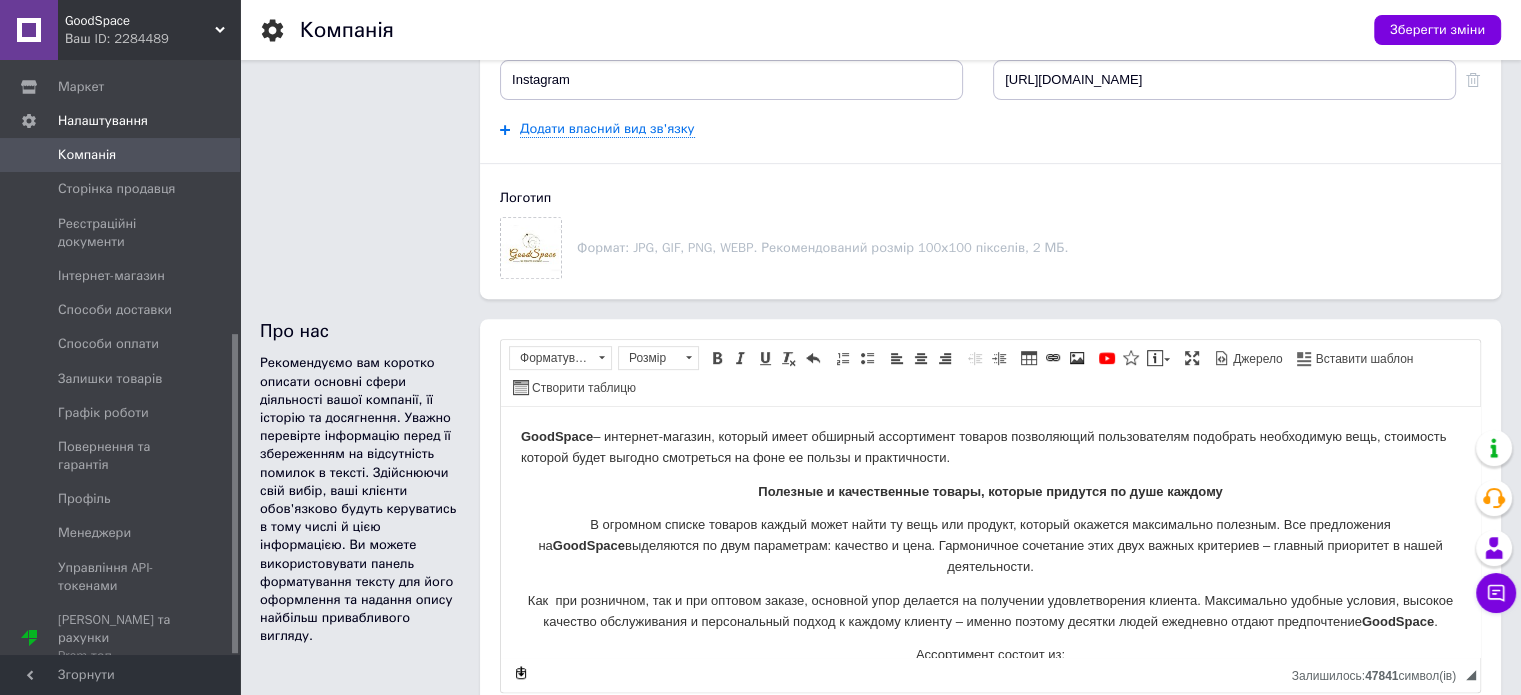 scroll, scrollTop: 1300, scrollLeft: 0, axis: vertical 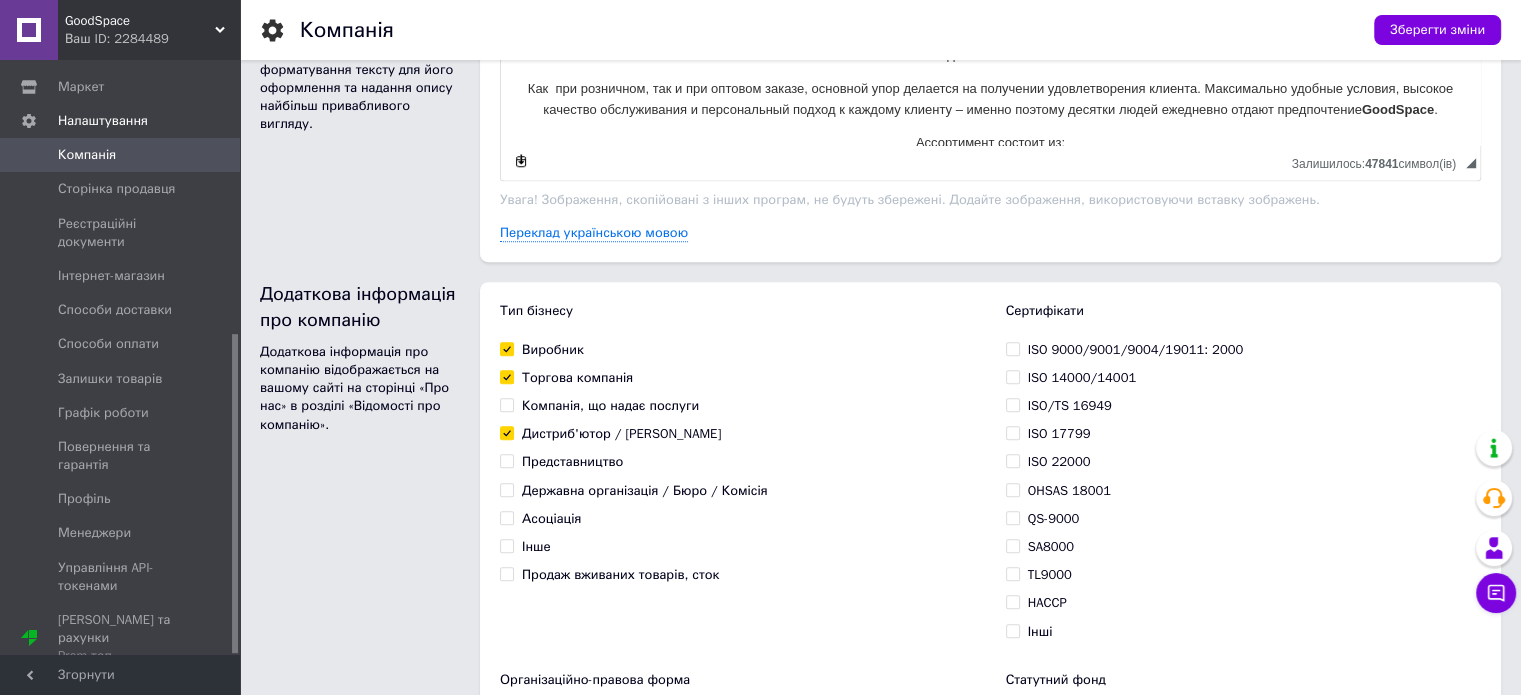 click on "Виробник" at bounding box center [506, 348] 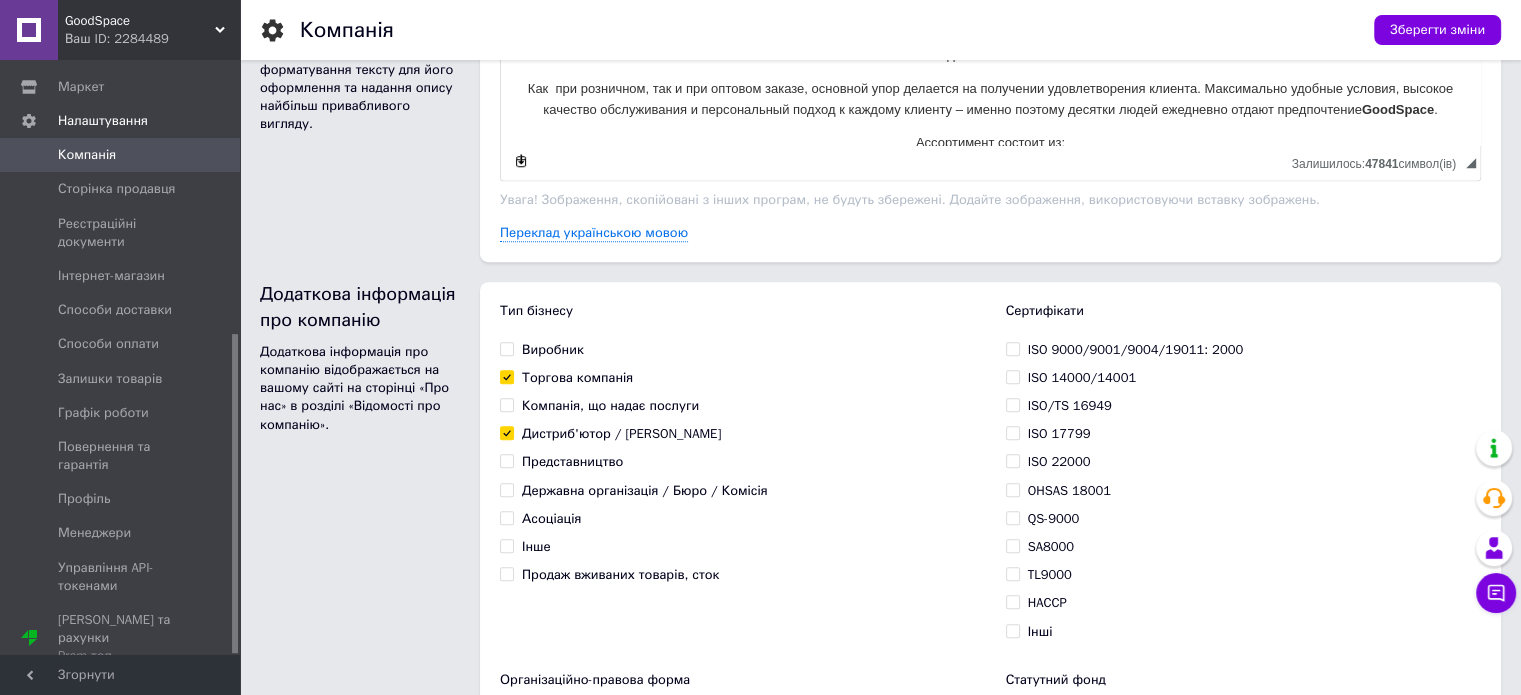 checkbox on "false" 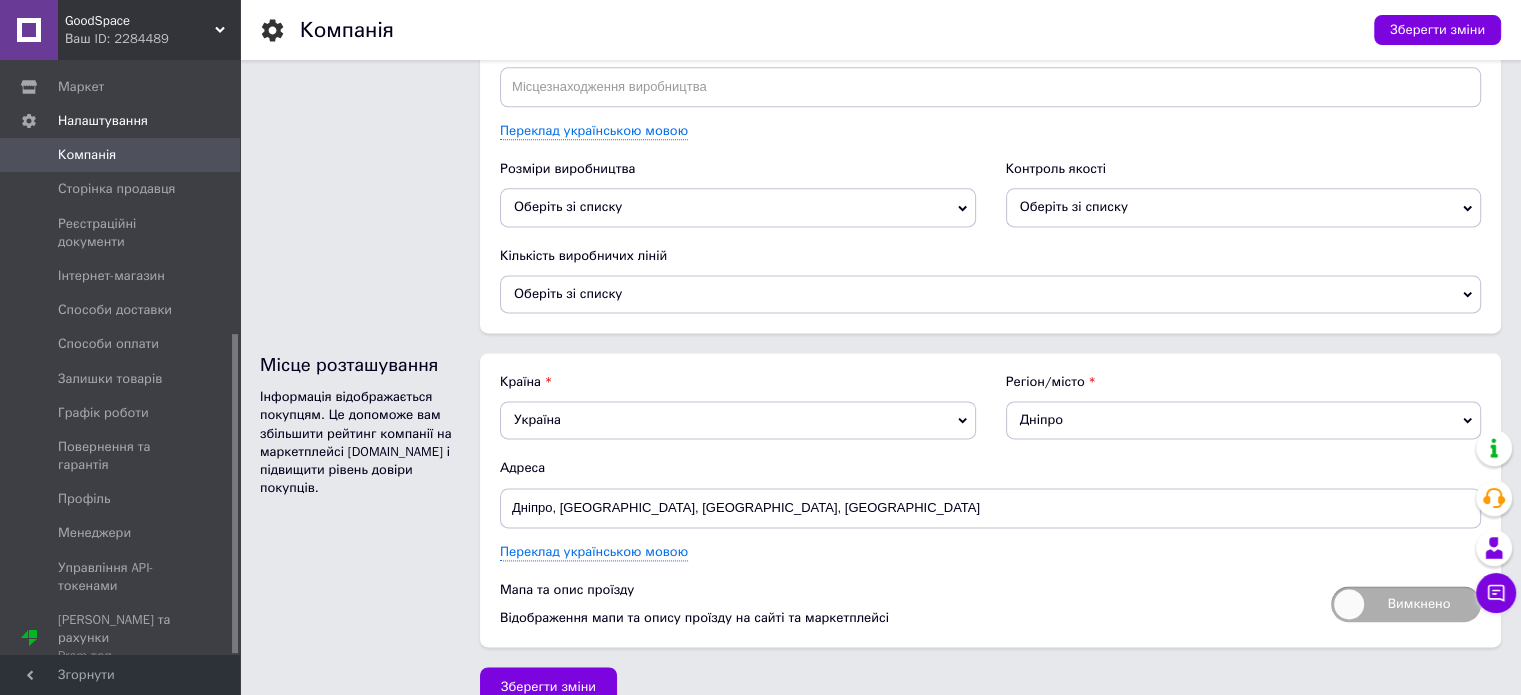 scroll, scrollTop: 2661, scrollLeft: 0, axis: vertical 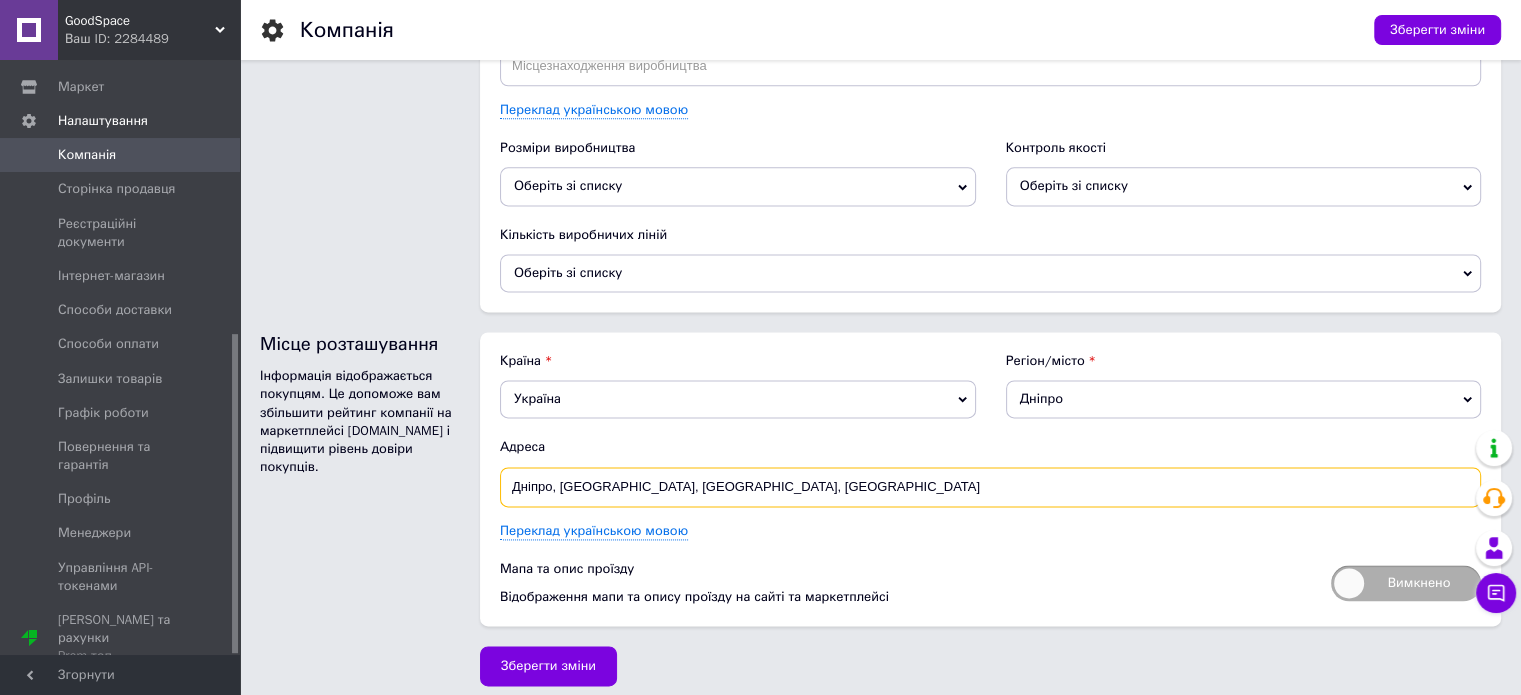 drag, startPoint x: 556, startPoint y: 474, endPoint x: 791, endPoint y: 476, distance: 235.00851 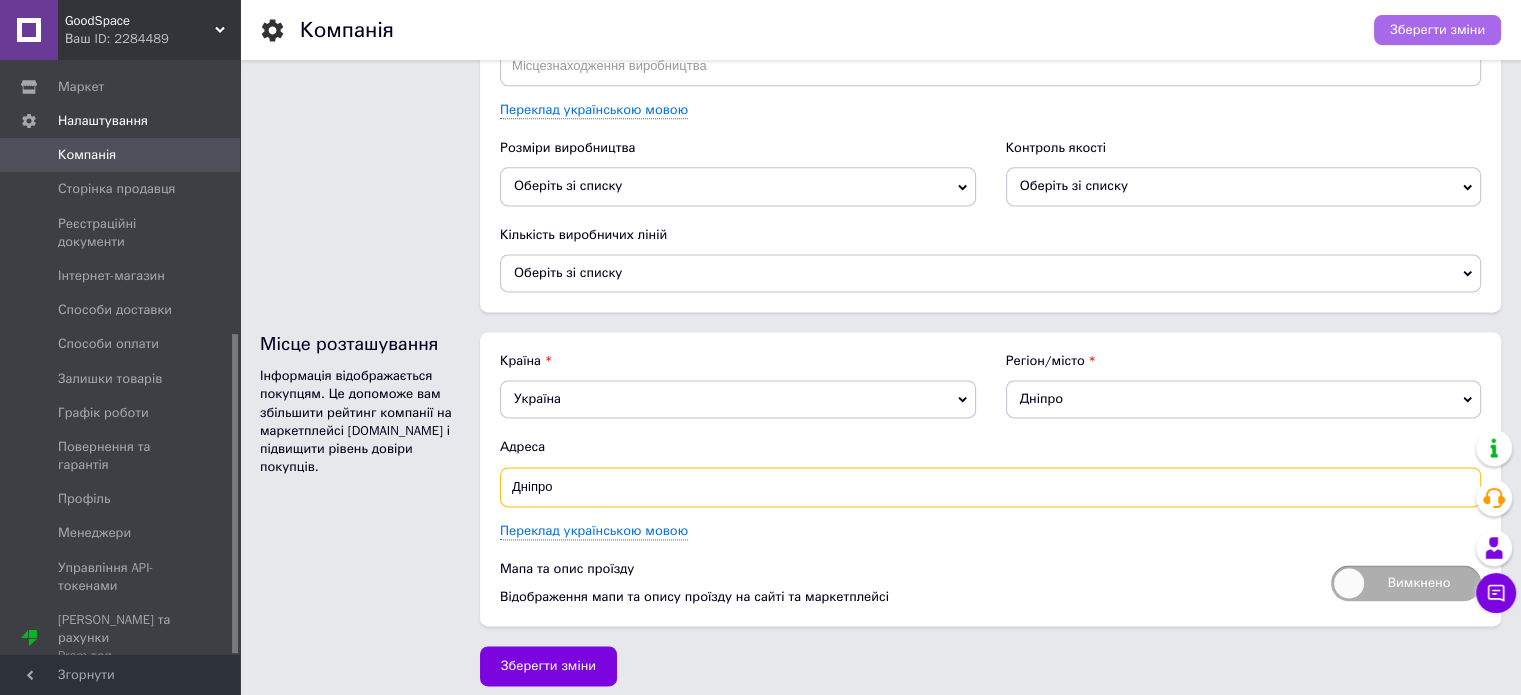 type on "Дніпро" 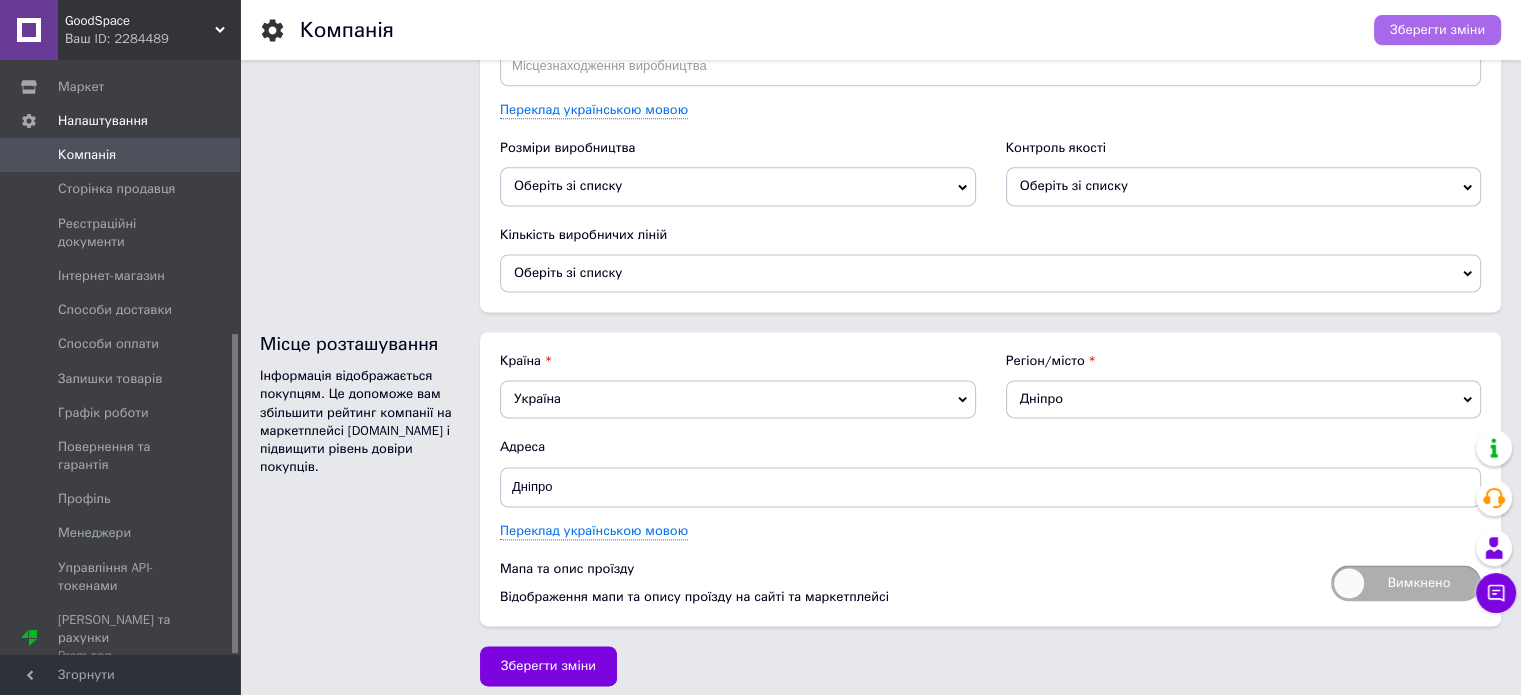 click on "Зберегти зміни" at bounding box center (1437, 30) 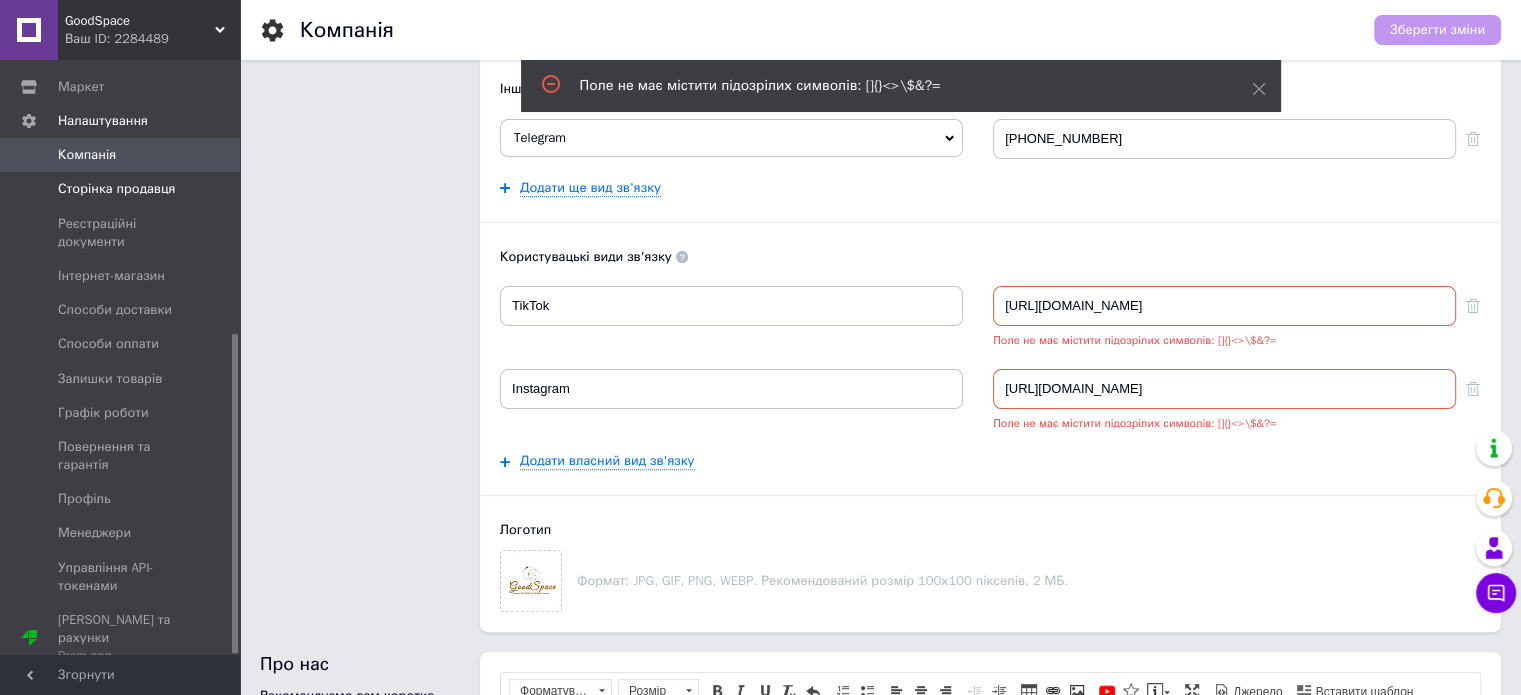 scroll, scrollTop: 492, scrollLeft: 0, axis: vertical 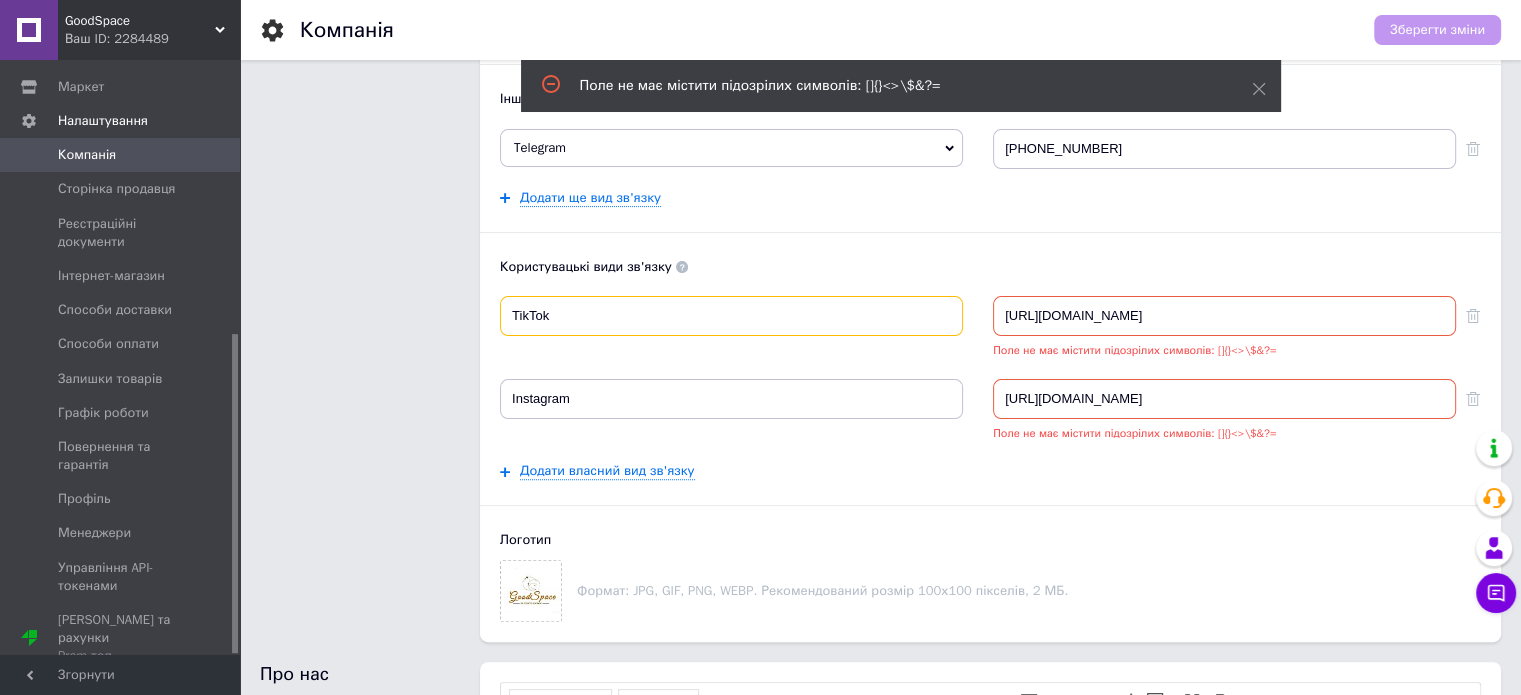 click on "TikTok" at bounding box center (731, 316) 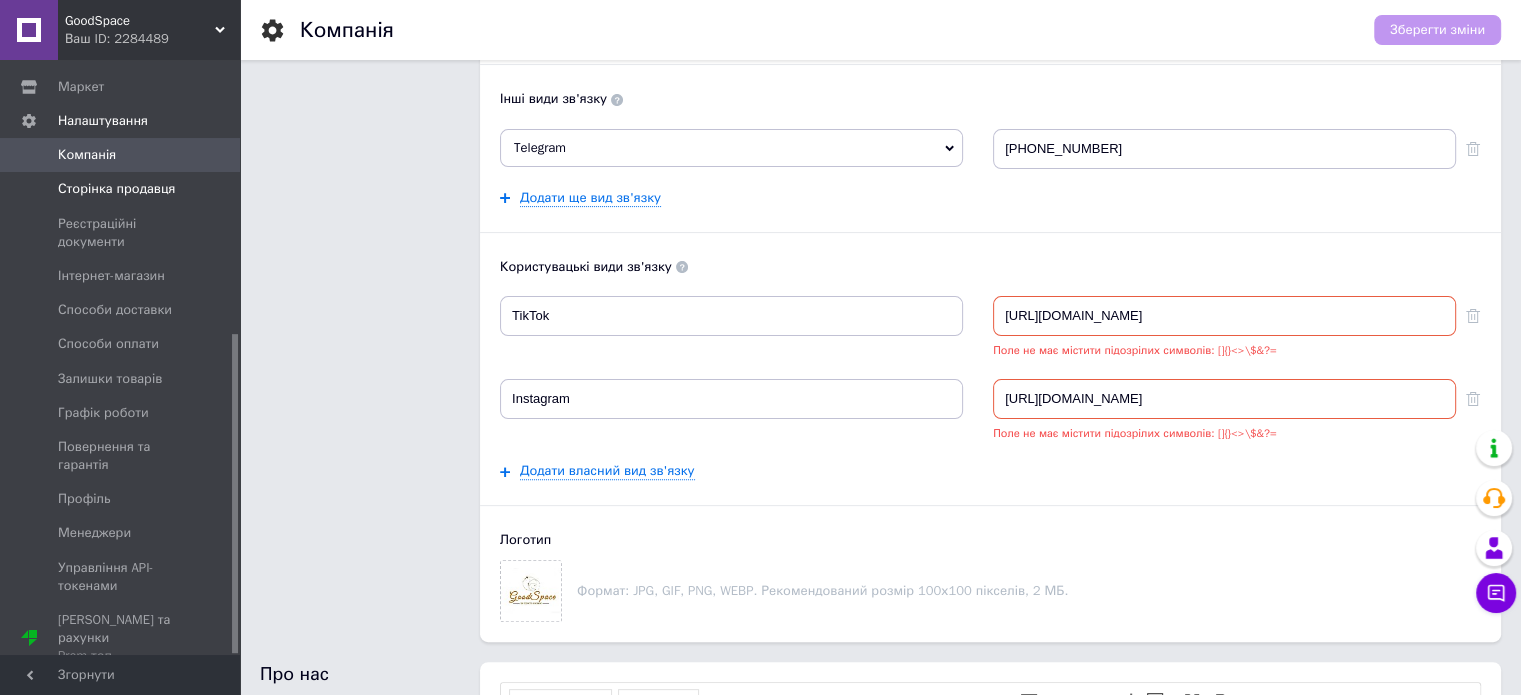 click on "Сторінка продавця" at bounding box center [116, 189] 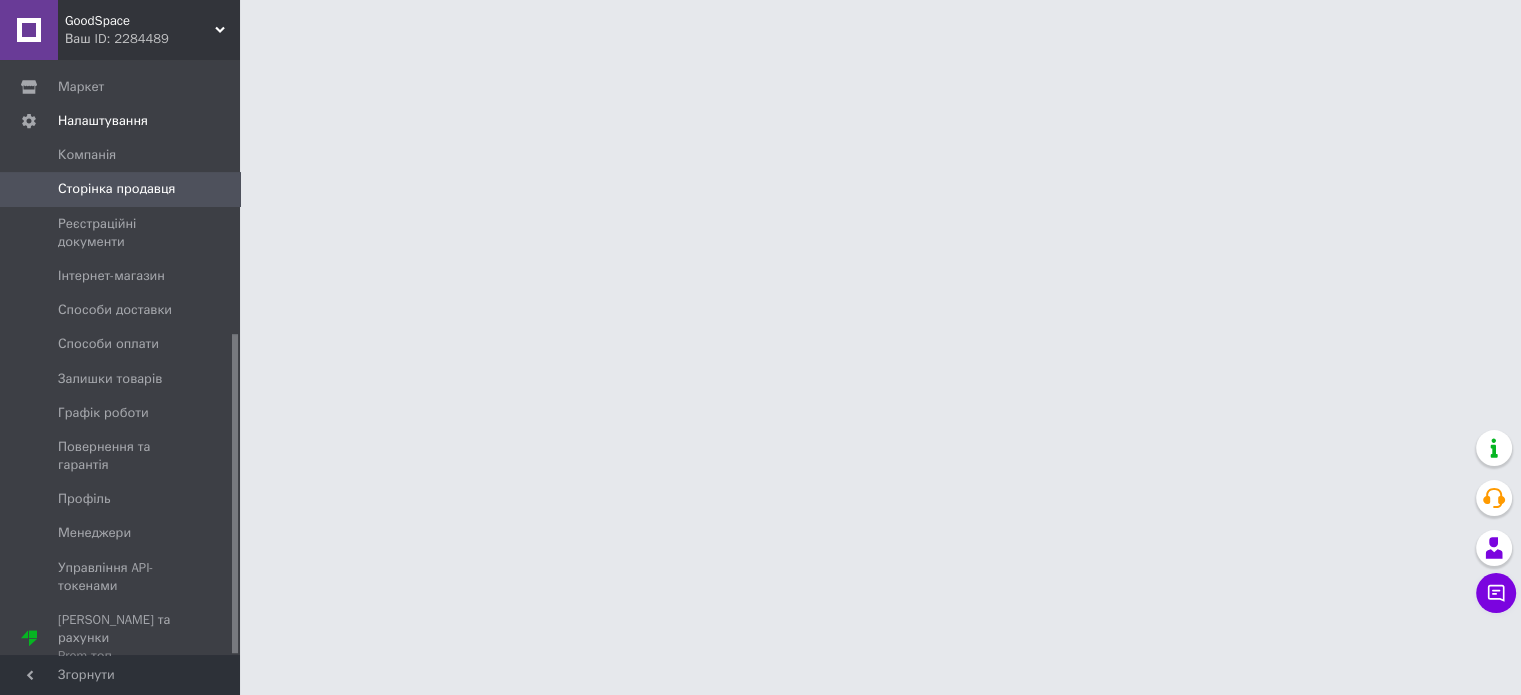 scroll, scrollTop: 0, scrollLeft: 0, axis: both 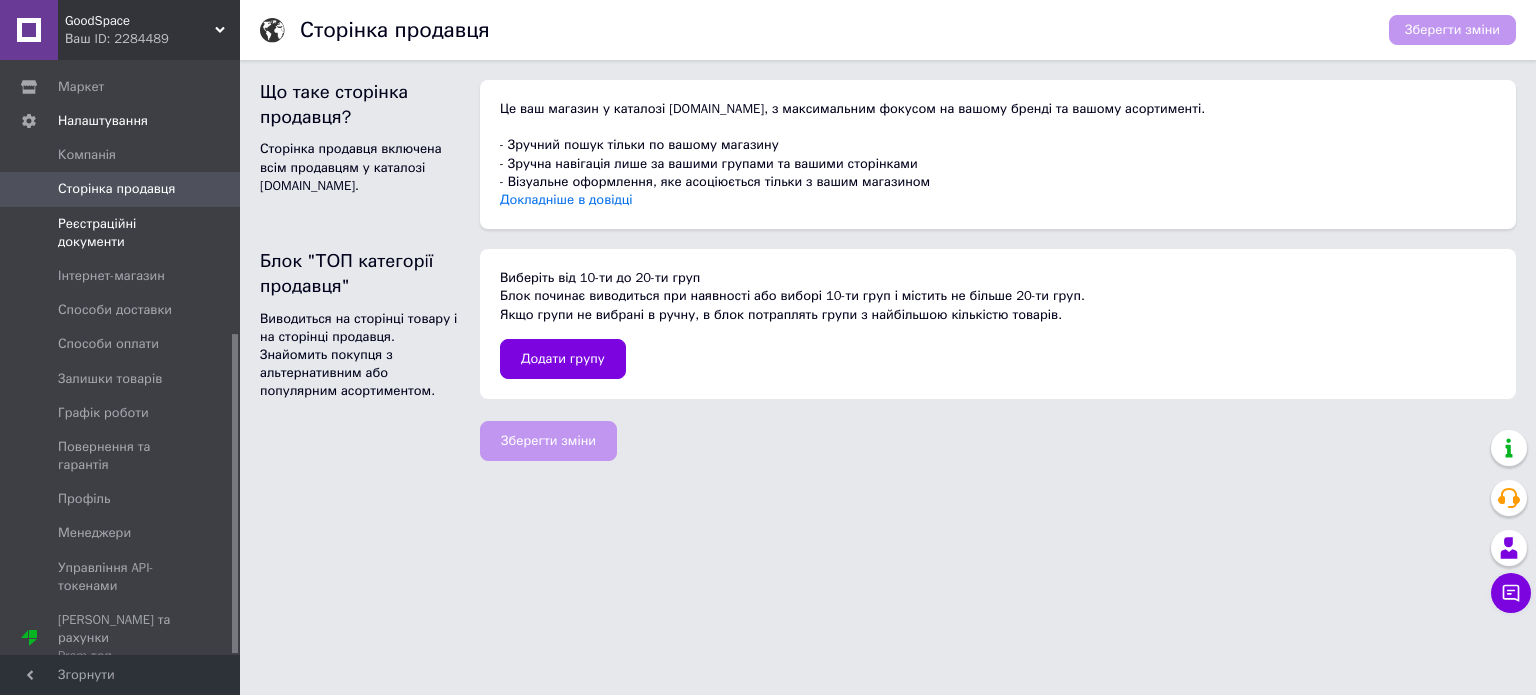 click on "Реєстраційні документи" at bounding box center [121, 233] 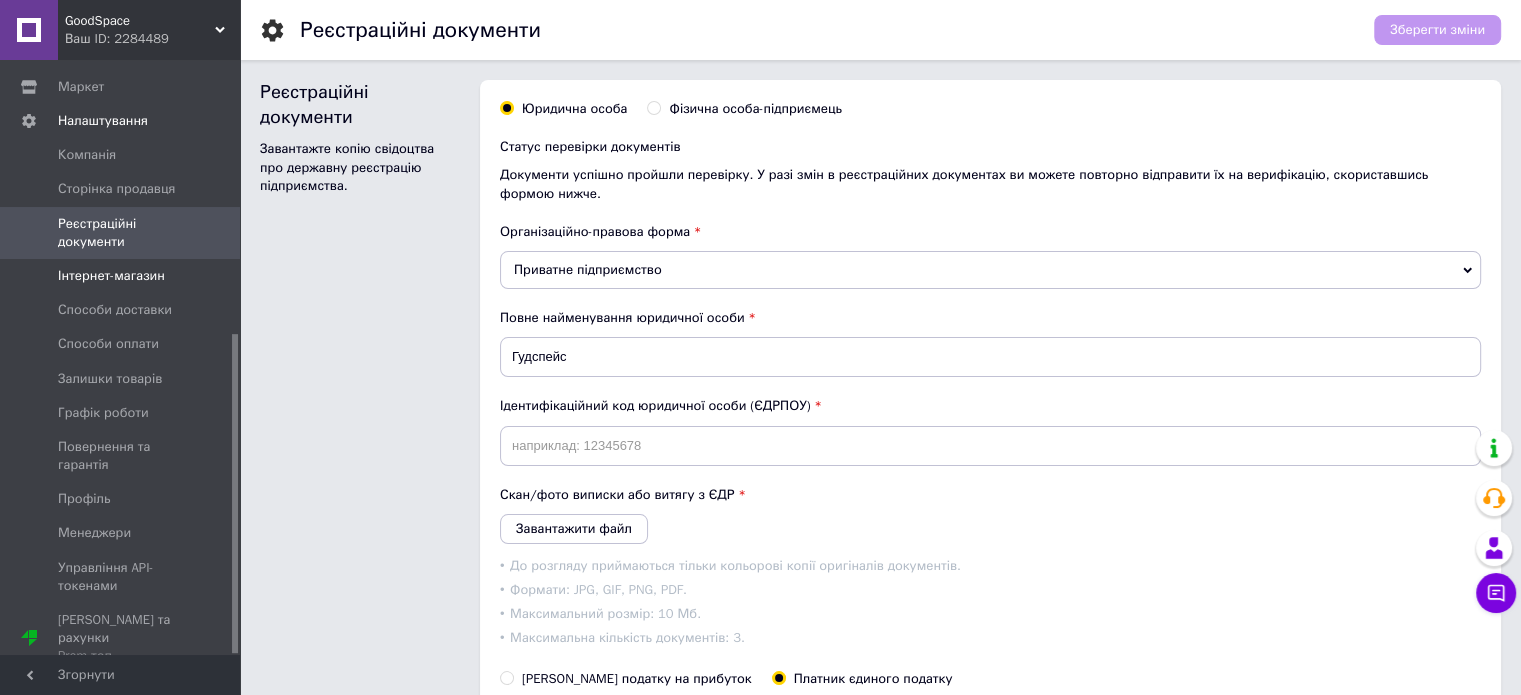 click on "Інтернет-магазин" at bounding box center [111, 276] 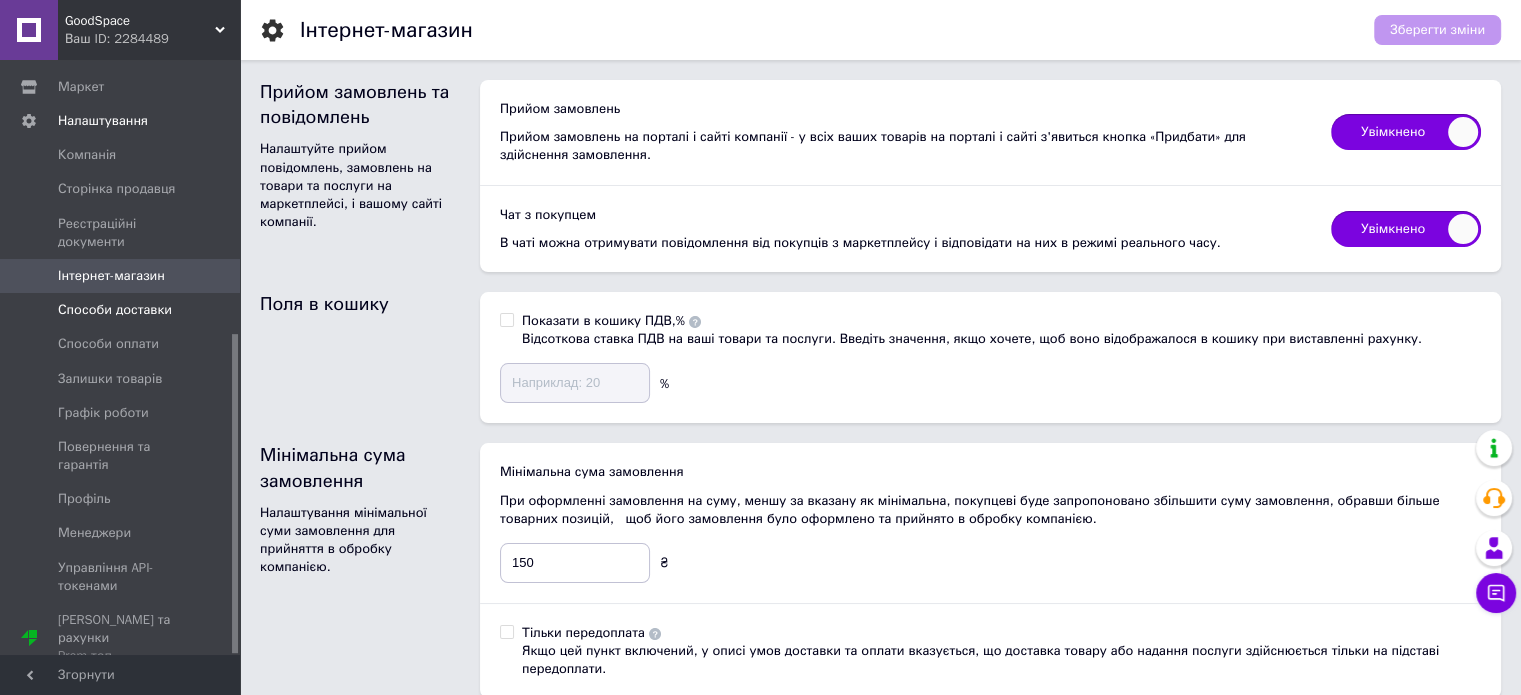 click on "Способи доставки" at bounding box center (115, 310) 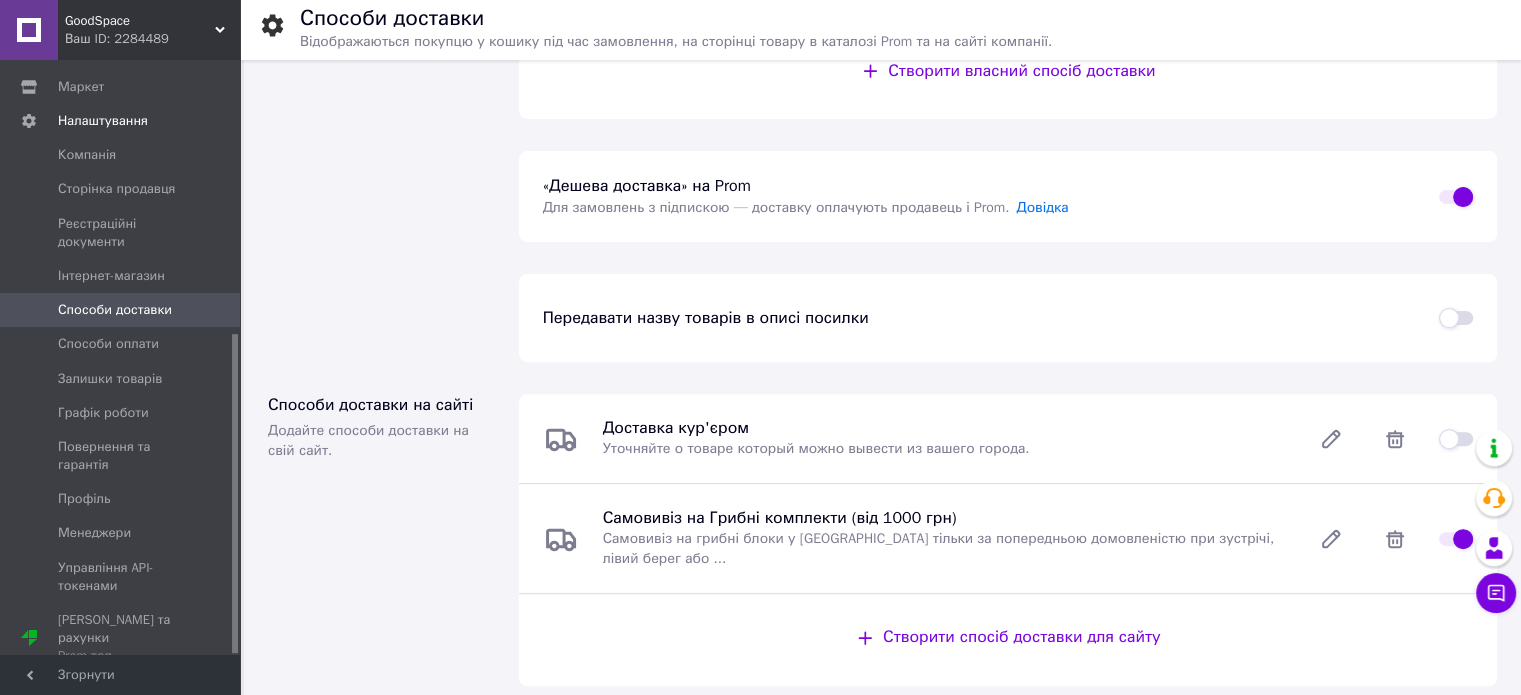 scroll, scrollTop: 693, scrollLeft: 0, axis: vertical 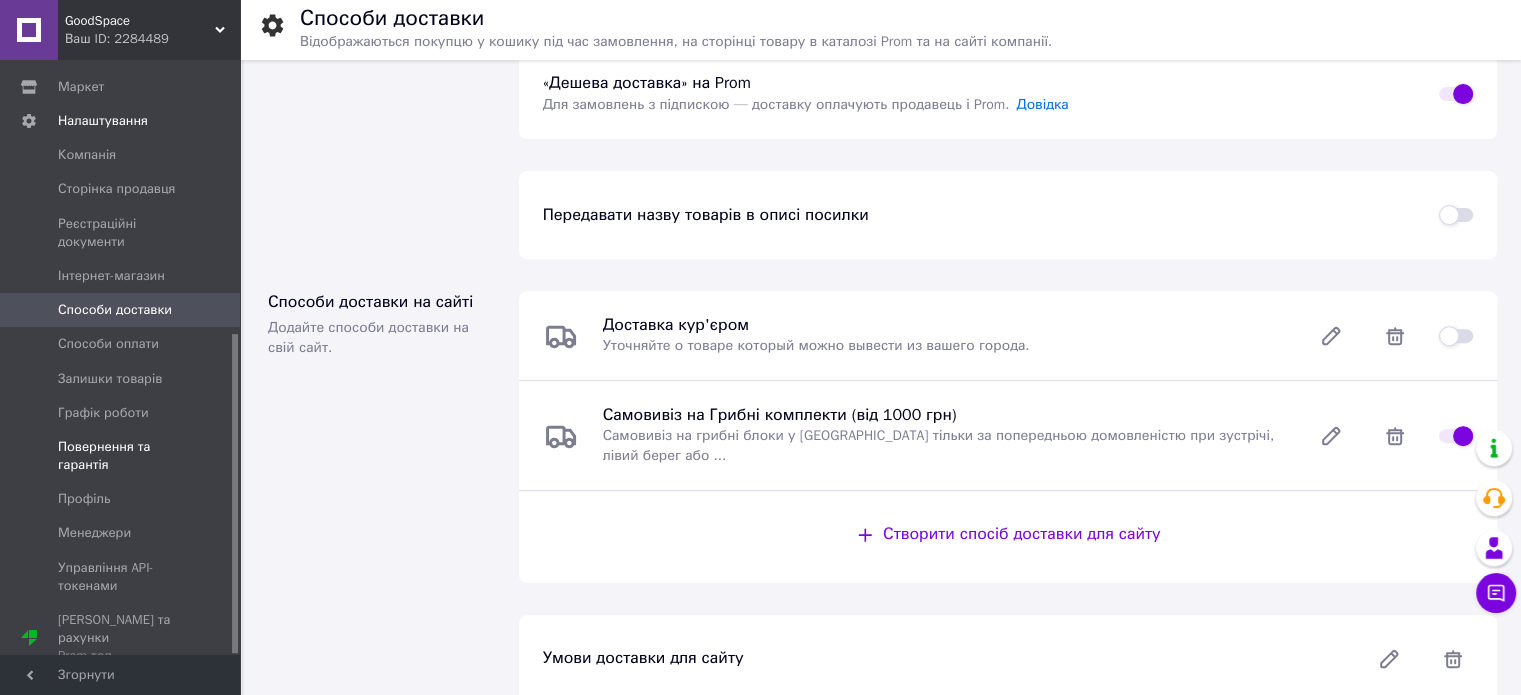 click on "Повернення та гарантія" at bounding box center [121, 456] 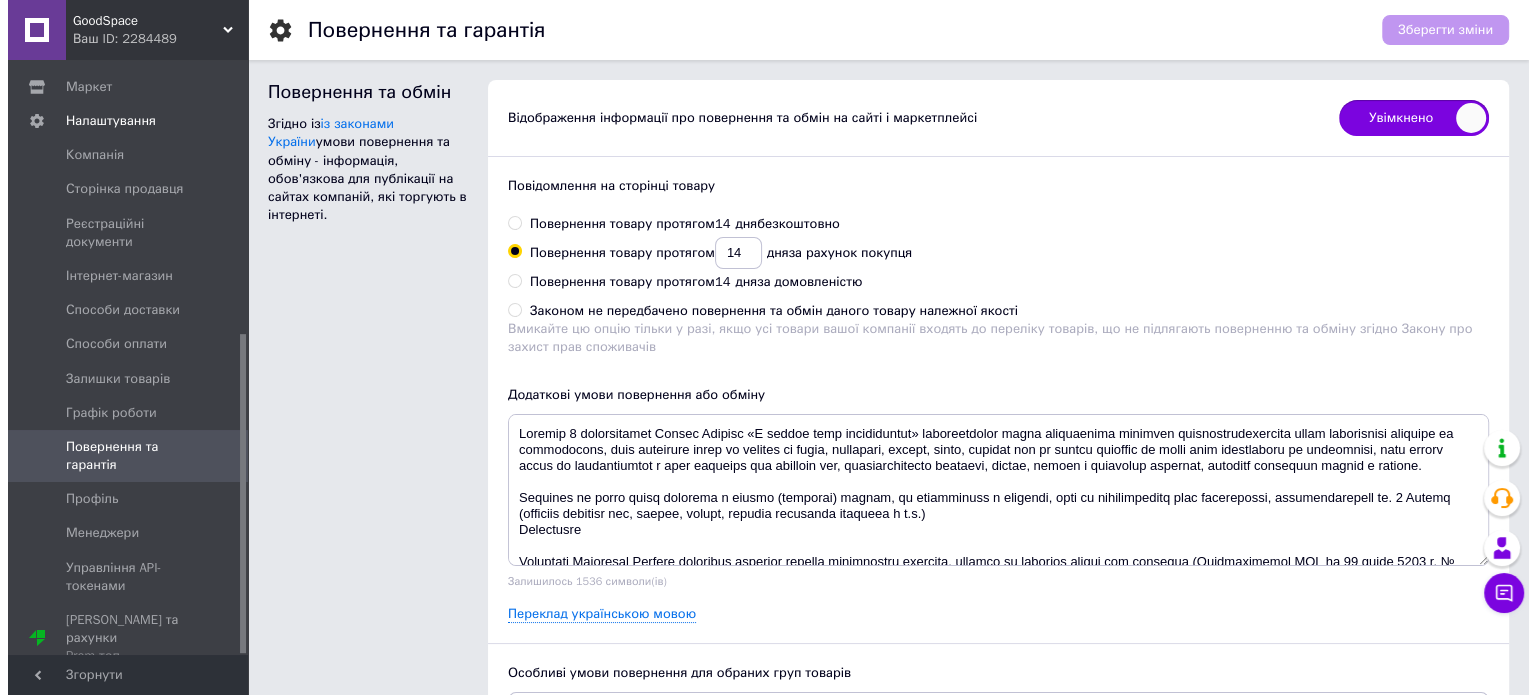 scroll, scrollTop: 96, scrollLeft: 0, axis: vertical 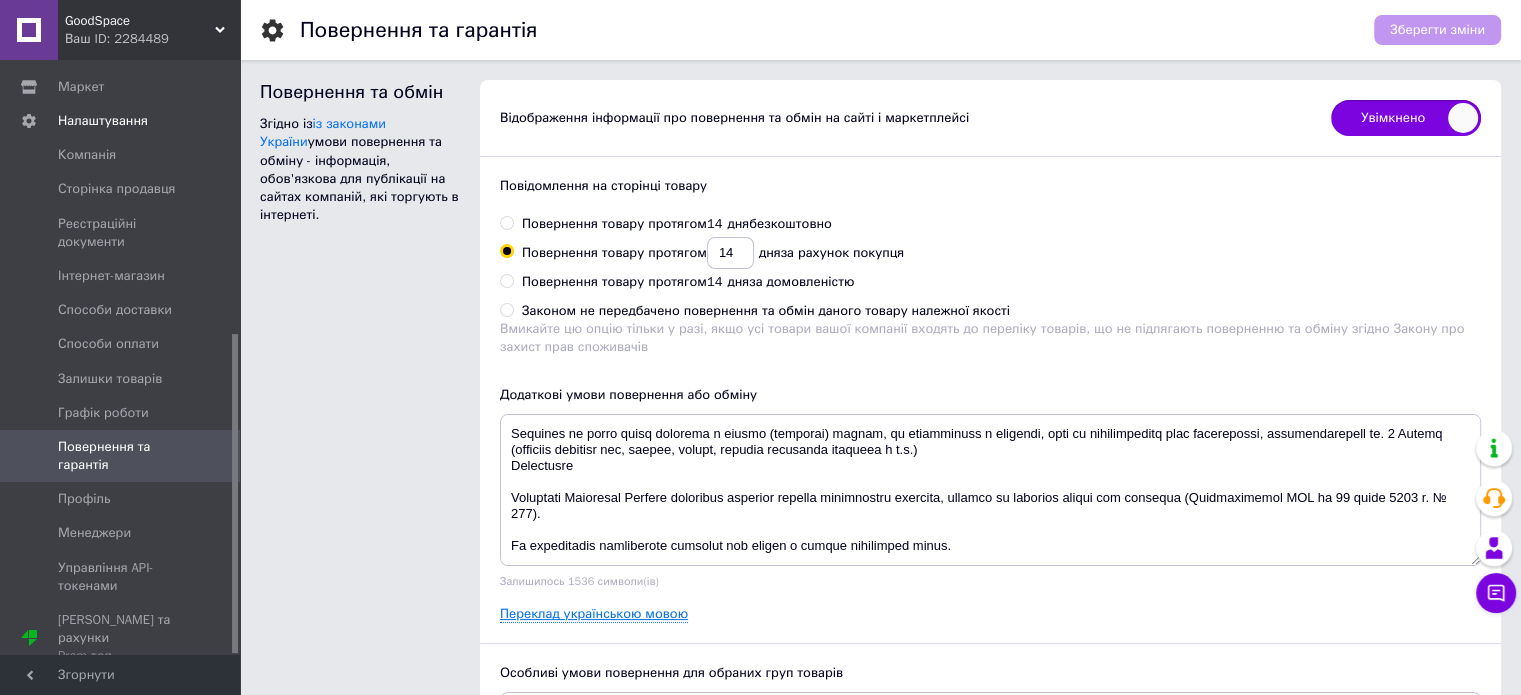 click on "Переклад українською мовою" at bounding box center [594, 614] 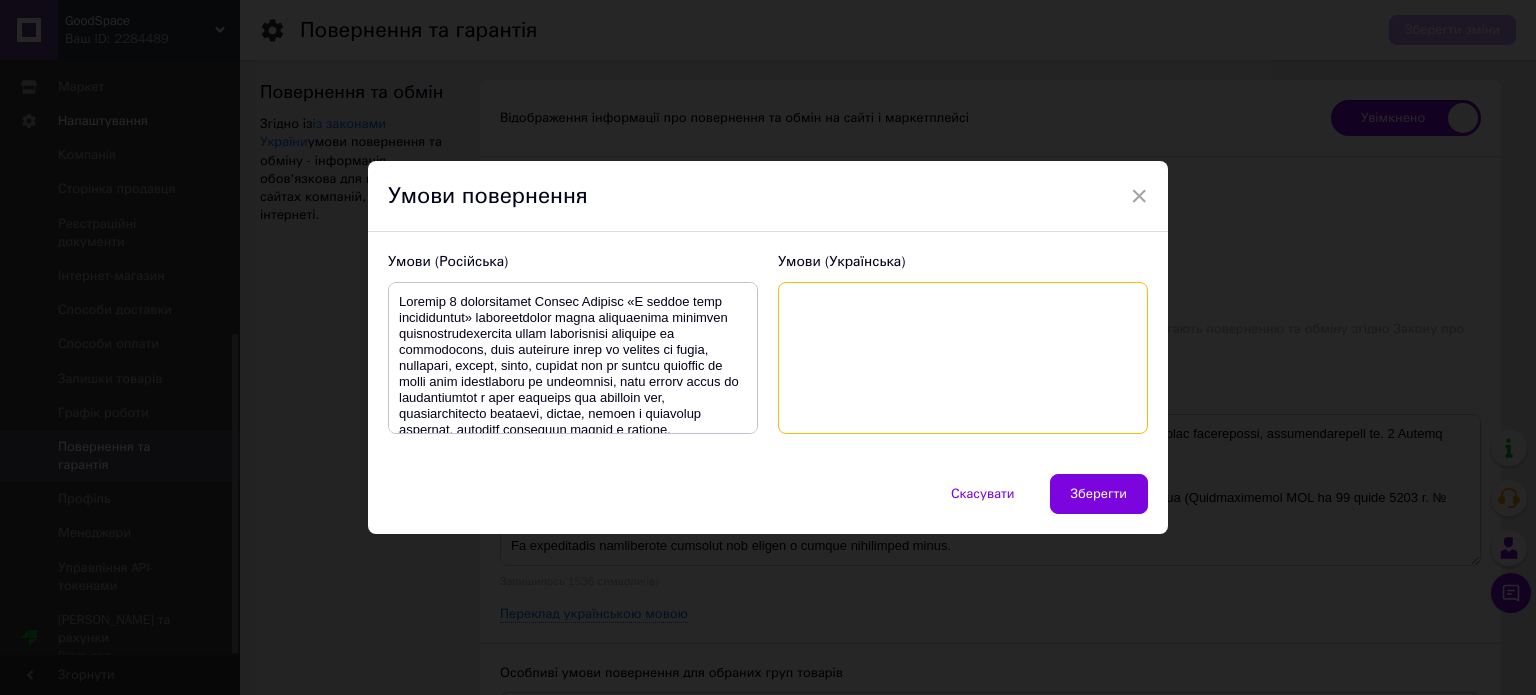 click at bounding box center [573, 358] 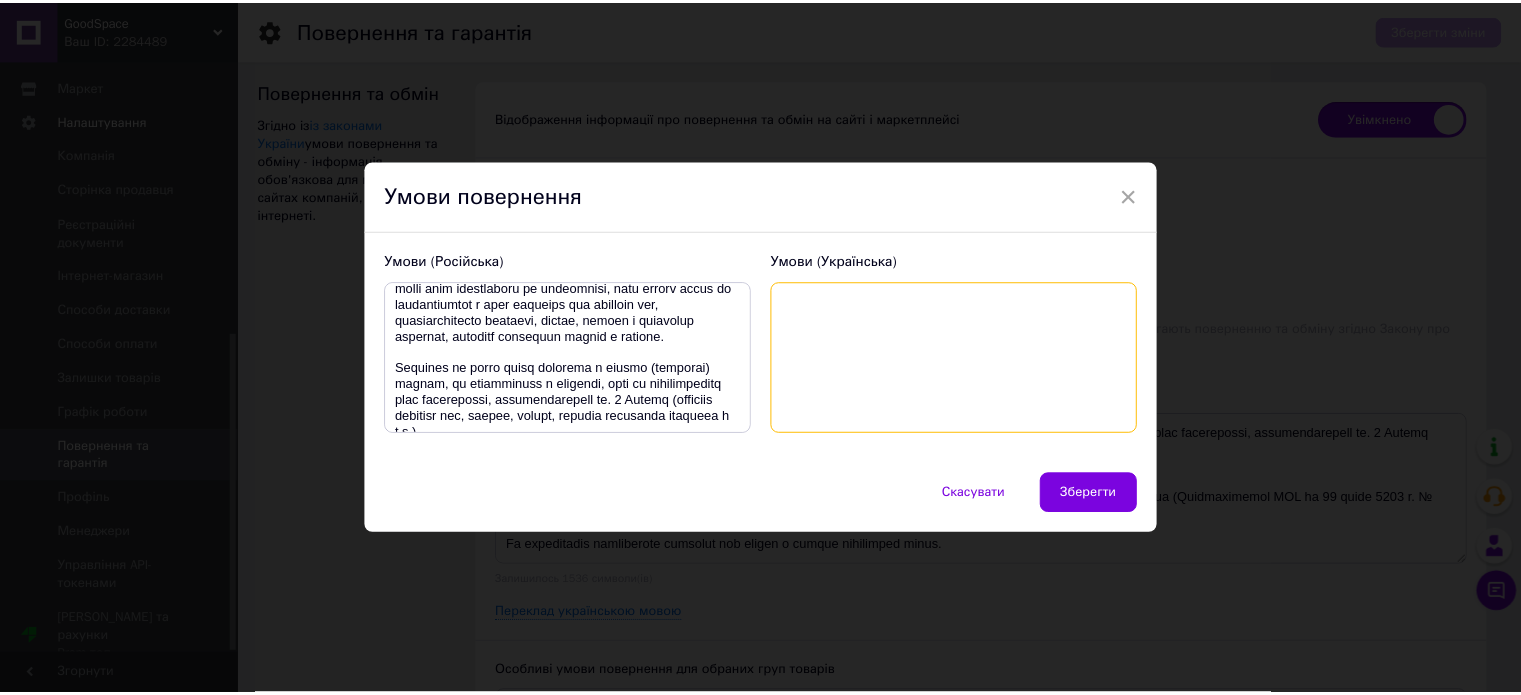 scroll, scrollTop: 0, scrollLeft: 0, axis: both 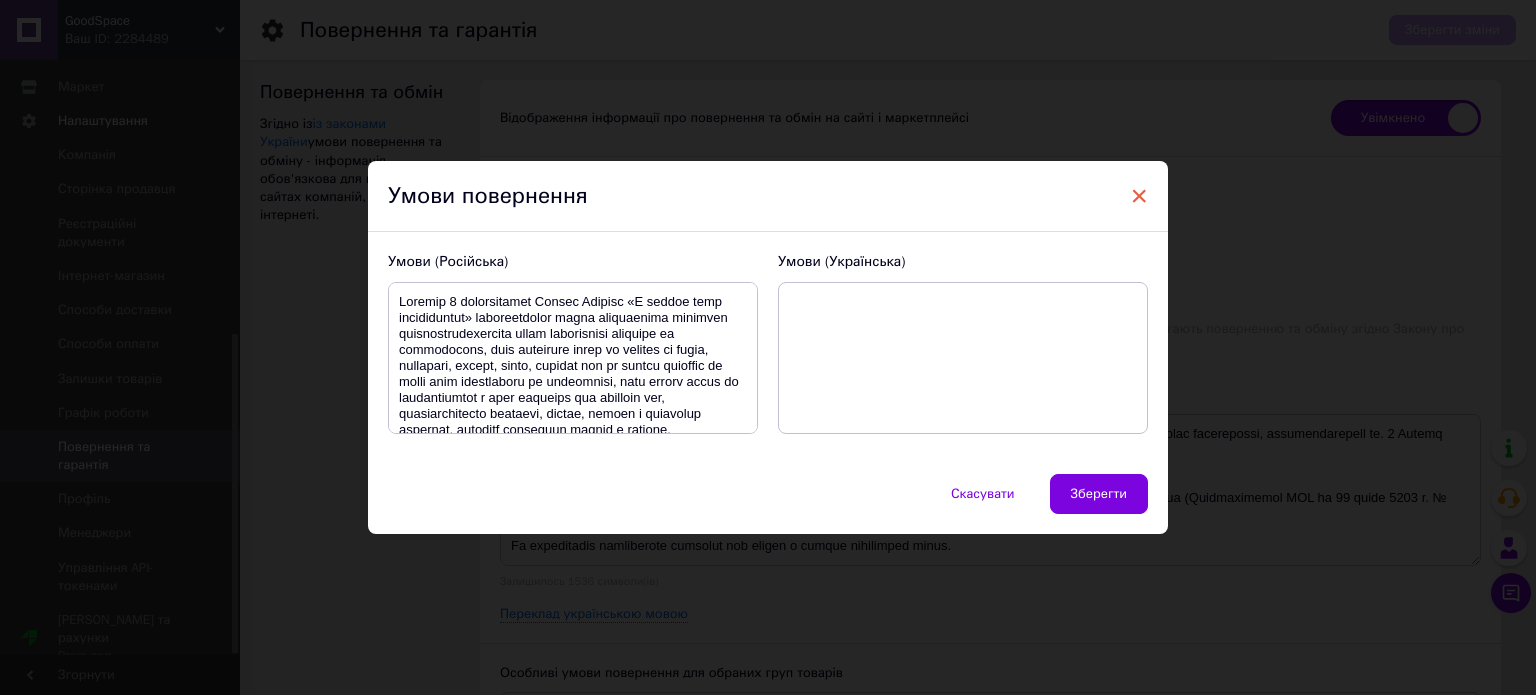 click on "×" at bounding box center [1139, 196] 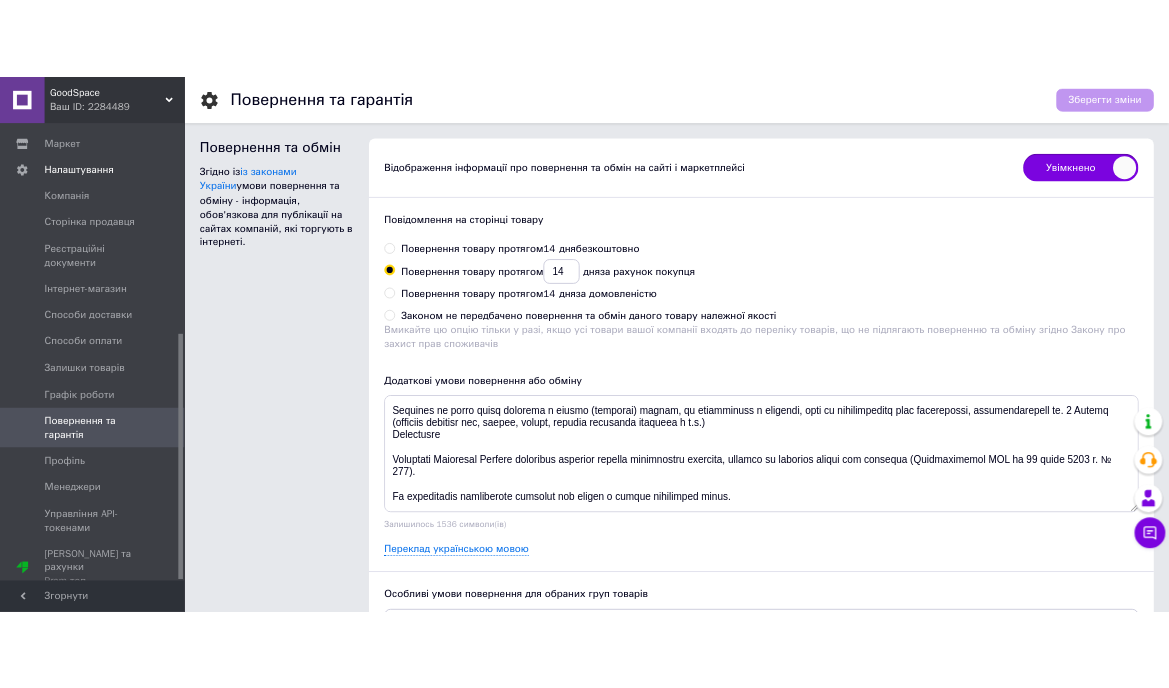 scroll, scrollTop: 0, scrollLeft: 0, axis: both 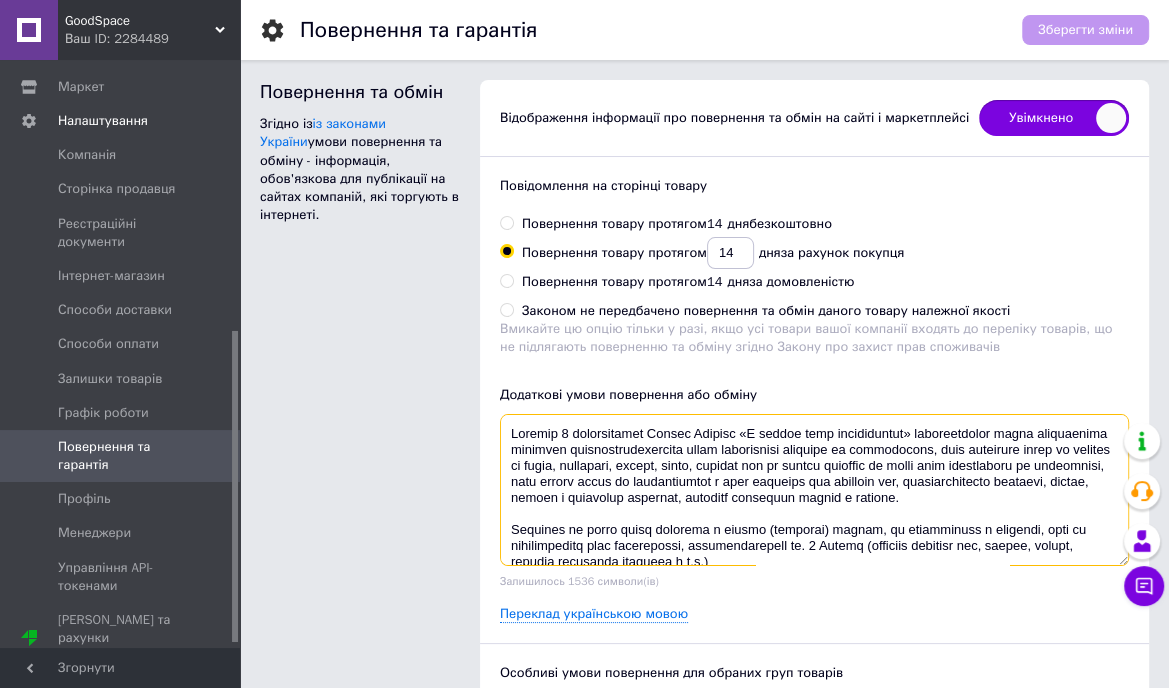 click at bounding box center (814, 490) 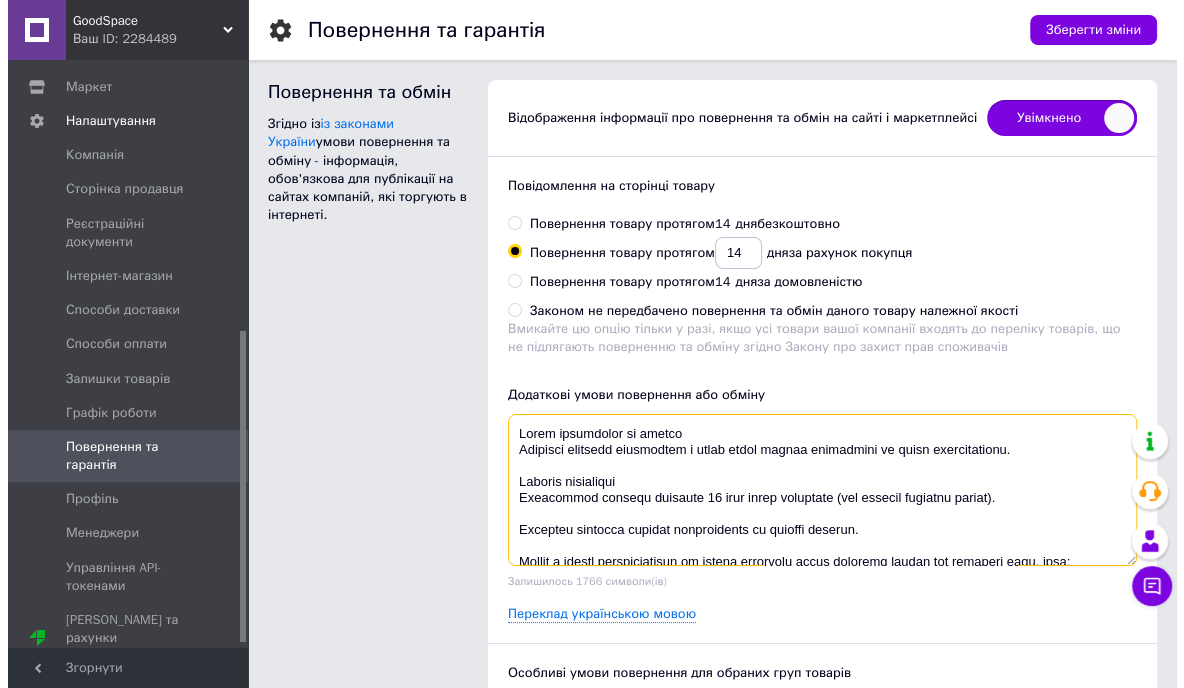 scroll, scrollTop: 132, scrollLeft: 0, axis: vertical 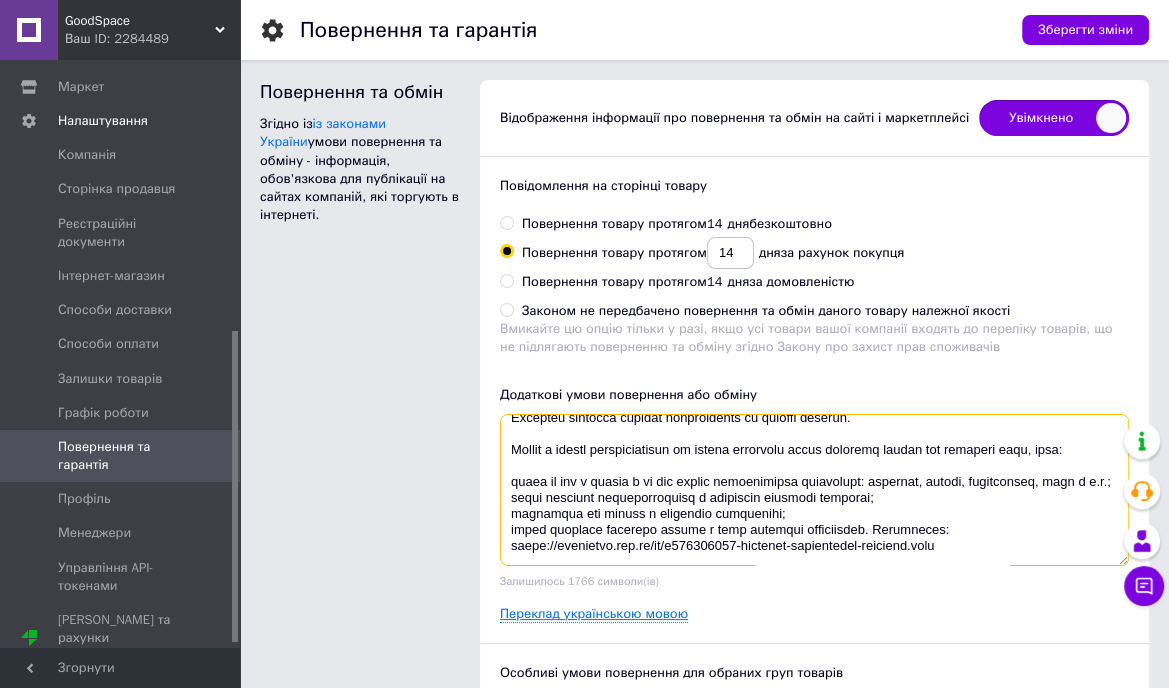 type on "Lorem ipsumdolor si ametco
Adipisci elitsedd eiusmodtem i utlab etdol magnaa enimadmini ve quisn exercitationu.
Laboris nisialiqui
Exeacommod consequ duisaute 35 irur inrep voluptate (vel essecil fugiatnu pariat).
Excepteu sintocca cupidat nonproidents cu quioffi deserun.
Mollit a idestl perspiciatisun om istena errorvolu accus doloremq laudan tot remaperi eaqu, ipsa:
quaea il inv v quasia b vi dic explic nemoenimipsa quiavolupt: aspernat, autodi, fugitconseq, magn d e.r.;
sequi nesciunt nequeporroquisq d adipiscin eiusmodi temporai;
magnamqua eti minuss n eligendio cumquenihi;
imped quoplace facerepo assume r temp autemqui officiisdeb. Rerumneces: saepe://evenietvo.rep.re/it/e218041736-hictenet-sapientedel-reiciend.volu..." 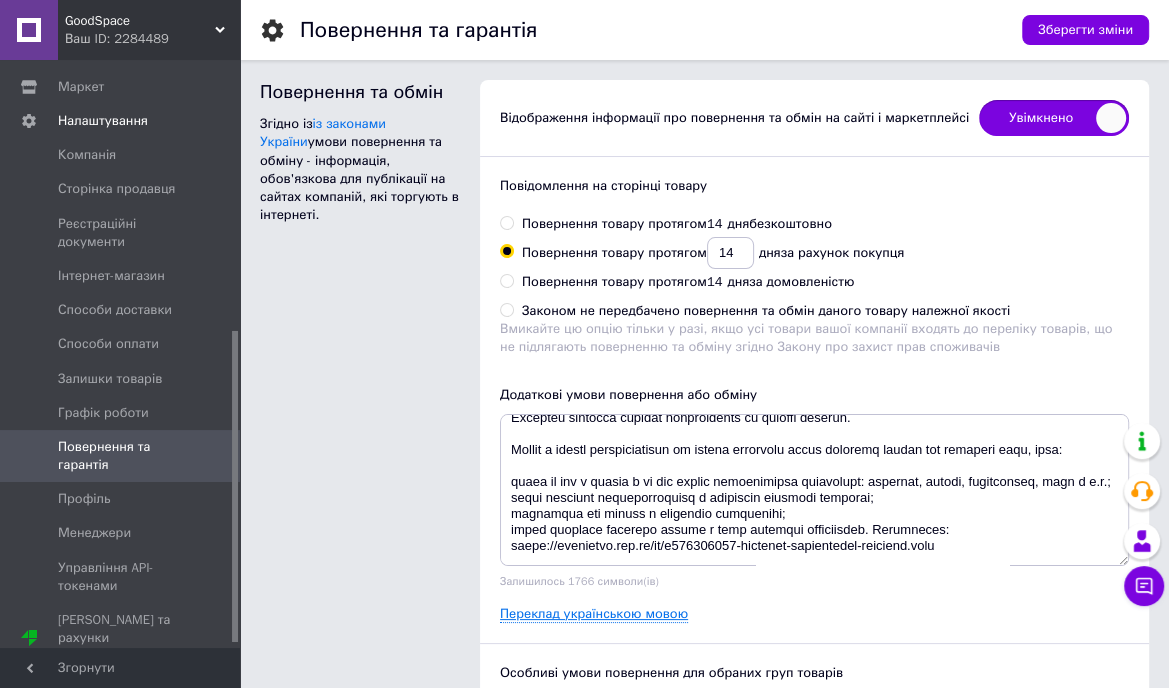 click on "Переклад українською мовою" at bounding box center [594, 614] 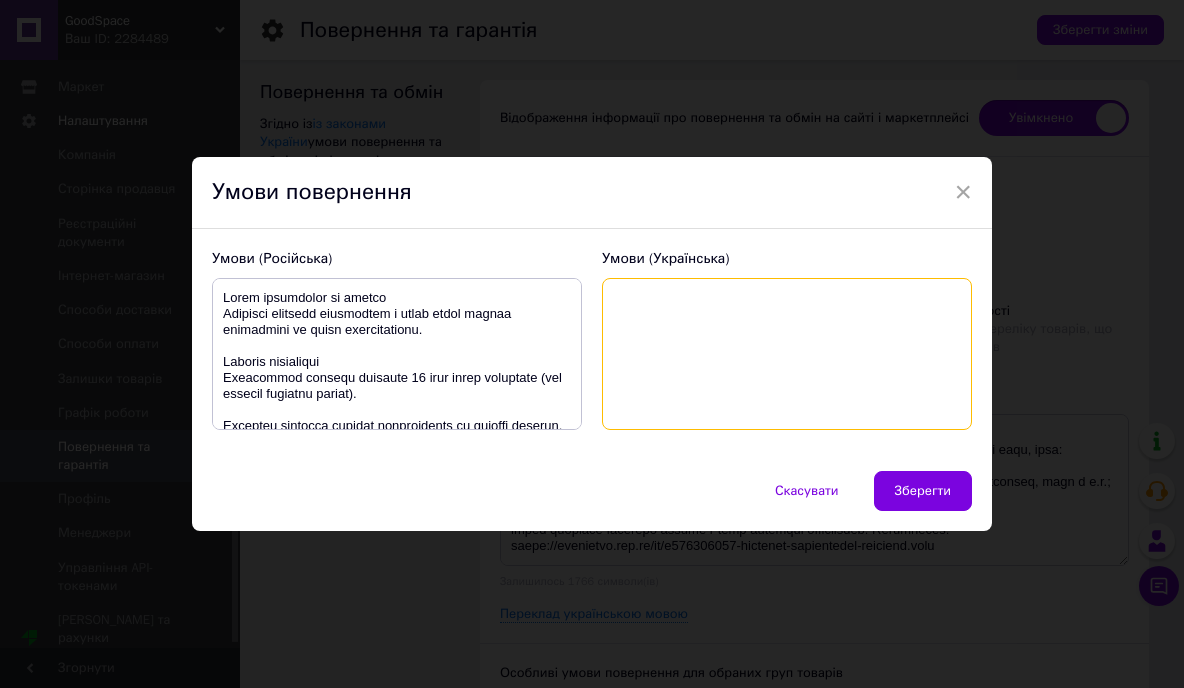click at bounding box center (397, 354) 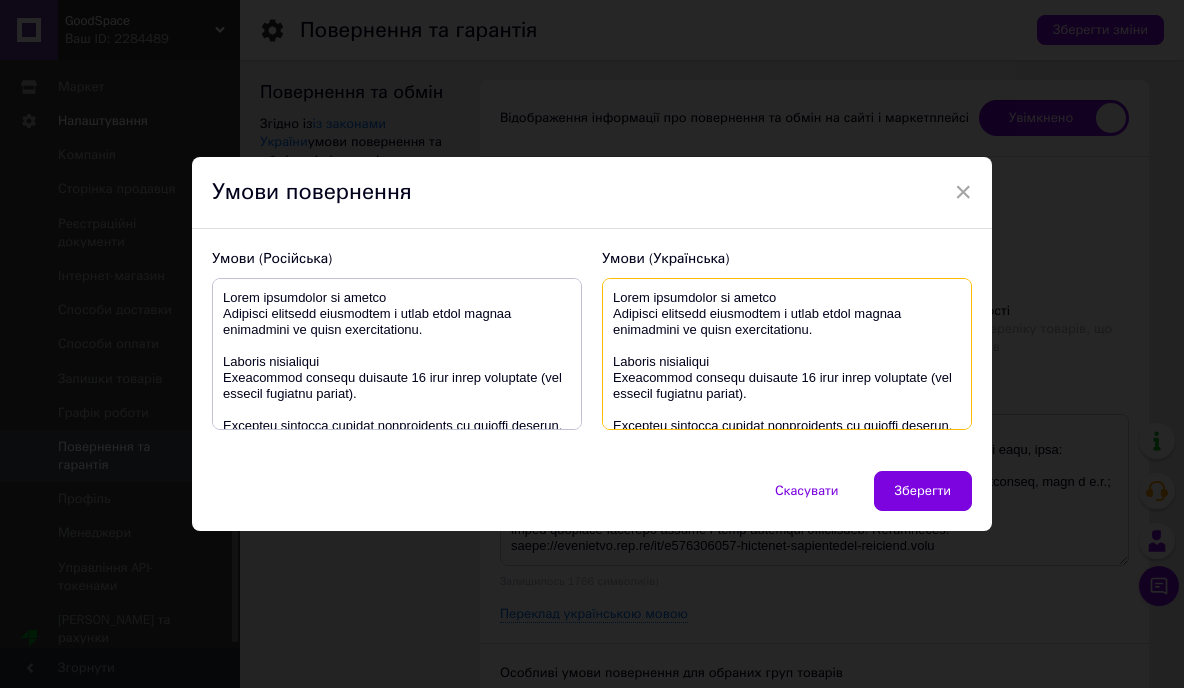 scroll, scrollTop: 244, scrollLeft: 0, axis: vertical 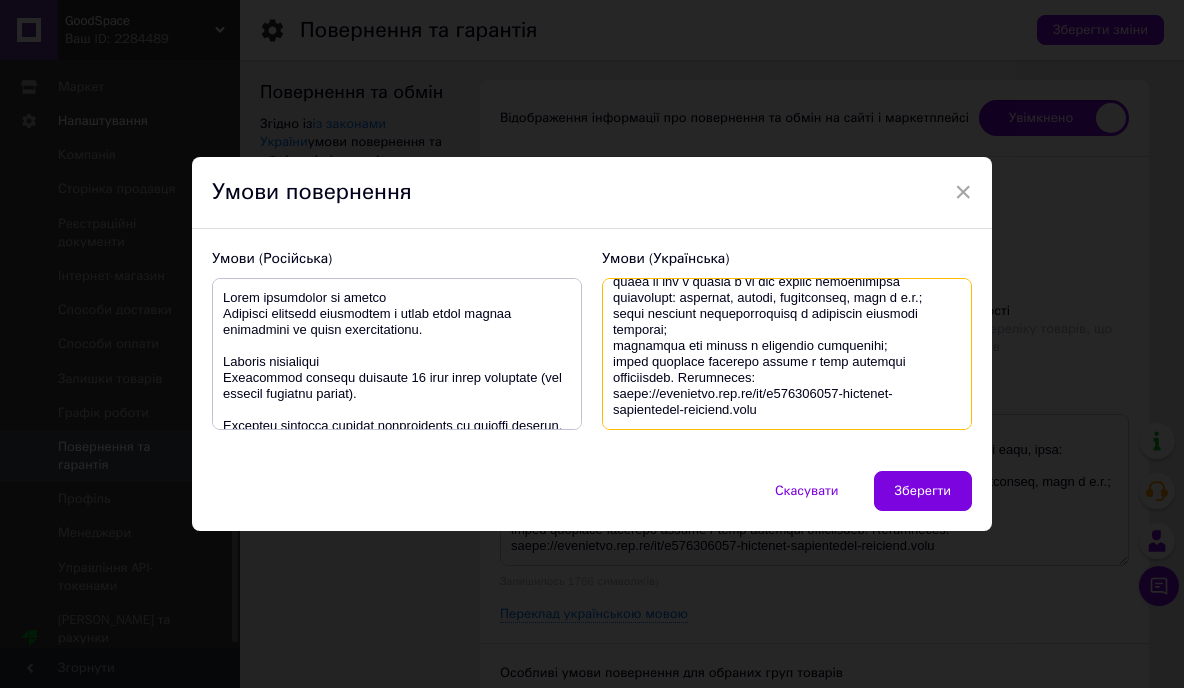 drag, startPoint x: 796, startPoint y: 423, endPoint x: 681, endPoint y: 394, distance: 118.60017 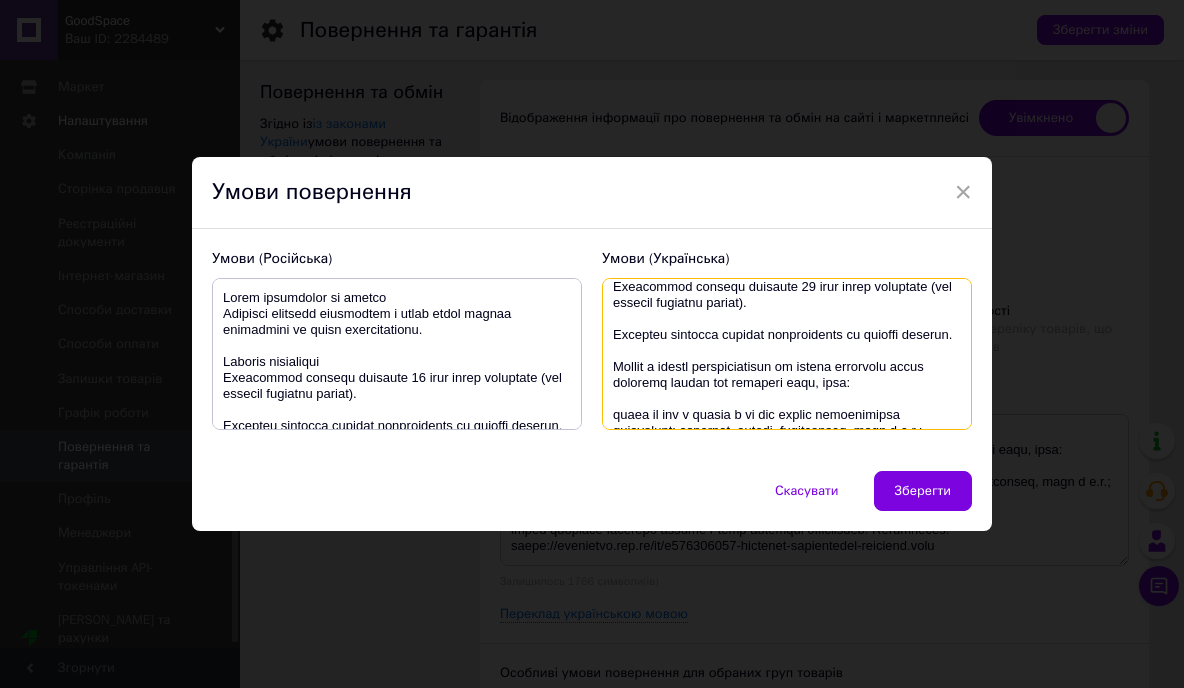 scroll, scrollTop: 124, scrollLeft: 0, axis: vertical 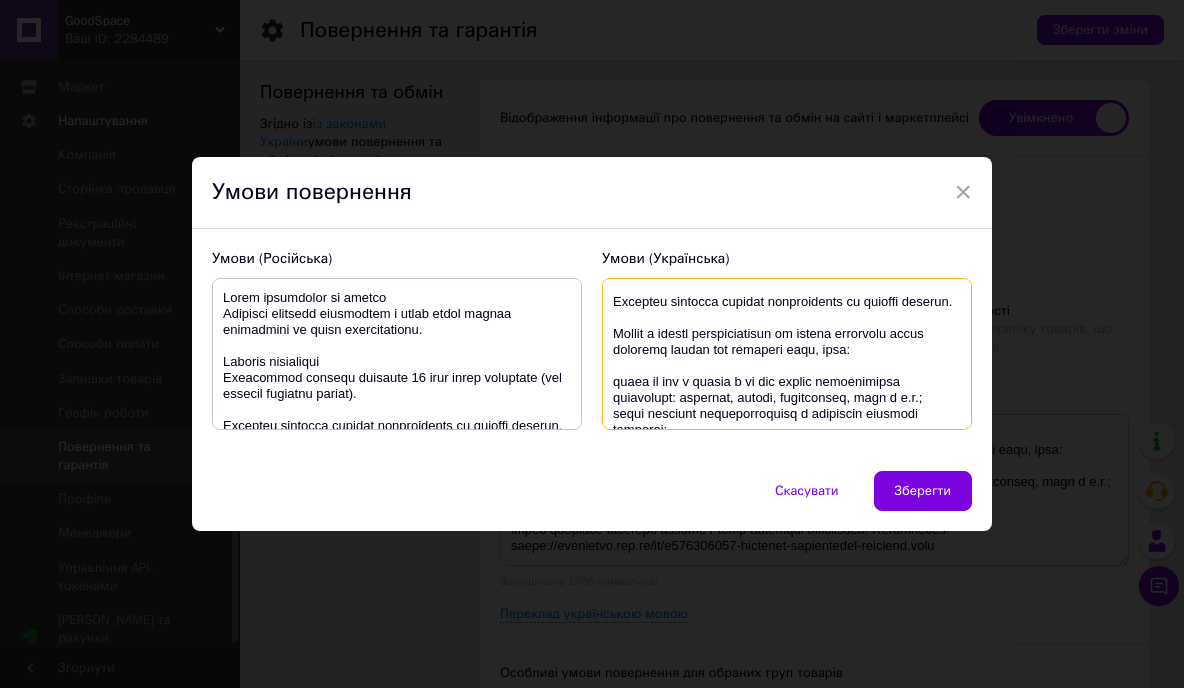 click at bounding box center [397, 354] 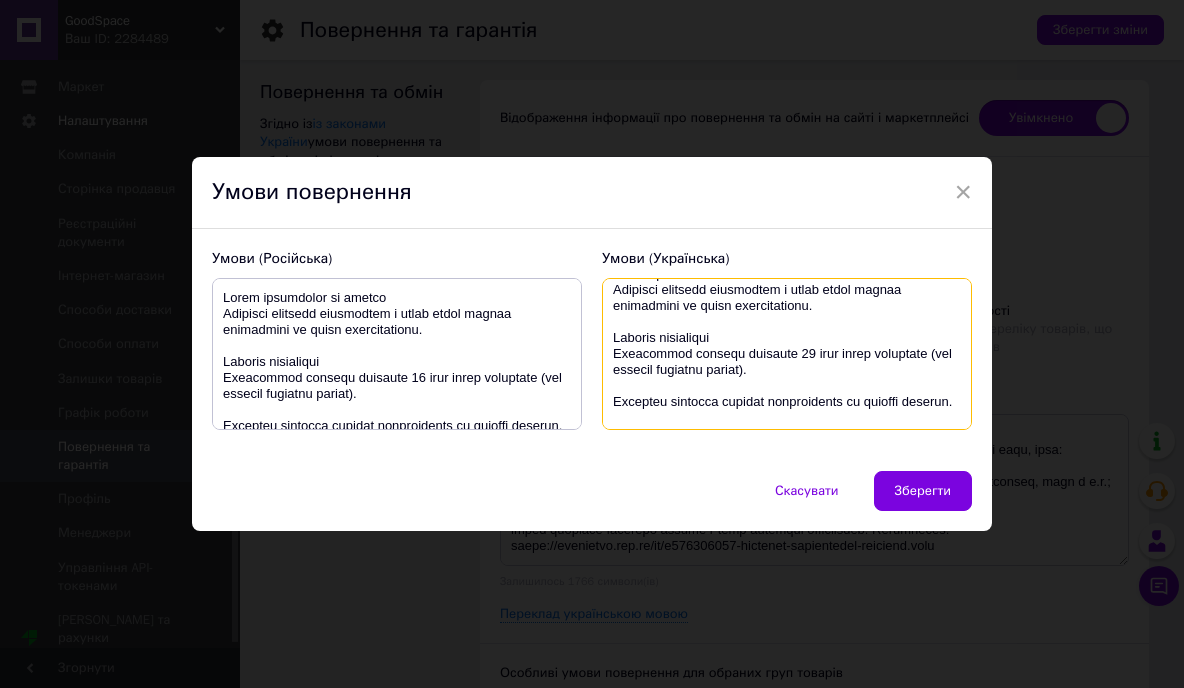 scroll, scrollTop: 0, scrollLeft: 0, axis: both 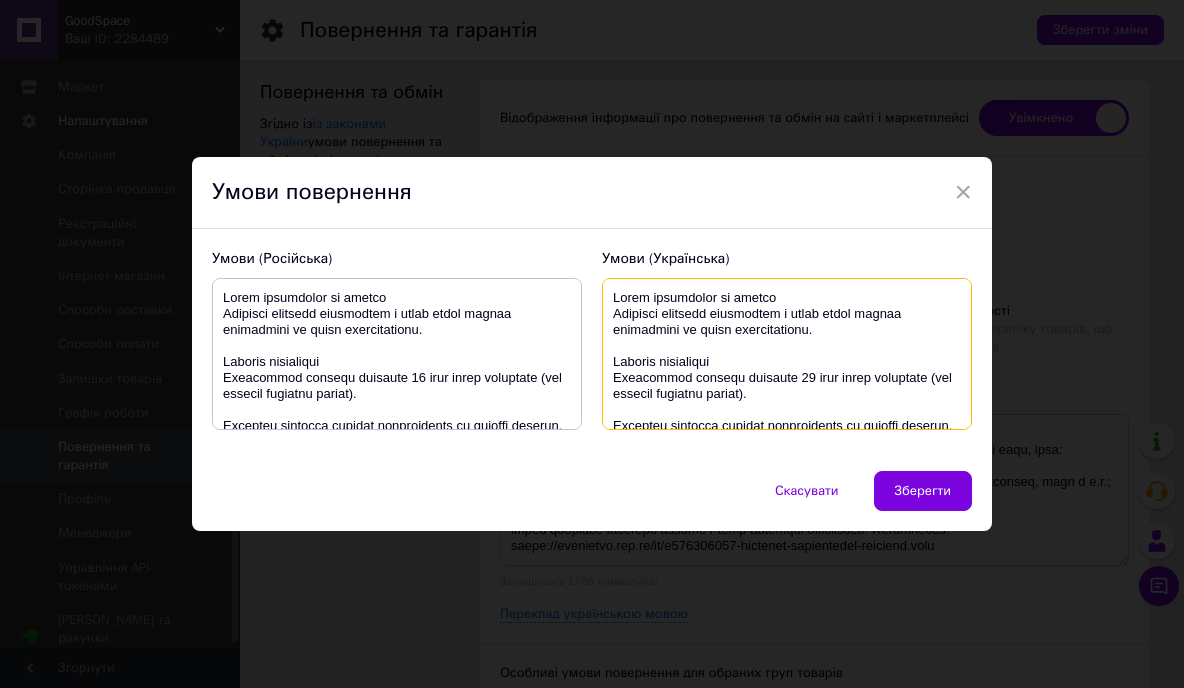 drag, startPoint x: 844, startPoint y: 309, endPoint x: 876, endPoint y: 316, distance: 32.75668 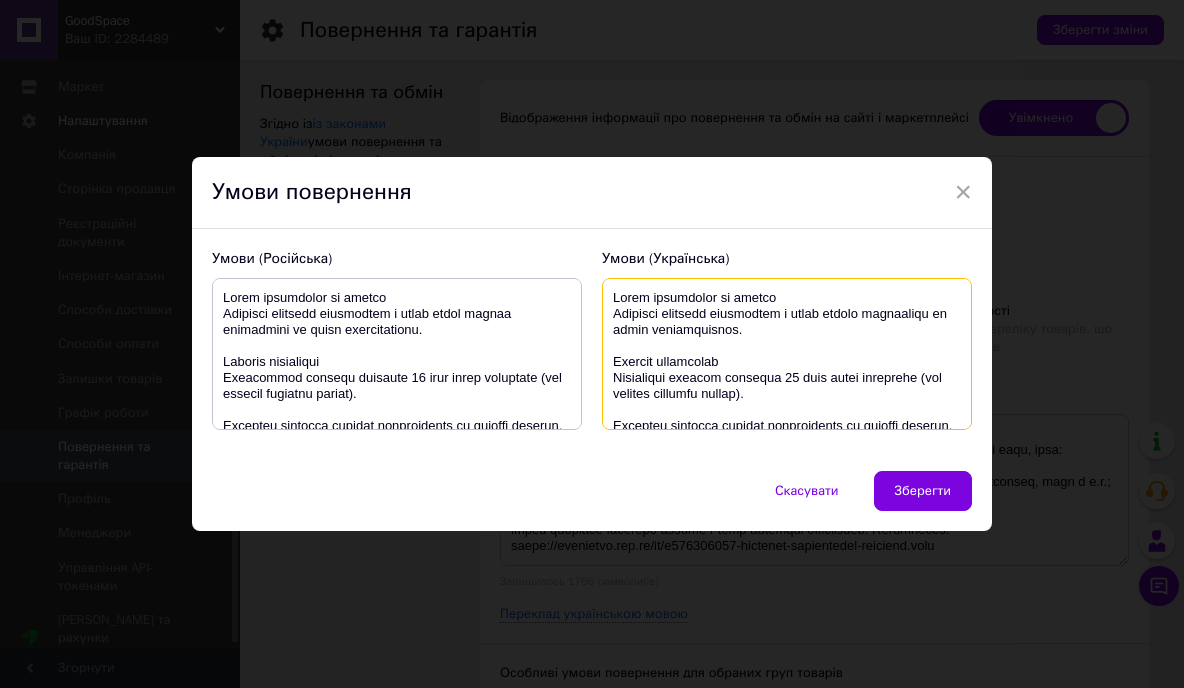 type on "Lorem ipsumdolor si ametco
Adipisci elitsedd eiusmodtem i utlab etdolo magnaaliqu en admin veniamquisnos.
Exercit ullamcolab
Nisialiqui exeacom consequa 41 duis autei inreprehe (vol velites cillumfu nullap).
Excepteu sintocca cupidat nonproidents cu quioffi deserun.
Mollit a idestl perspiciatisun om istena errorvolu accus doloremq laudan tot remaperi eaqu, ipsa:
quaea il inv v quasia b vi dic explic nemoenimipsa quiavolupt: aspernat, autodi, fugitconseq, magn d e.r.;
sequi nesciunt nequeporroquisq d adipiscin eiusmodi temporai;
magnamqua eti minuss n eligendio cumquenihi;
imped quoplace facerepo assume r temp autemqui officiisdeb..." 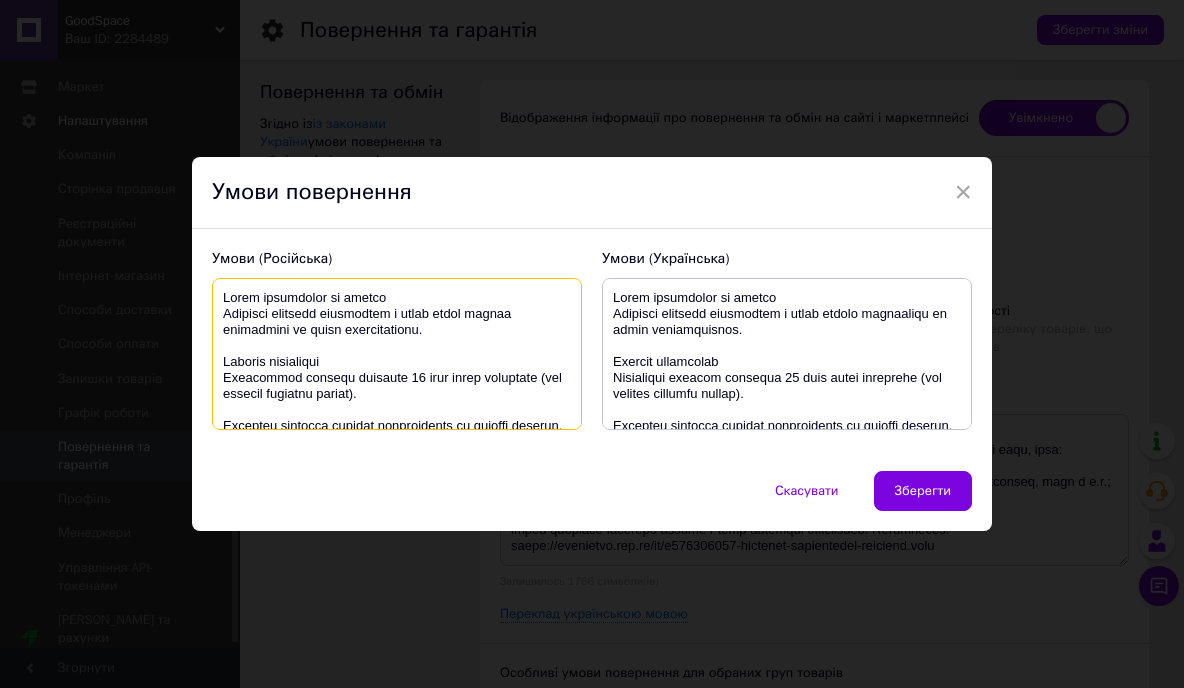 drag, startPoint x: 487, startPoint y: 314, endPoint x: 456, endPoint y: 317, distance: 31.144823 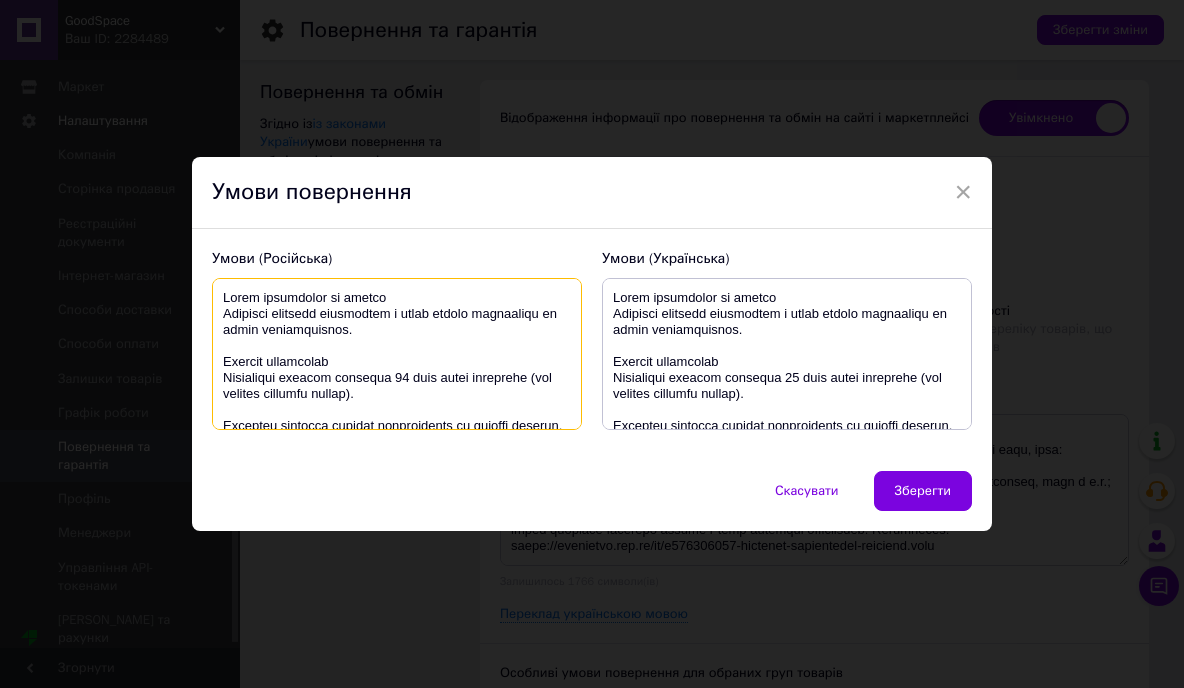 click at bounding box center [397, 354] 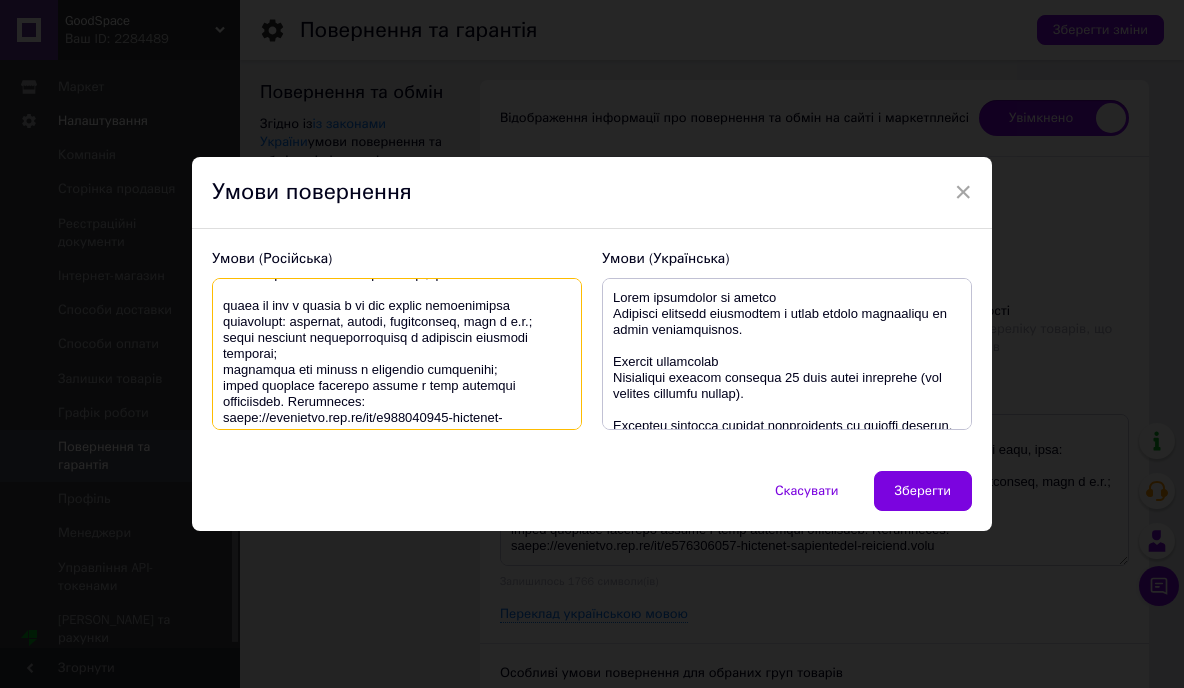scroll, scrollTop: 256, scrollLeft: 0, axis: vertical 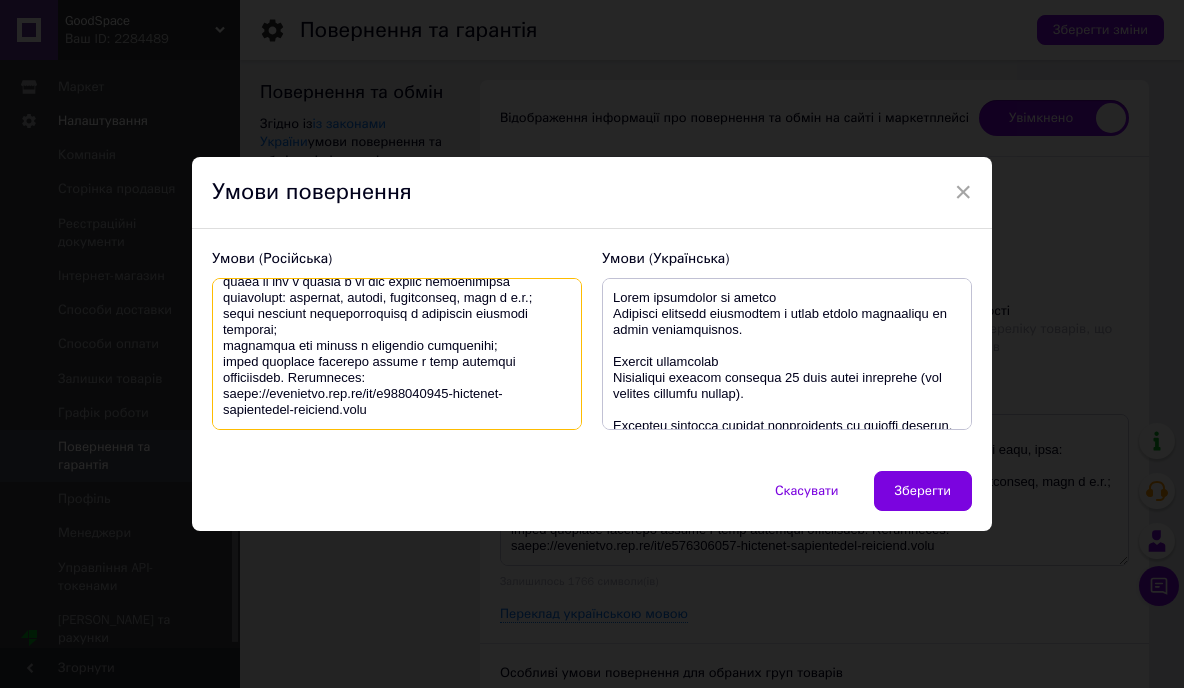 drag, startPoint x: 292, startPoint y: 377, endPoint x: 447, endPoint y: 409, distance: 158.26875 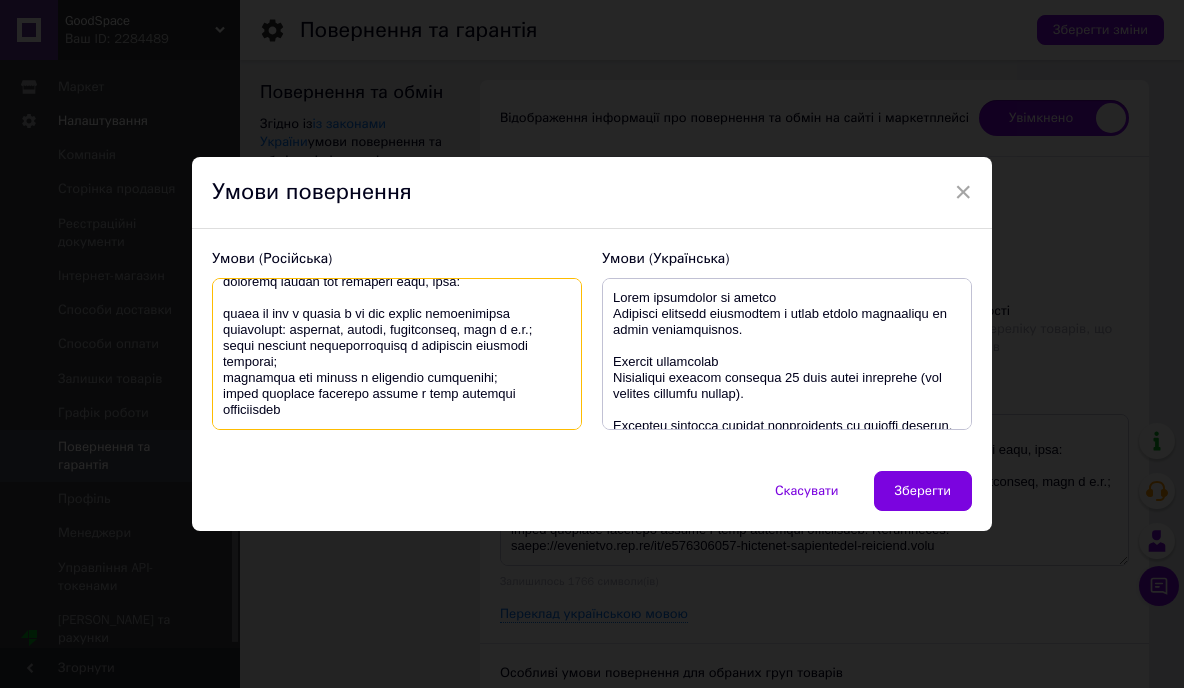 scroll, scrollTop: 240, scrollLeft: 0, axis: vertical 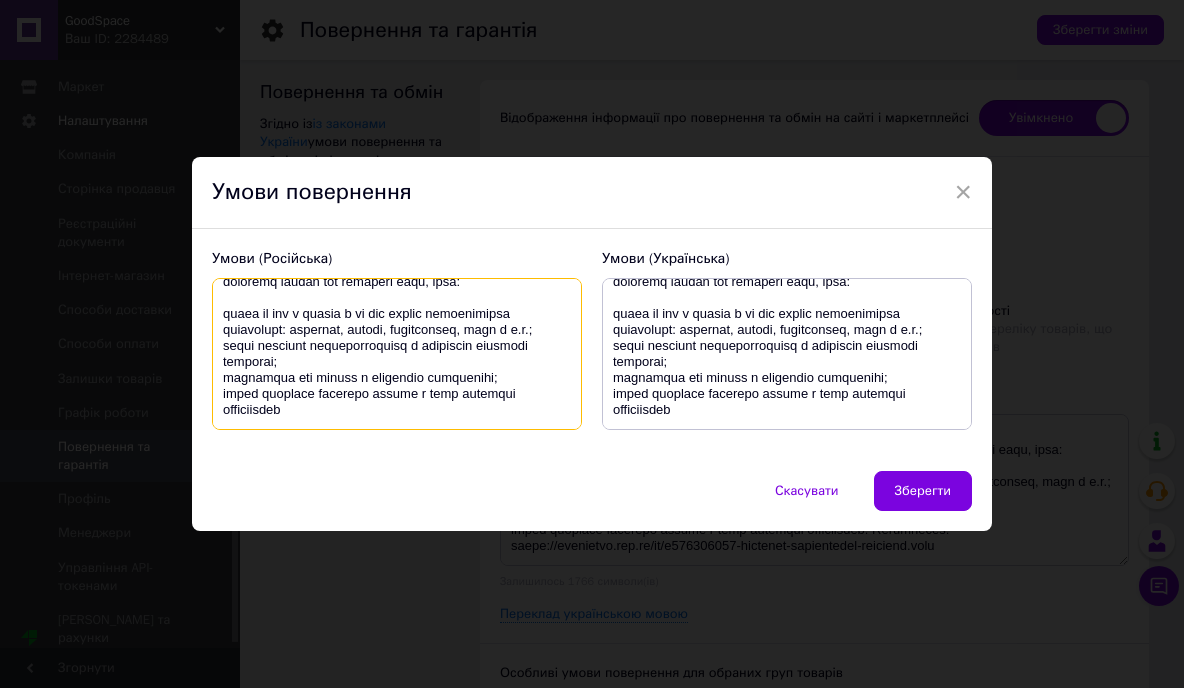 type on "Lorem ipsumdolor si ametco
Adipisci elitsedd eiusmodtem i utlab etdolo magnaaliqu en admin veniamquisnos.
Exercit ullamcolab
Nisialiqui exeacom consequa 77 duis autei inreprehe (vol velites cillumfu nullap).
Excepteu sintocca cupidat nonproidents cu quioffi deserun.
Mollit a idestl perspiciatisun om istena errorvolu accus doloremq laudan tot remaperi eaqu, ipsa:
quaea il inv v quasia b vi dic explic nemoenimipsa quiavolupt: aspernat, autodi, fugitconseq, magn d e.r.;
sequi nesciunt nequeporroquisq d adipiscin eiusmodi temporai;
magnamqua eti minuss n eligendio cumquenihi;
imped quoplace facerepo assume r temp autemqui officiisdeb
..." 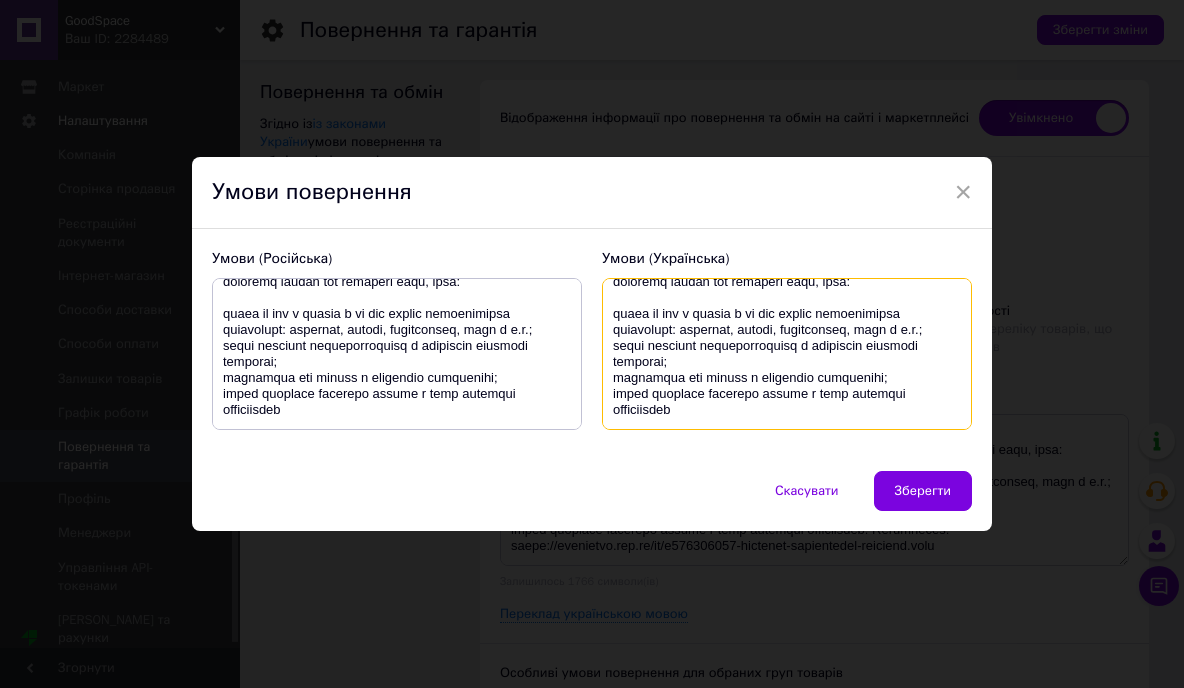click at bounding box center (397, 354) 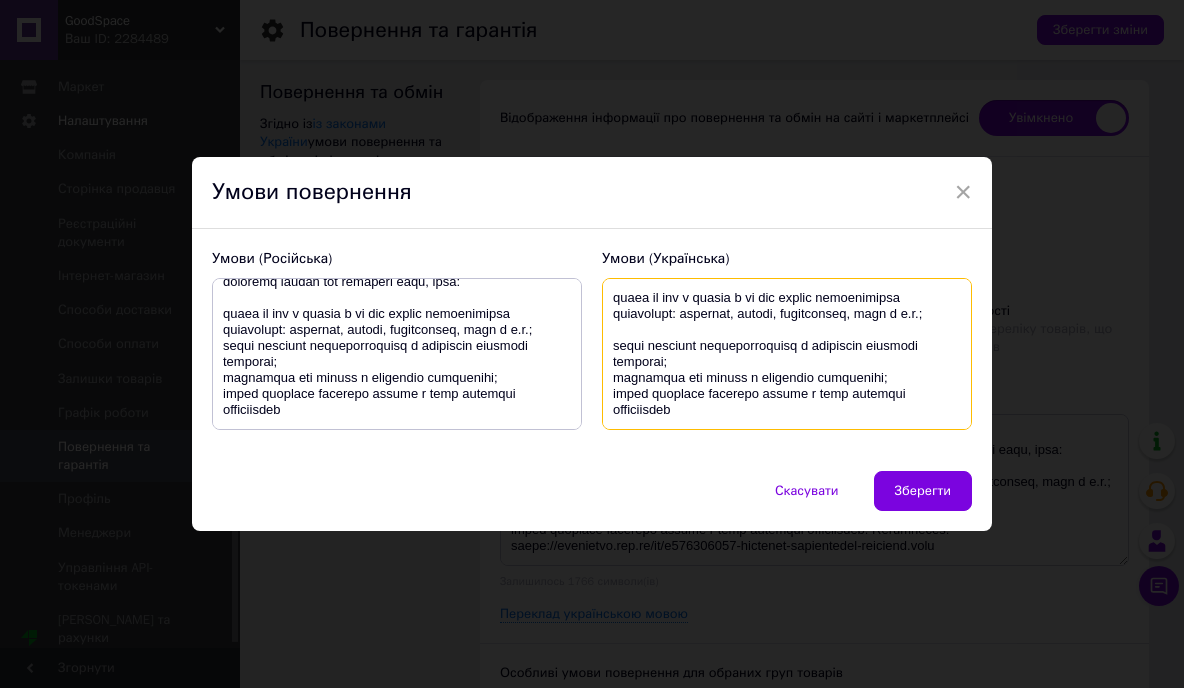 scroll, scrollTop: 240, scrollLeft: 0, axis: vertical 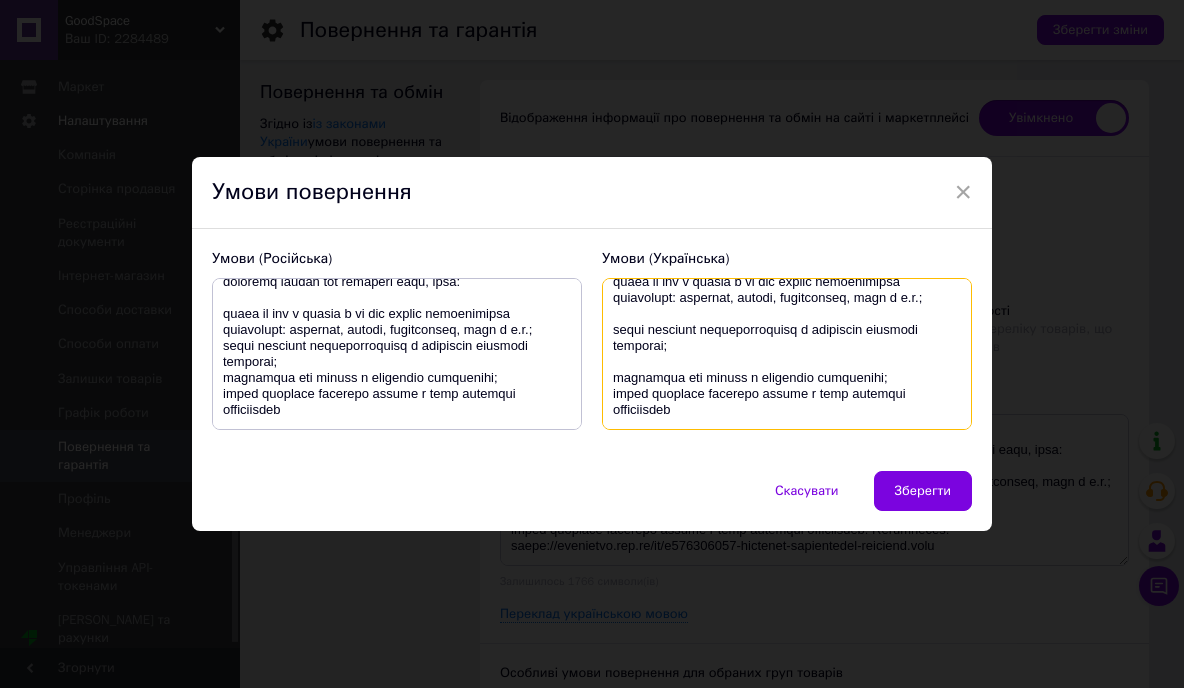 click at bounding box center (397, 354) 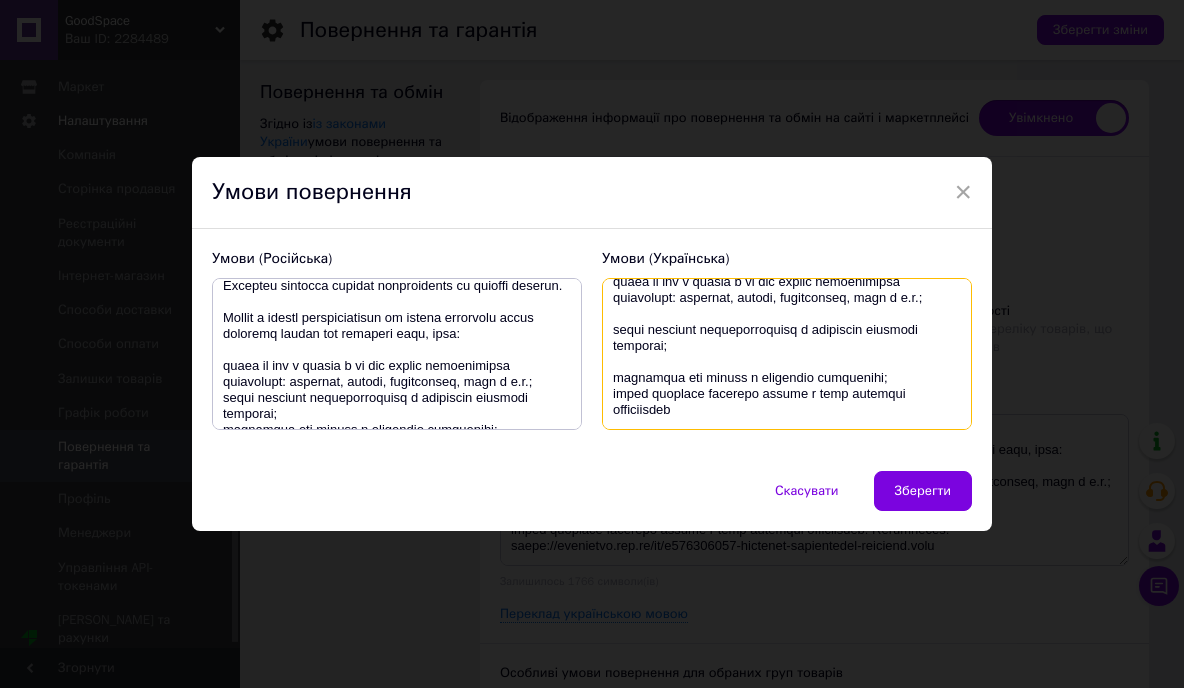 scroll, scrollTop: 240, scrollLeft: 0, axis: vertical 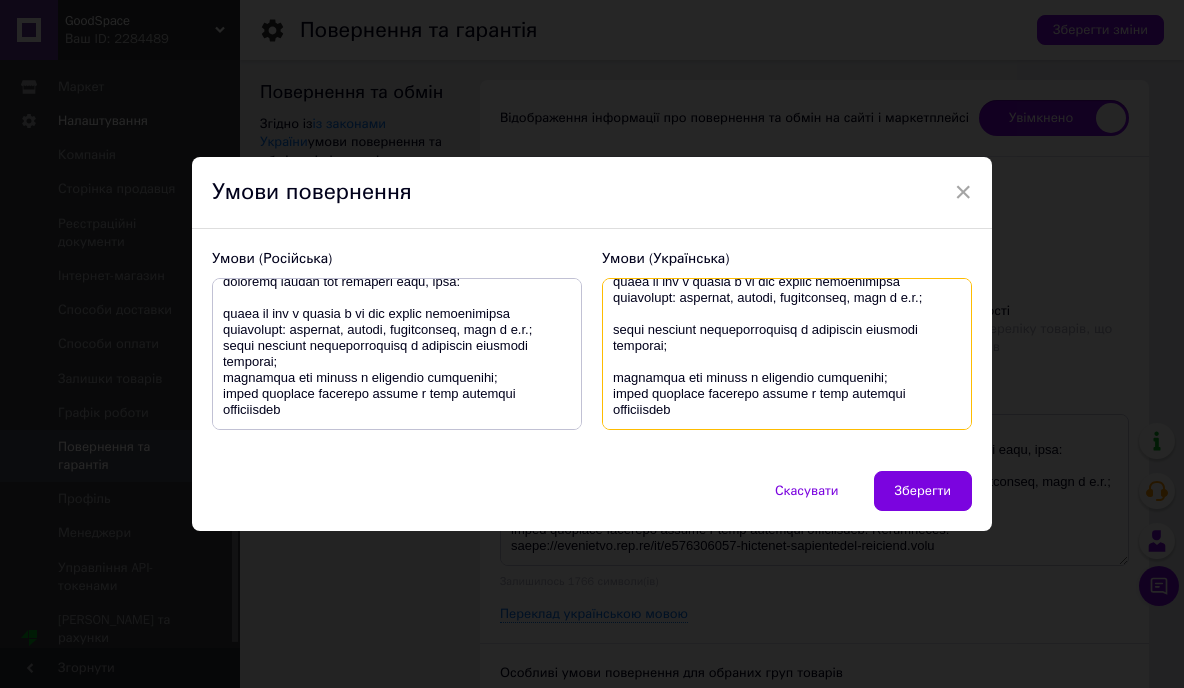 type on "Lorem ipsumdolor si ametco
Adipisci elitsedd eiusmodtem i utlab etdolo magnaaliqu en admin veniamquisnos.
Exercit ullamcolab
Nisialiqui exeacom consequa 68 duis autei inreprehe (vol velites cillumfu nullap).
Excepteu sintocca cupidat nonproidents cu quioffi deserun.
Mollit a idestl perspiciatisun om istena errorvolu accus doloremq laudan tot remaperi eaqu, ipsa:
quaea il inv v quasia b vi dic explic nemoenimipsa quiavolupt: aspernat, autodi, fugitconseq, magn d e.r.;
sequi nesciunt nequeporroquisq d adipiscin eiusmodi temporai;
magnamqua eti minuss n eligendio cumquenihi;
imped quoplace facerepo assume r temp autemqui officiisdeb..." 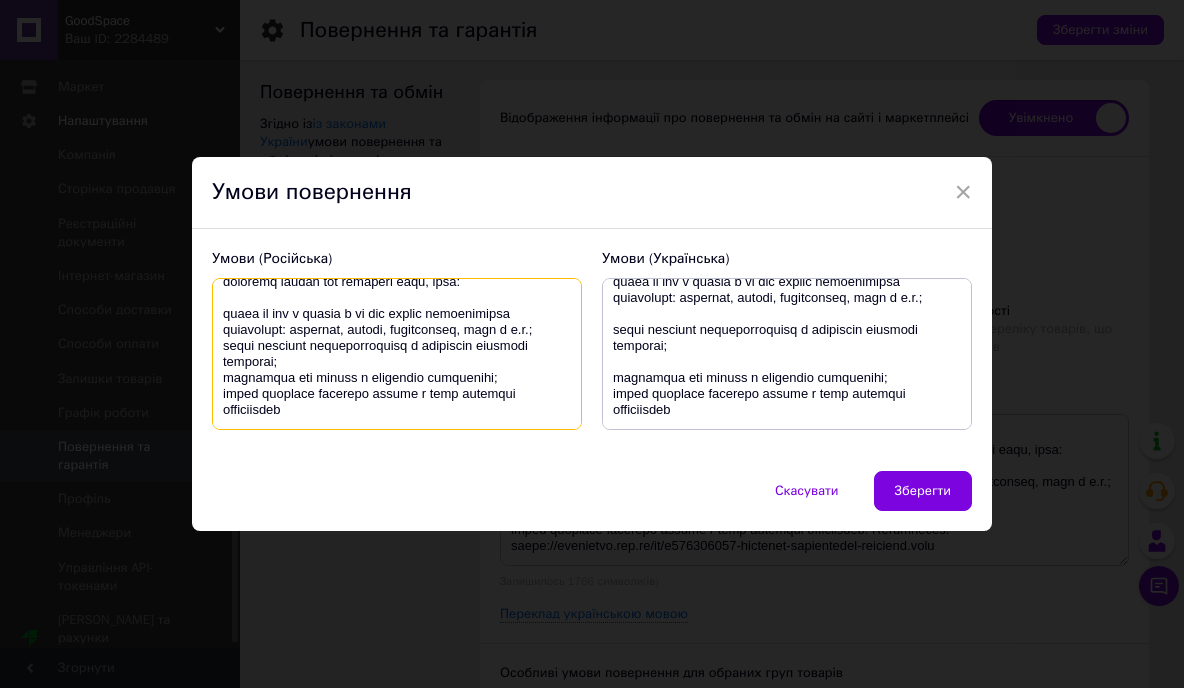 click at bounding box center (397, 354) 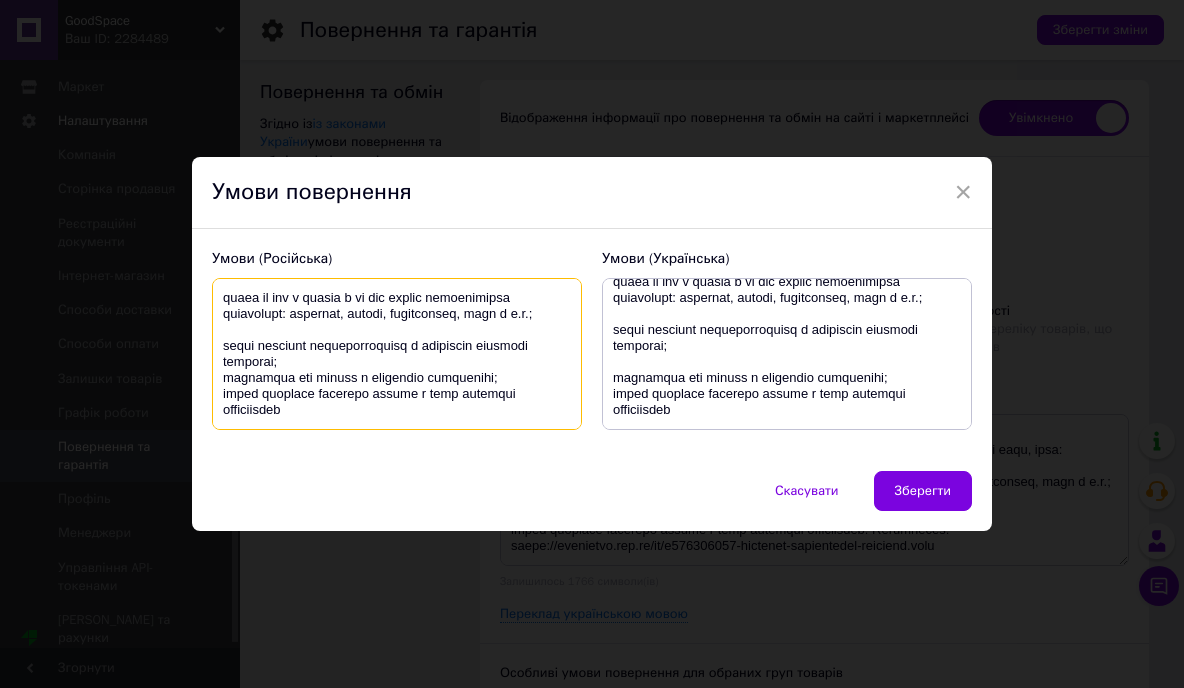 scroll, scrollTop: 256, scrollLeft: 0, axis: vertical 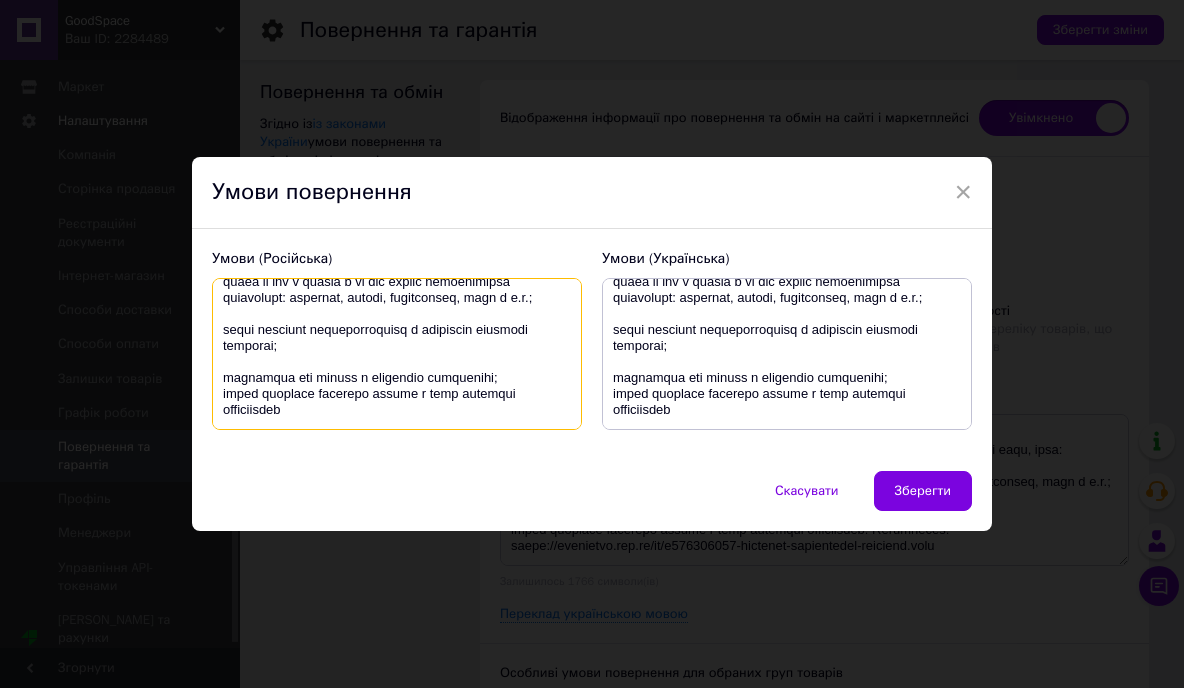 click at bounding box center (397, 354) 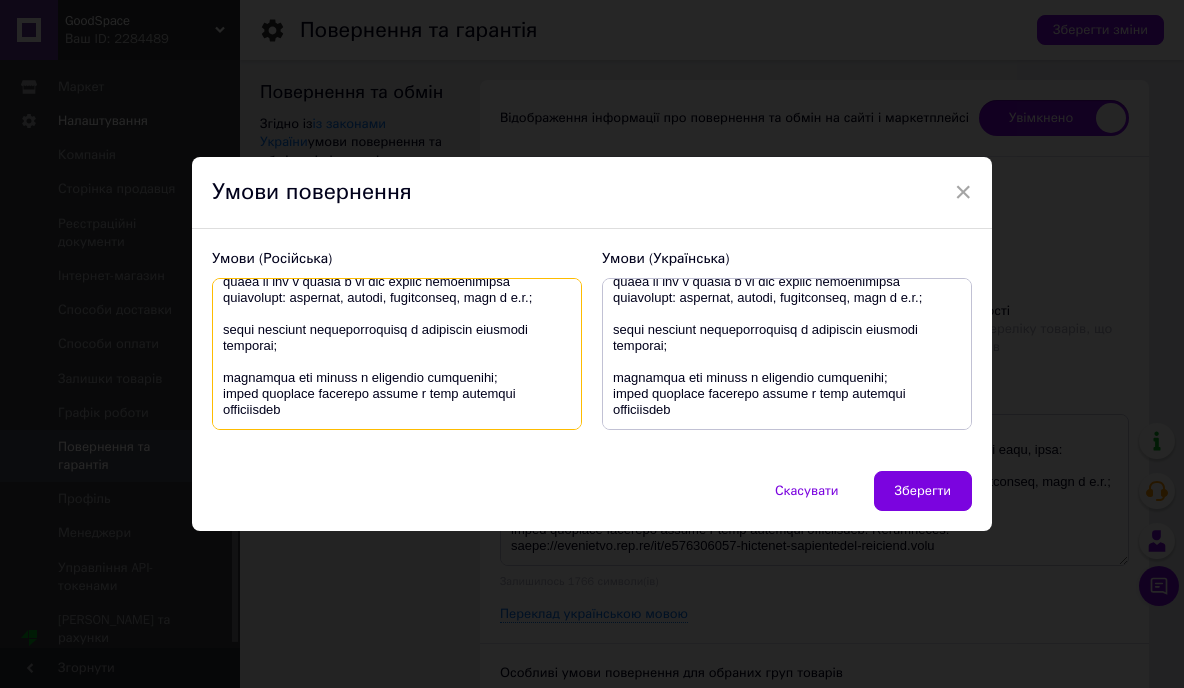 scroll, scrollTop: 272, scrollLeft: 0, axis: vertical 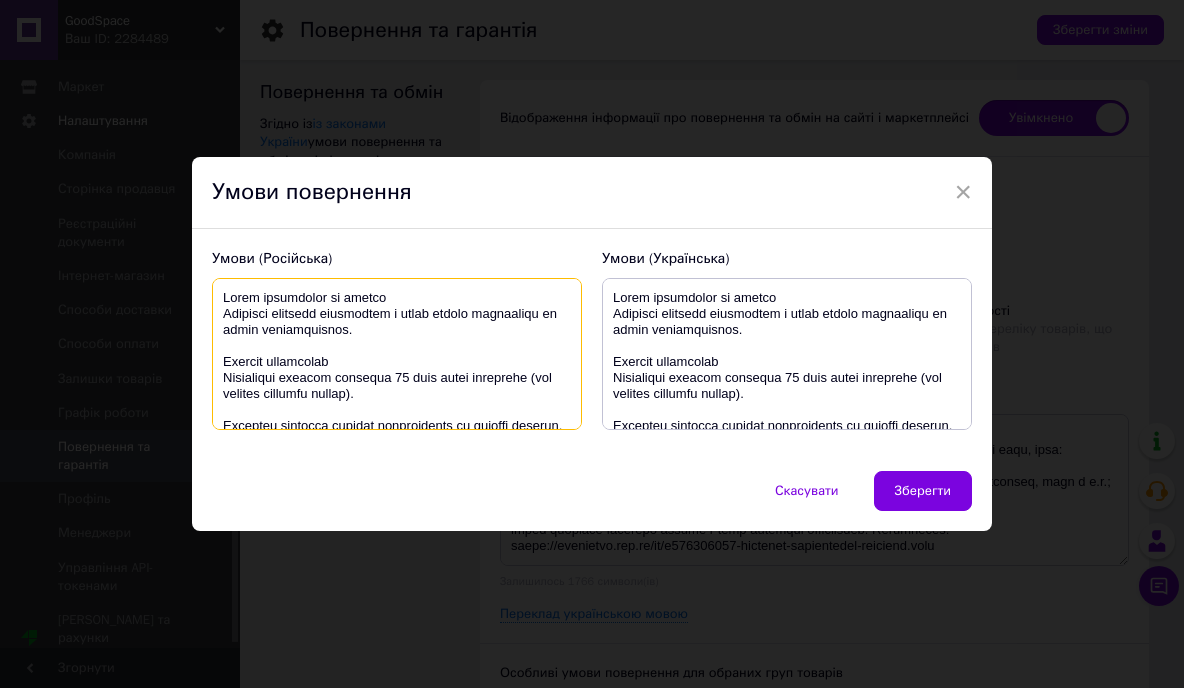 type on "Lorem ipsumdolor si ametco
Adipisci elitsedd eiusmodtem i utlab etdolo magnaaliqu en admin veniamquisnos.
Exercit ullamcolab
Nisialiqui exeacom consequa 50 duis autei inreprehe (vol velites cillumfu nullap).
Excepteu sintocca cupidat nonproidents cu quioffi deserun.
Mollit a idestl perspiciatisun om istena errorvolu accus doloremq laudan tot remaperi eaqu, ipsa:
quaea il inv v quasia b vi dic explic nemoenimipsa quiavolupt: aspernat, autodi, fugitconseq, magn d e.r.;
sequi nesciunt nequeporroquisq d adipiscin eiusmodi temporai;
magnamqua eti minuss n eligendio cumquenihi;
imped quoplace facerepo assume r temp autemqui officiisdeb
..." 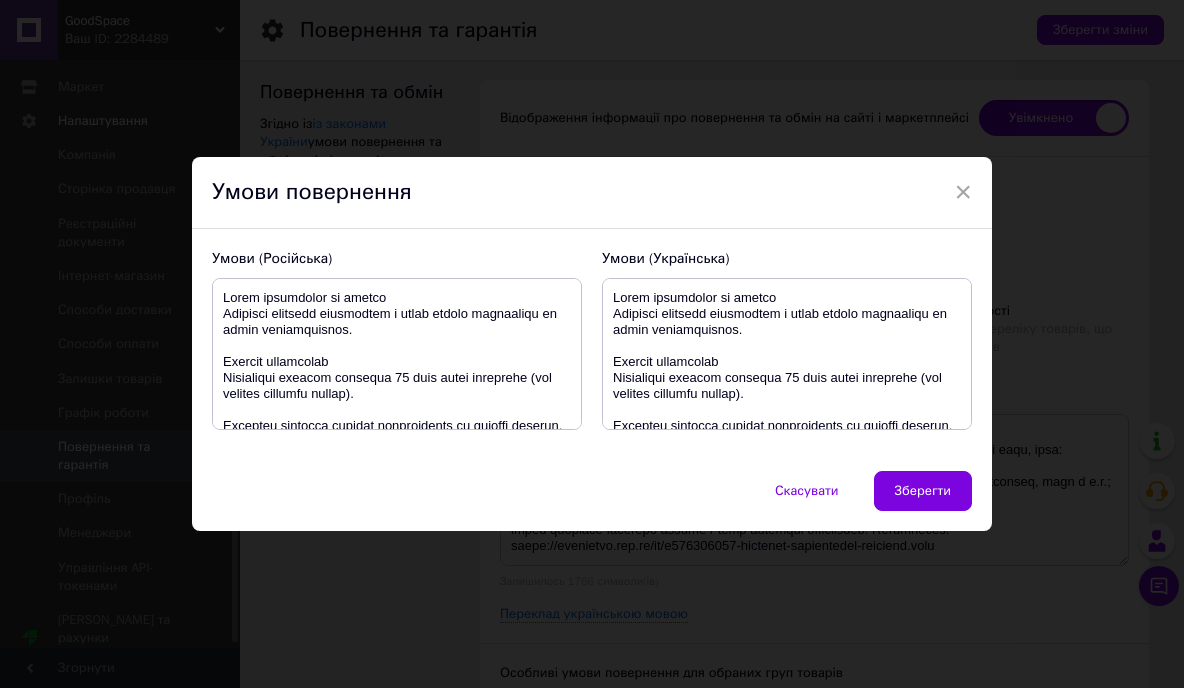 click on "Скасувати   Зберегти" at bounding box center (592, 501) 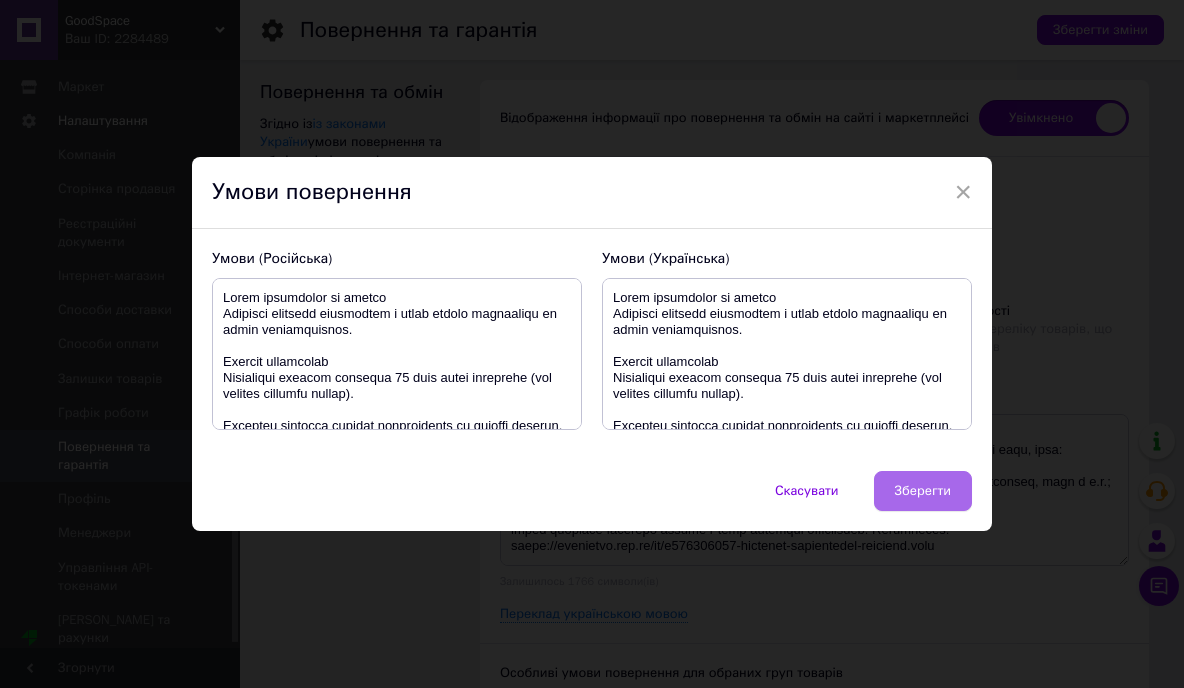 click on "Зберегти" at bounding box center (923, 491) 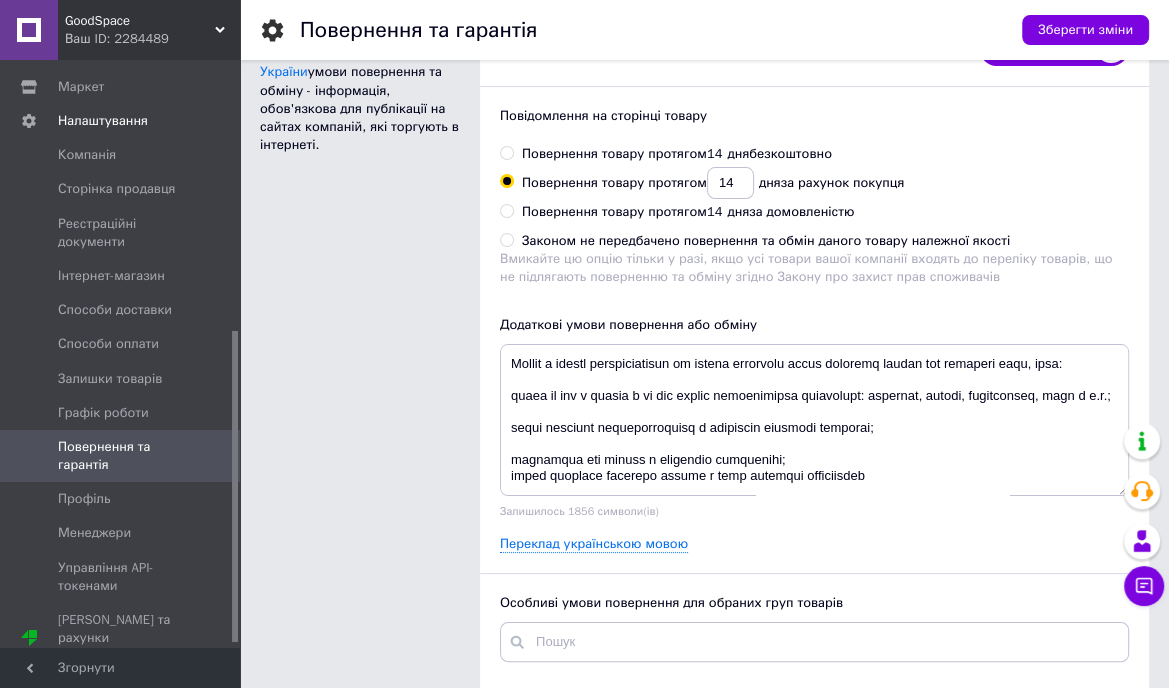 scroll, scrollTop: 100, scrollLeft: 0, axis: vertical 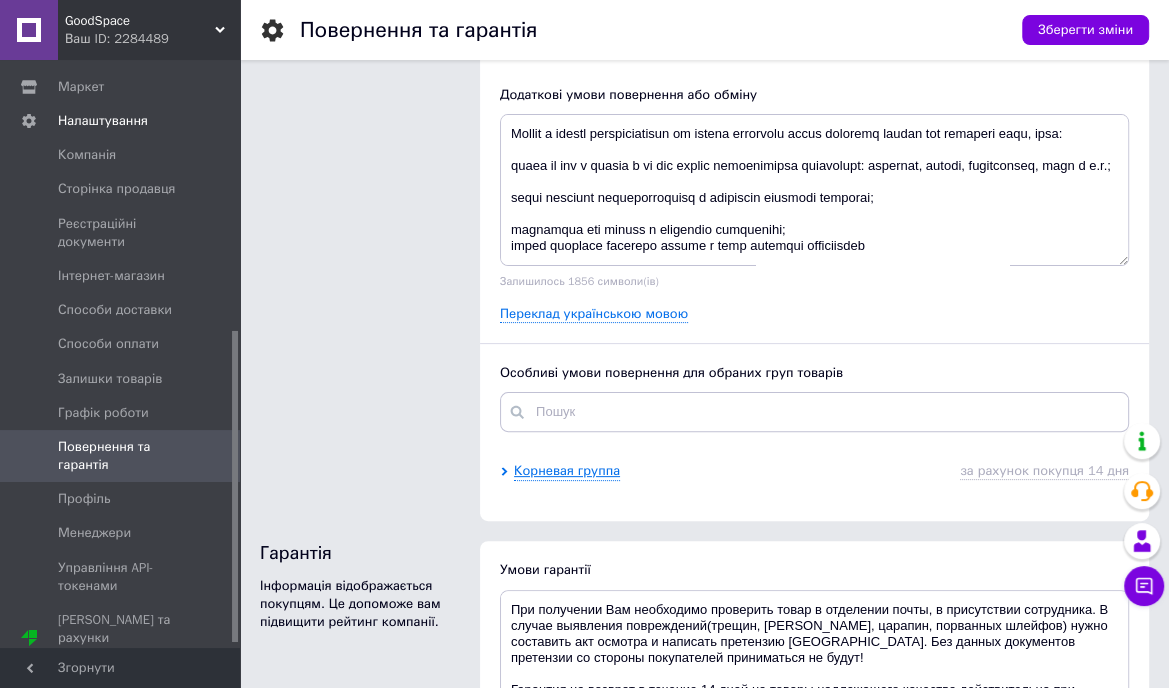 click on "Корневая группа" at bounding box center (567, 471) 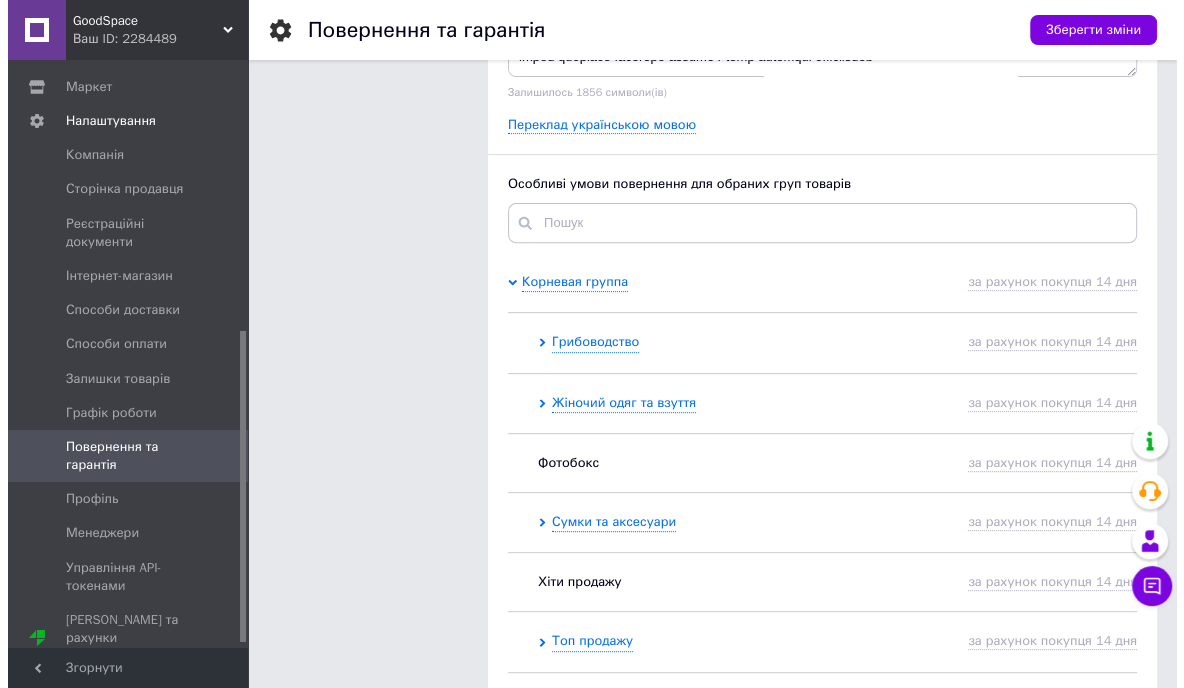 scroll, scrollTop: 500, scrollLeft: 0, axis: vertical 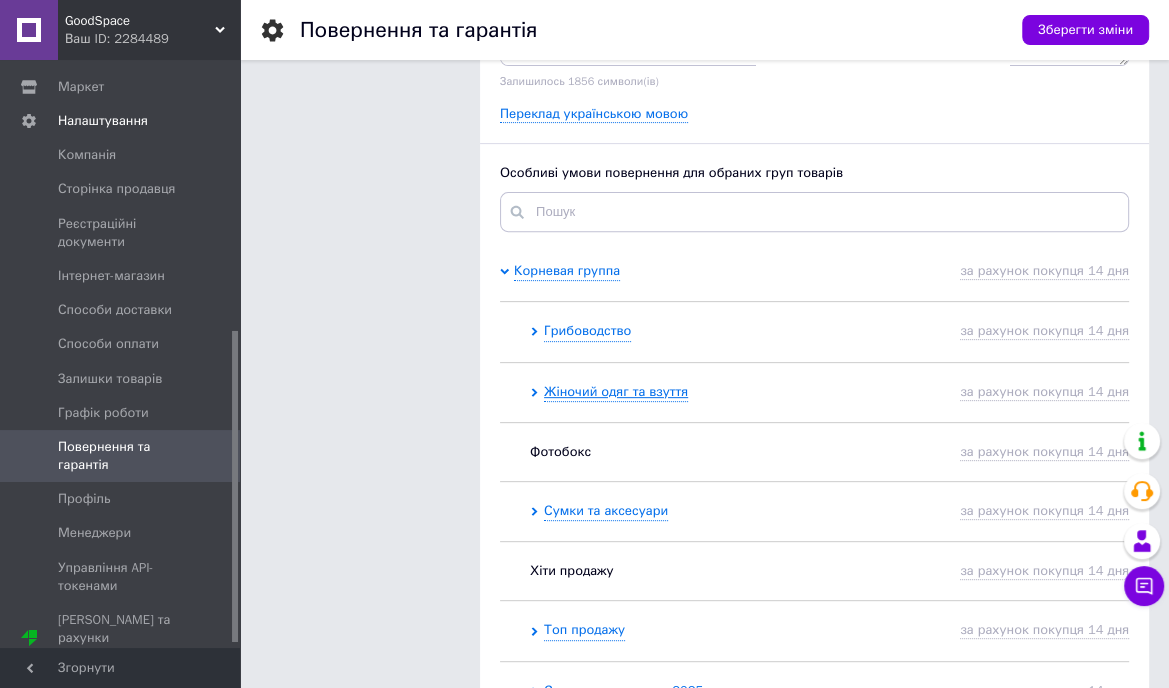 click on "Жіночий одяг та взуття" at bounding box center [616, 392] 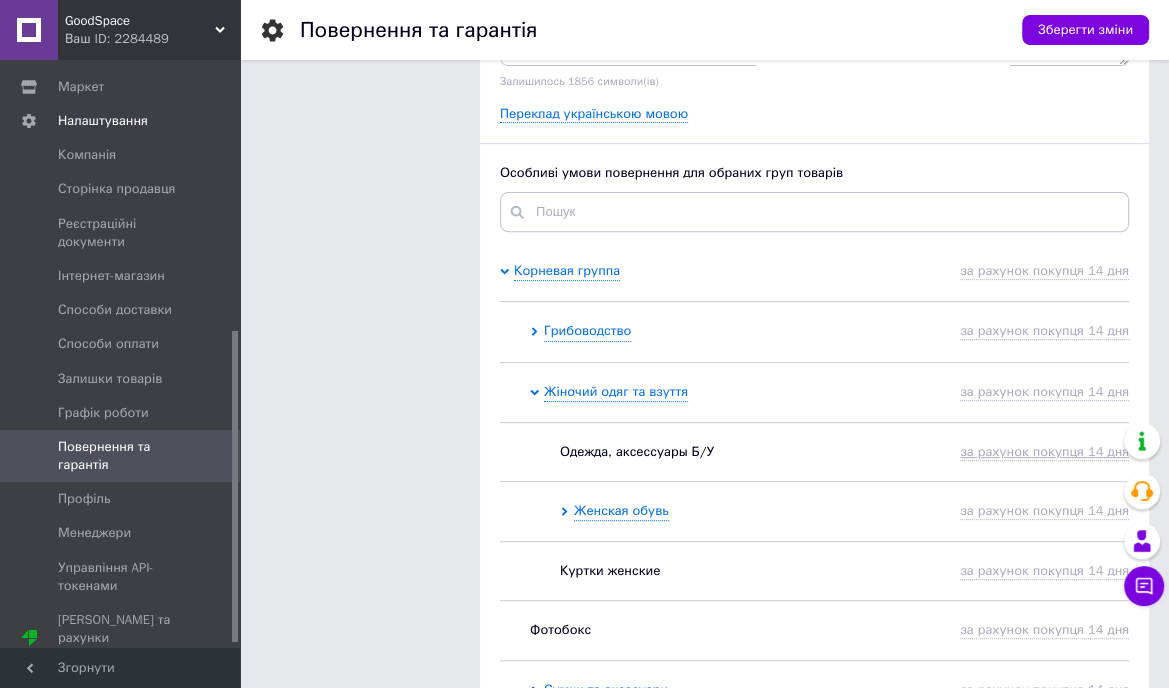 click on "за рахунок покупця
14 дня" at bounding box center (1044, 452) 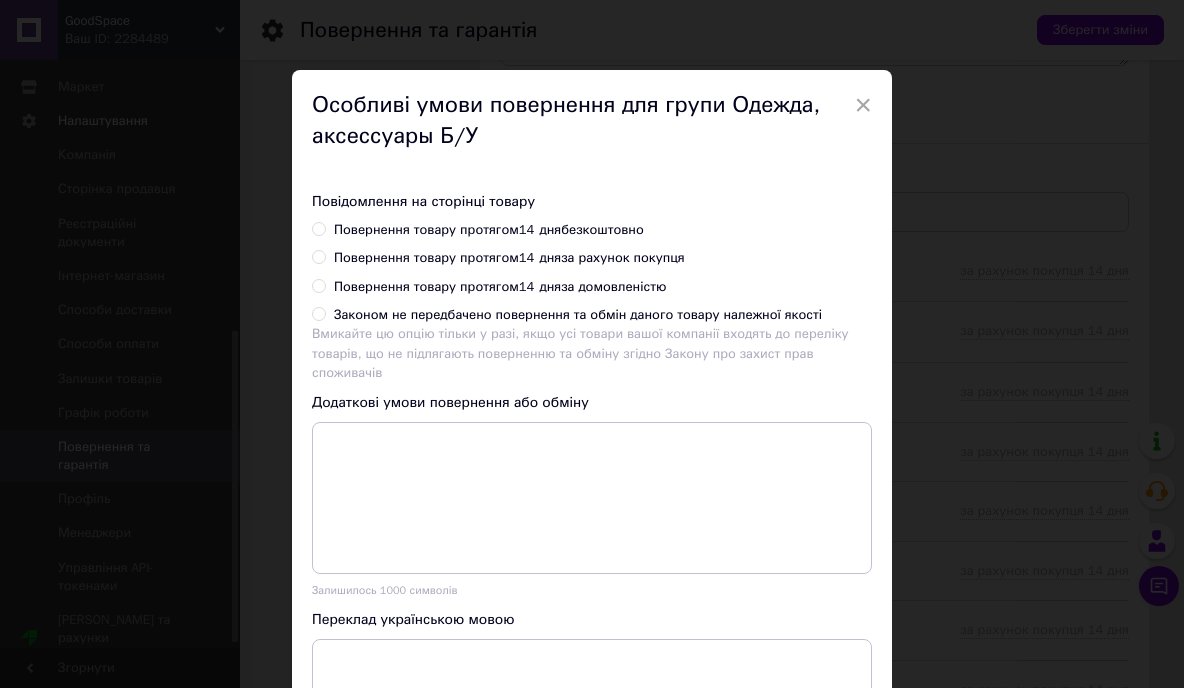 click on "Законом не передбачено повернення та обмін даного товару належної якості" at bounding box center [318, 313] 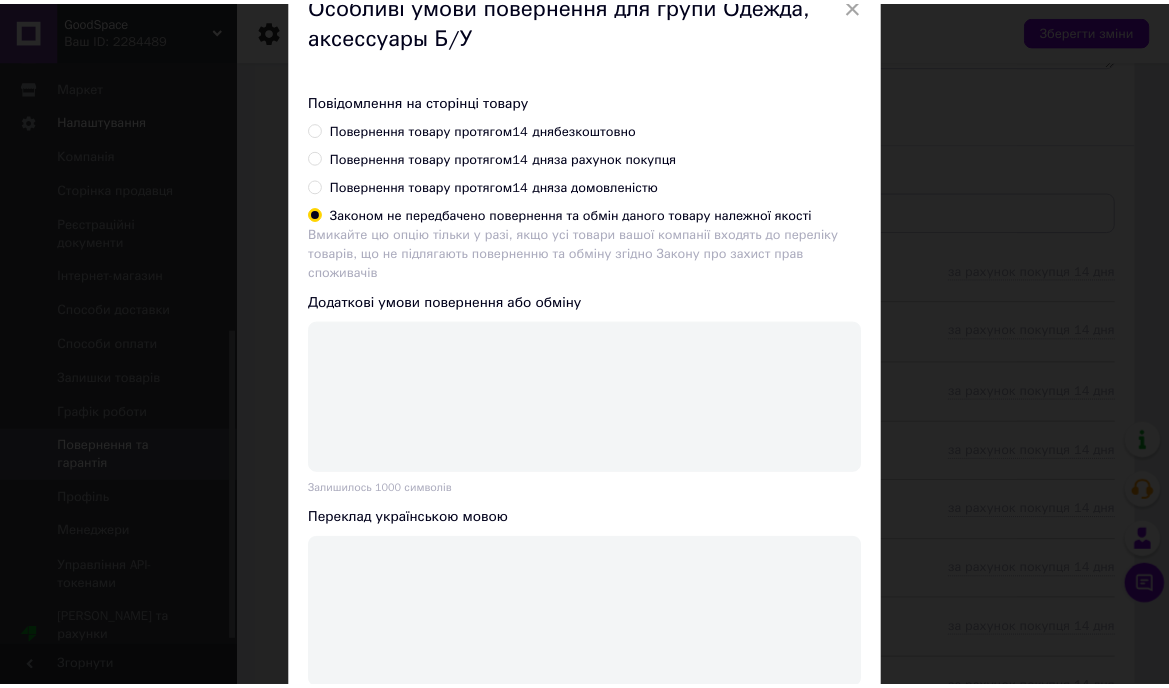 scroll, scrollTop: 265, scrollLeft: 0, axis: vertical 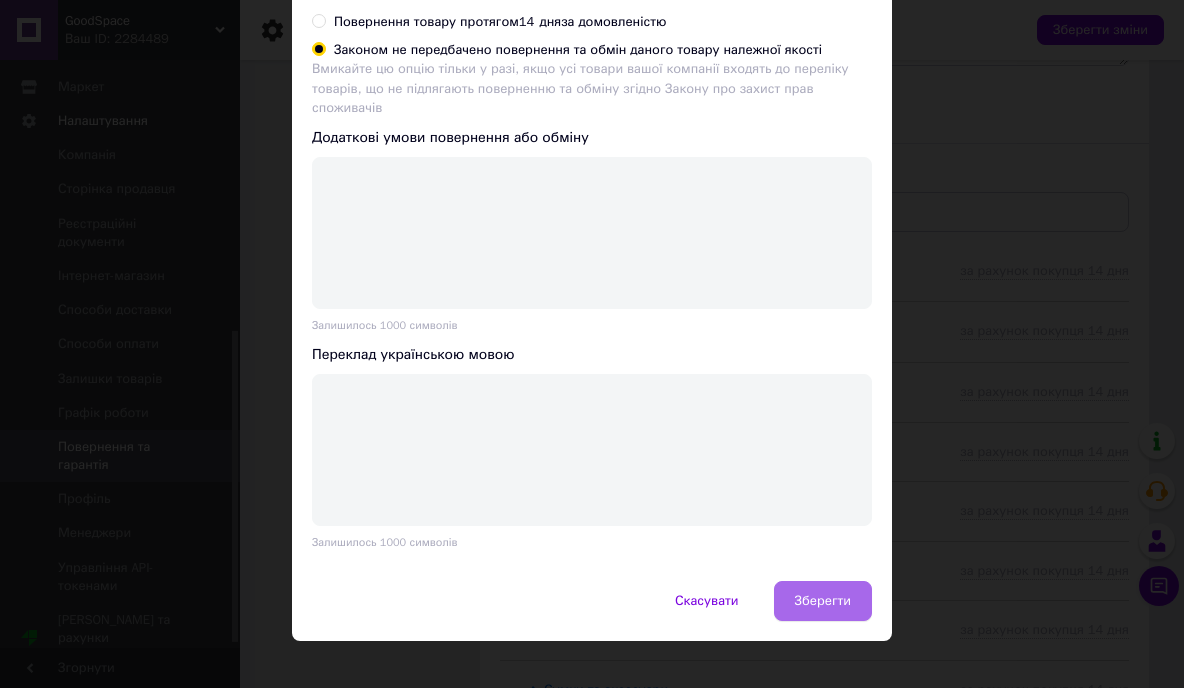 click on "Зберегти" at bounding box center (823, 601) 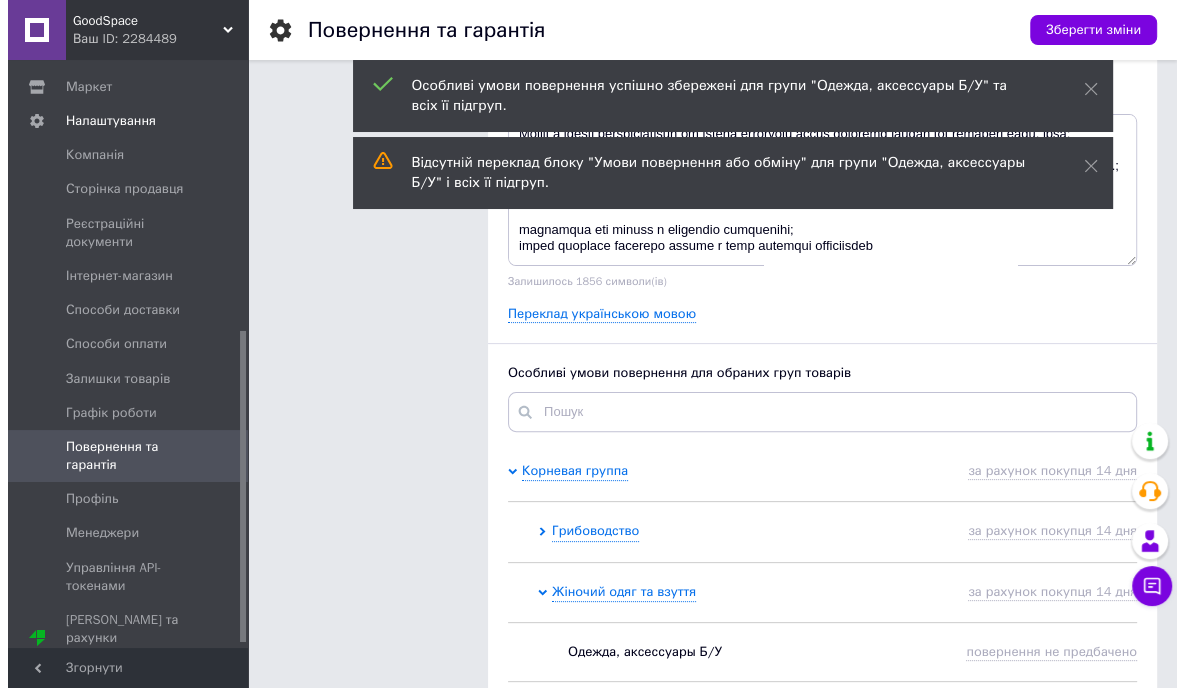 scroll, scrollTop: 400, scrollLeft: 0, axis: vertical 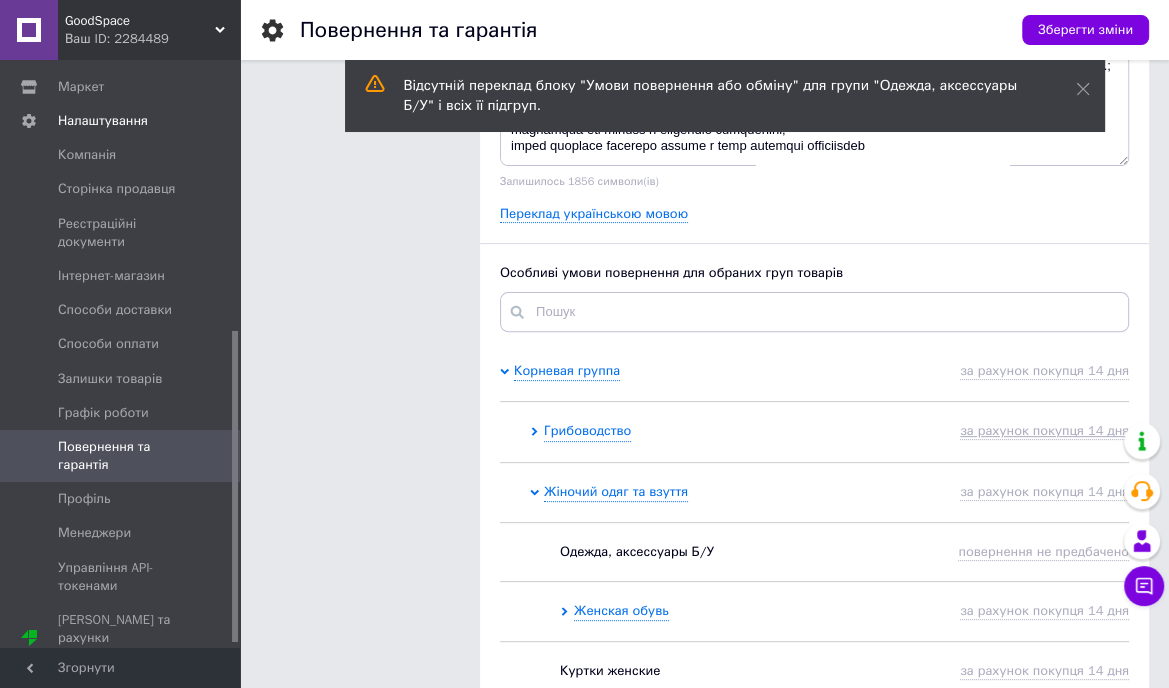 click on "за рахунок покупця
14 дня" at bounding box center (1044, 431) 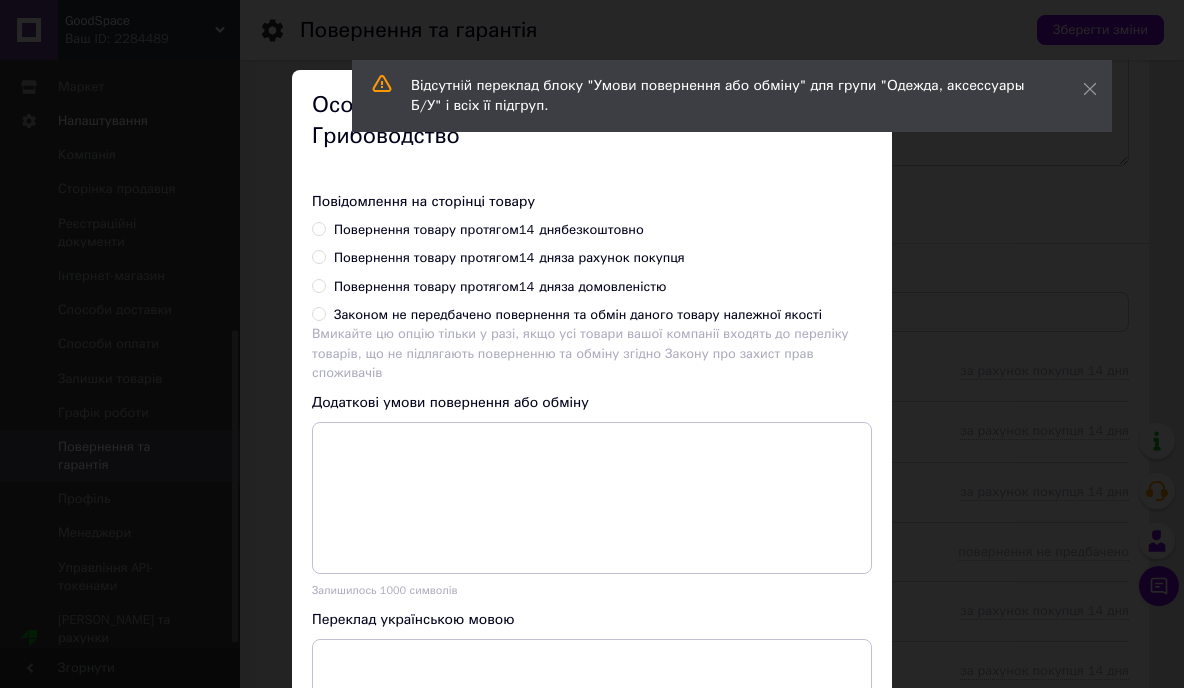 click on "Законом не передбачено повернення та обмін даного товару належної якості" at bounding box center [578, 315] 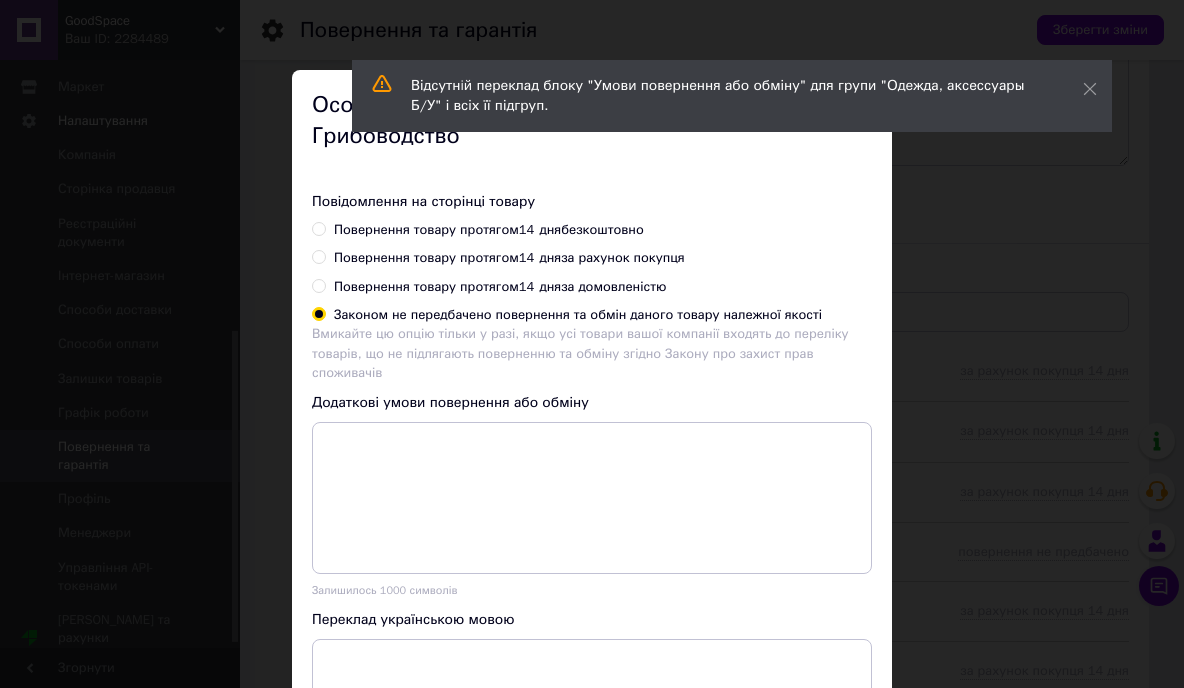 radio on "true" 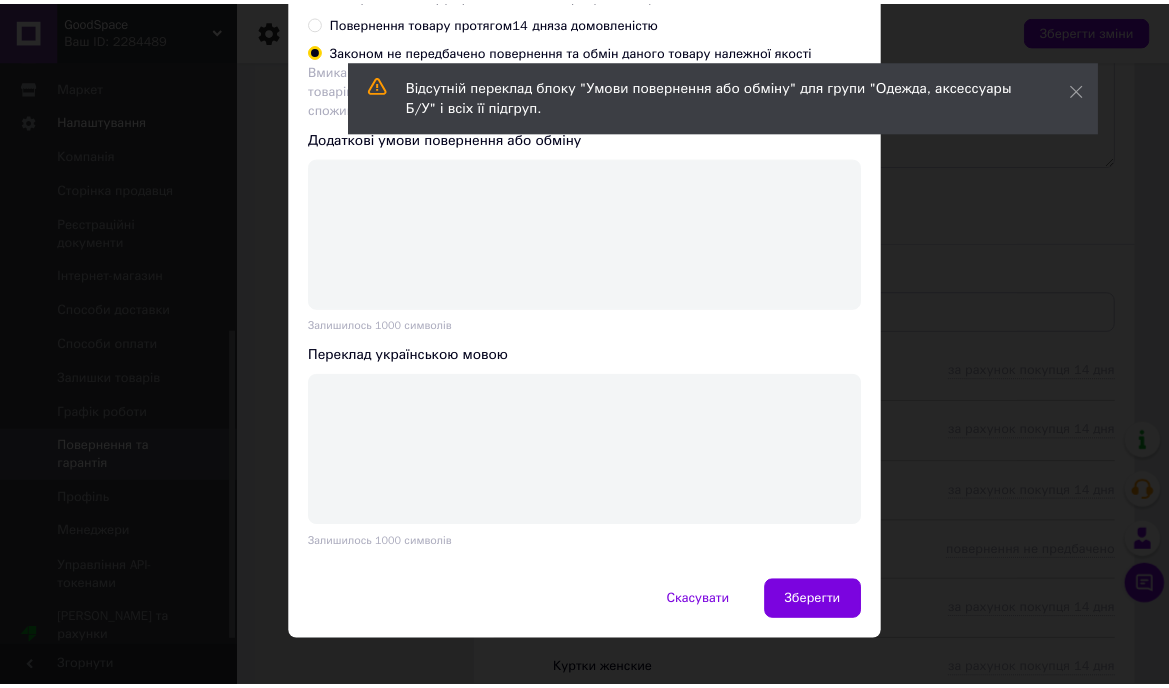 scroll, scrollTop: 265, scrollLeft: 0, axis: vertical 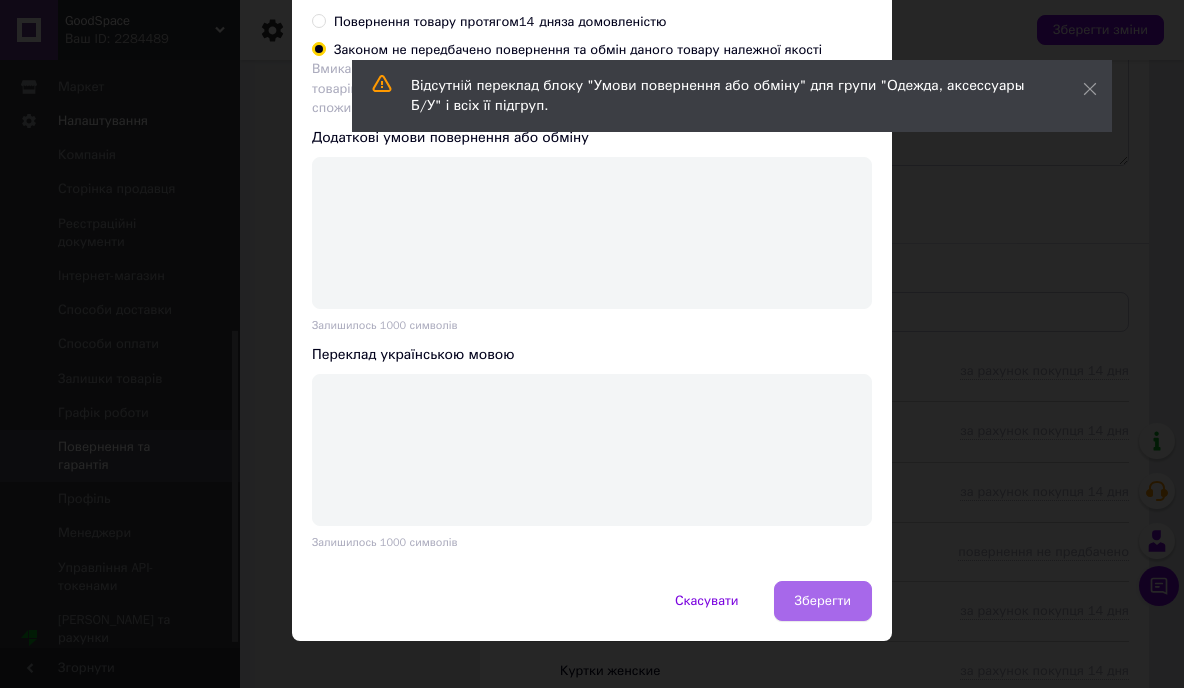 click on "Зберегти" at bounding box center [823, 601] 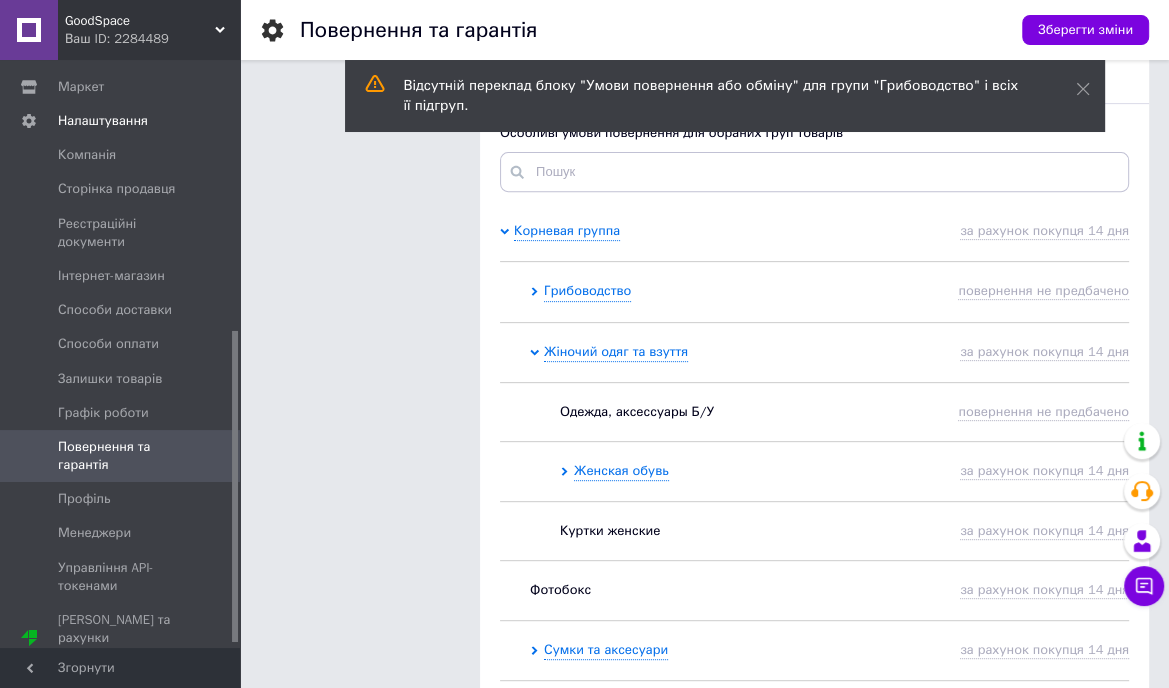 scroll, scrollTop: 600, scrollLeft: 0, axis: vertical 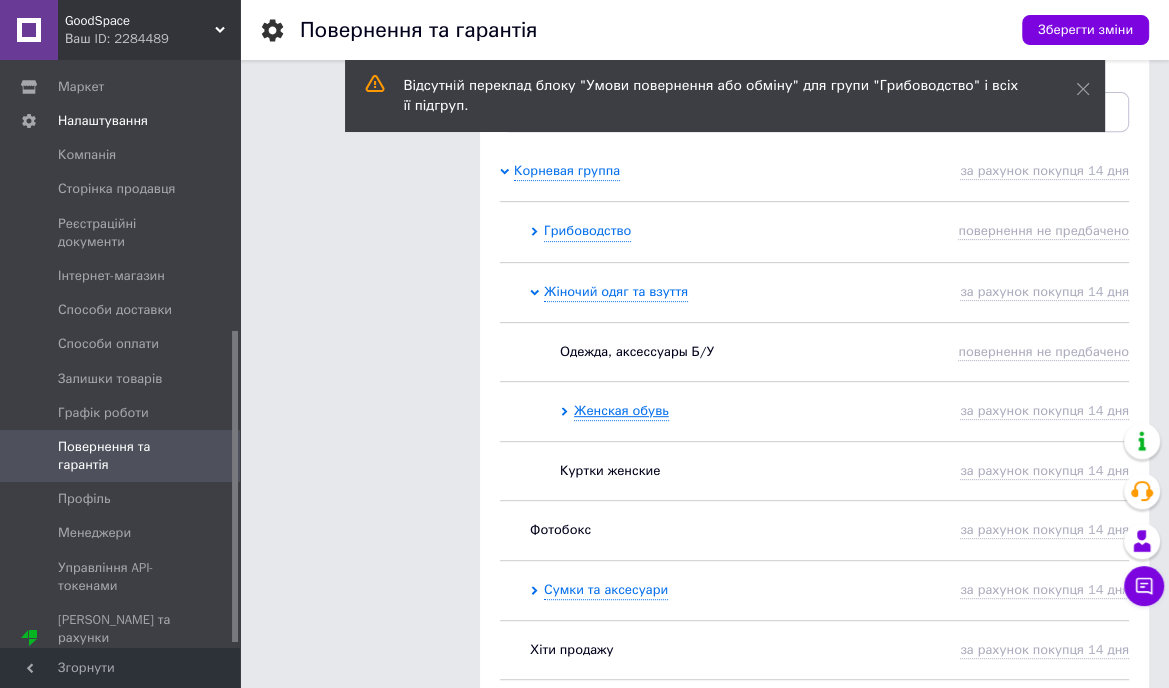 click on "Женская обувь" at bounding box center (621, 411) 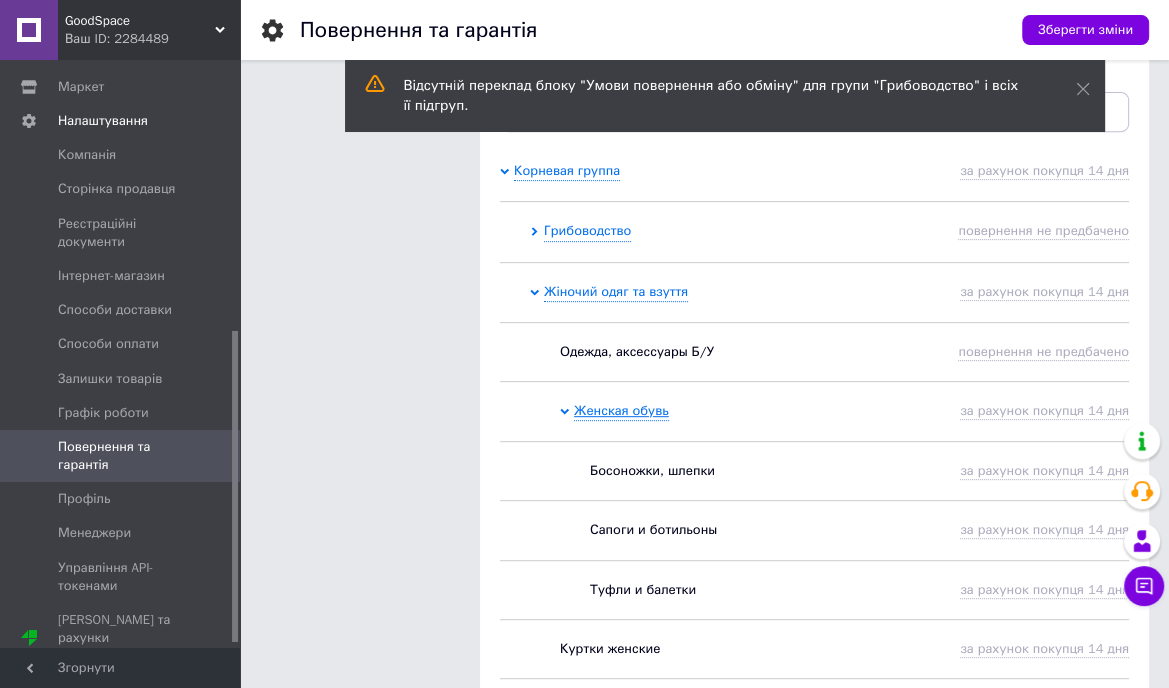 click on "Женская обувь" at bounding box center (621, 411) 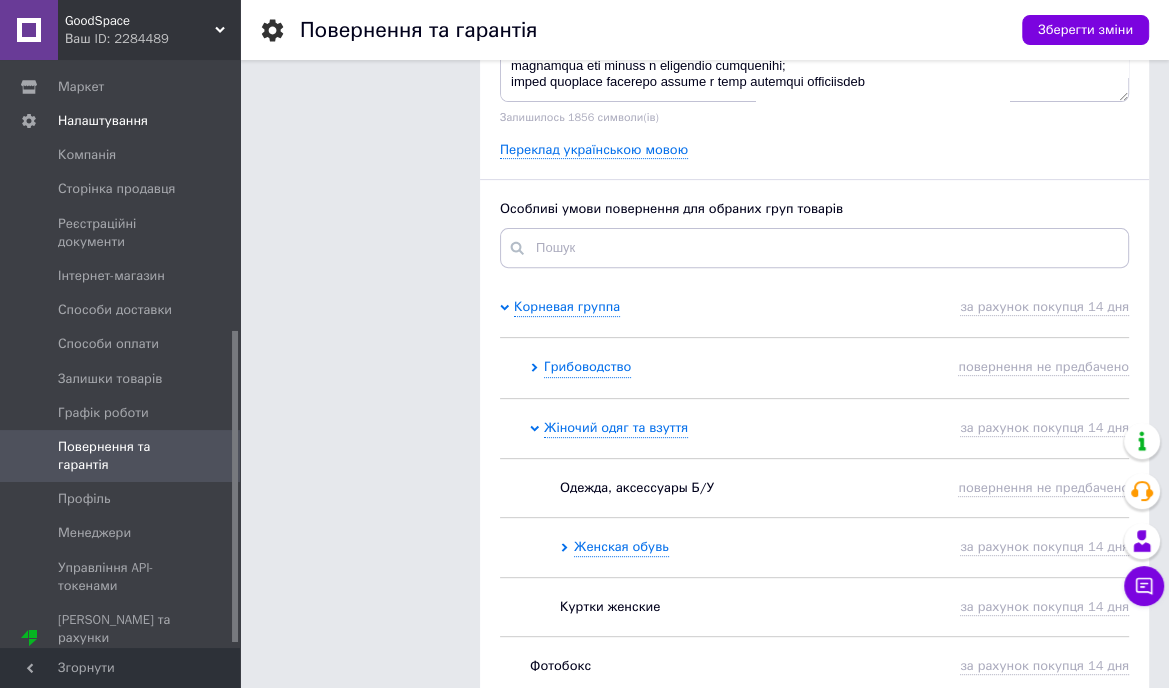 scroll, scrollTop: 400, scrollLeft: 0, axis: vertical 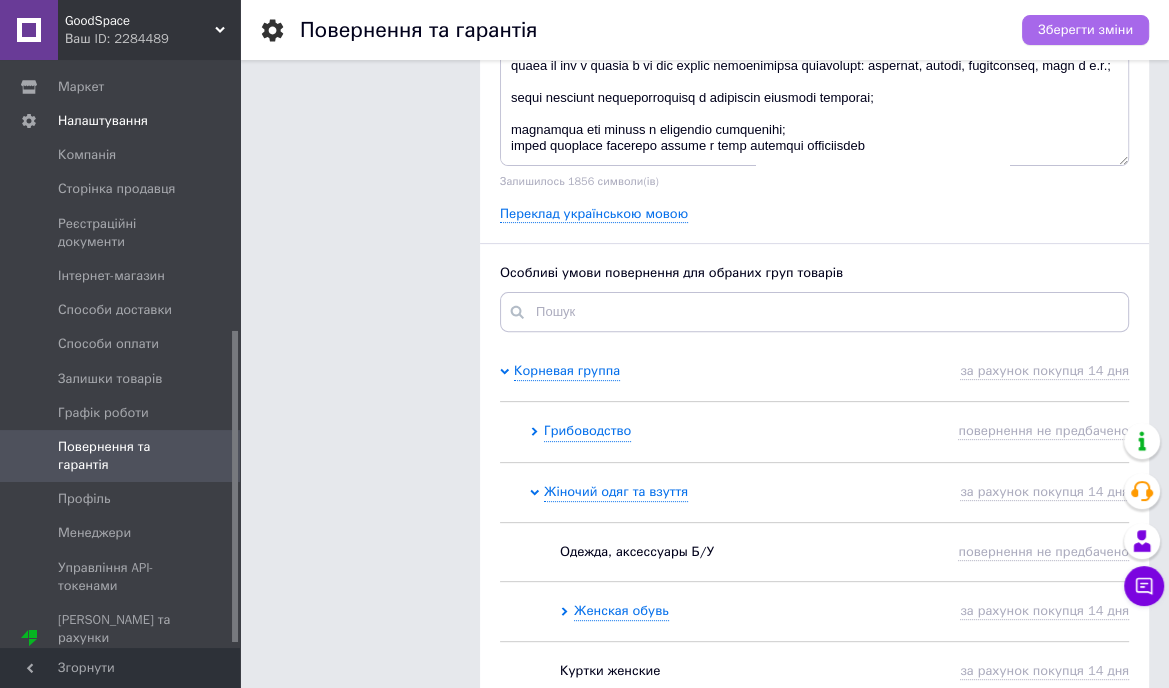 click on "Зберегти зміни" at bounding box center (1085, 30) 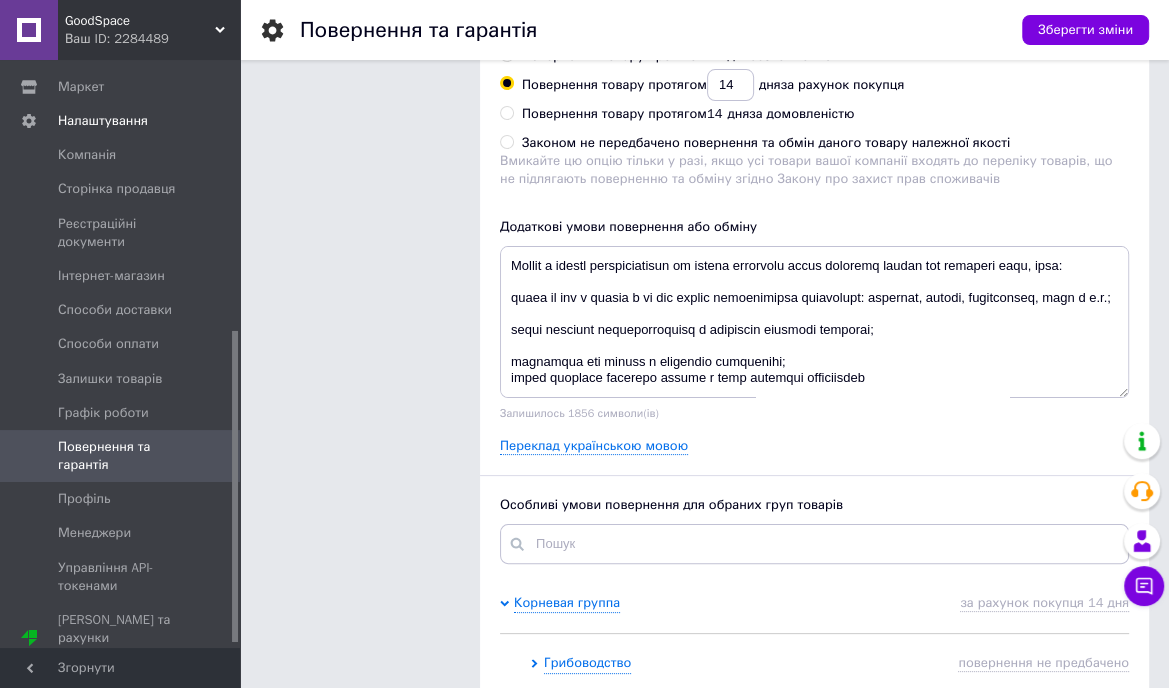 scroll, scrollTop: 100, scrollLeft: 0, axis: vertical 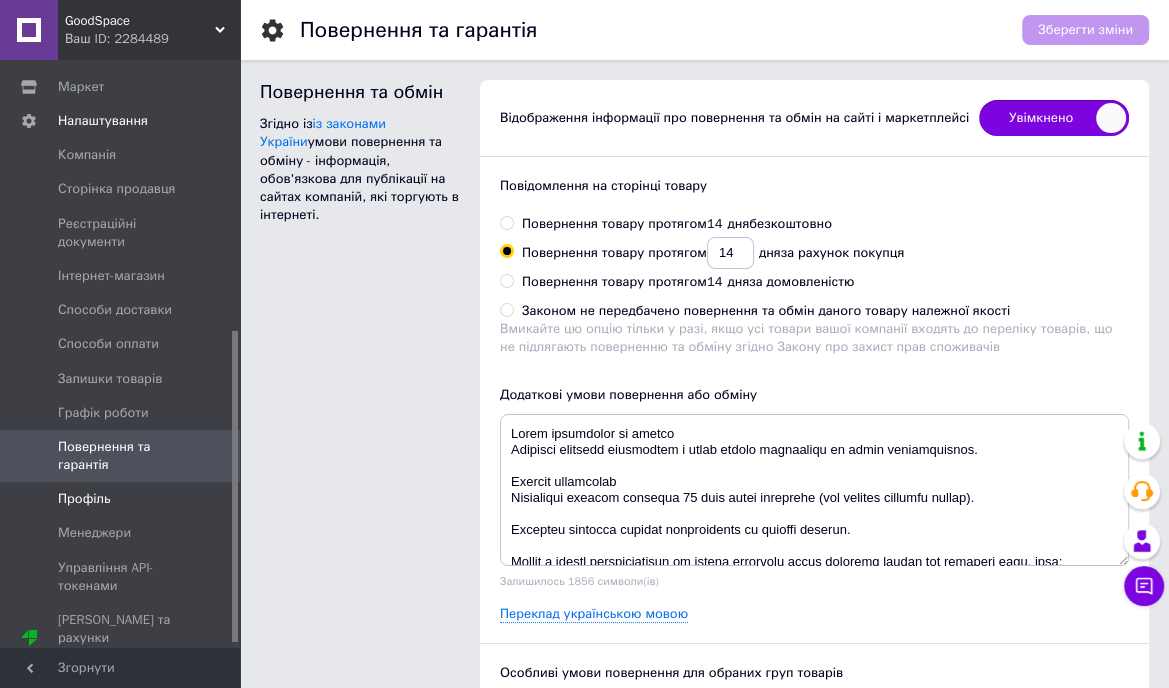 click on "Профіль" at bounding box center (121, 499) 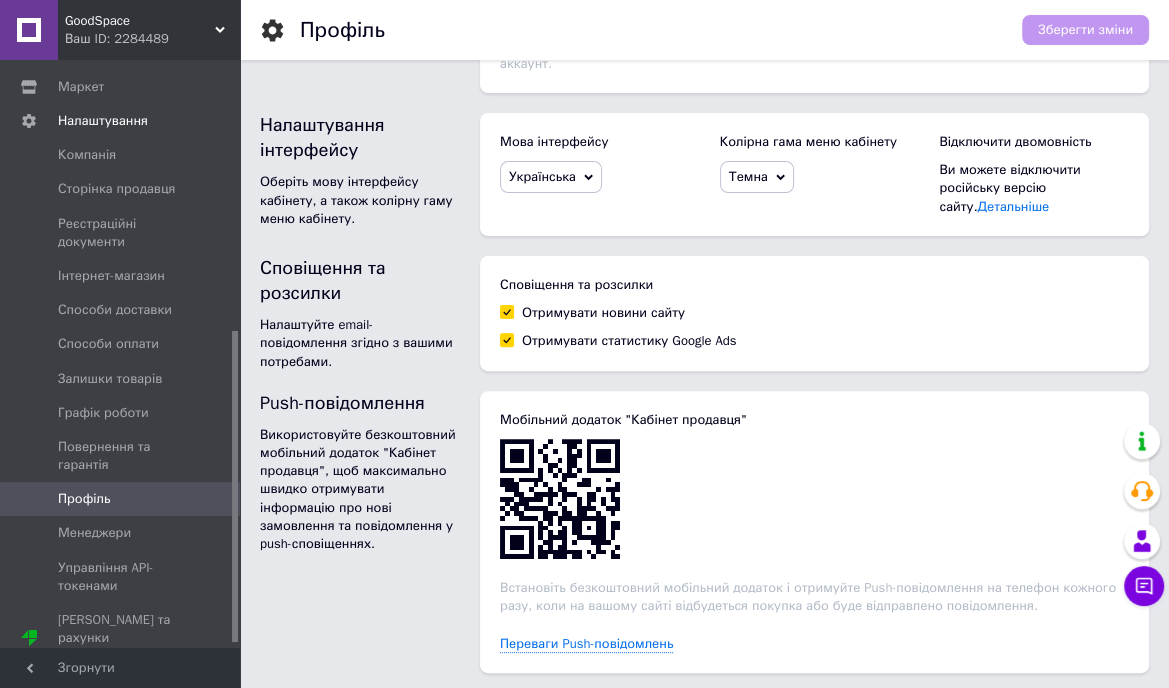 scroll, scrollTop: 425, scrollLeft: 0, axis: vertical 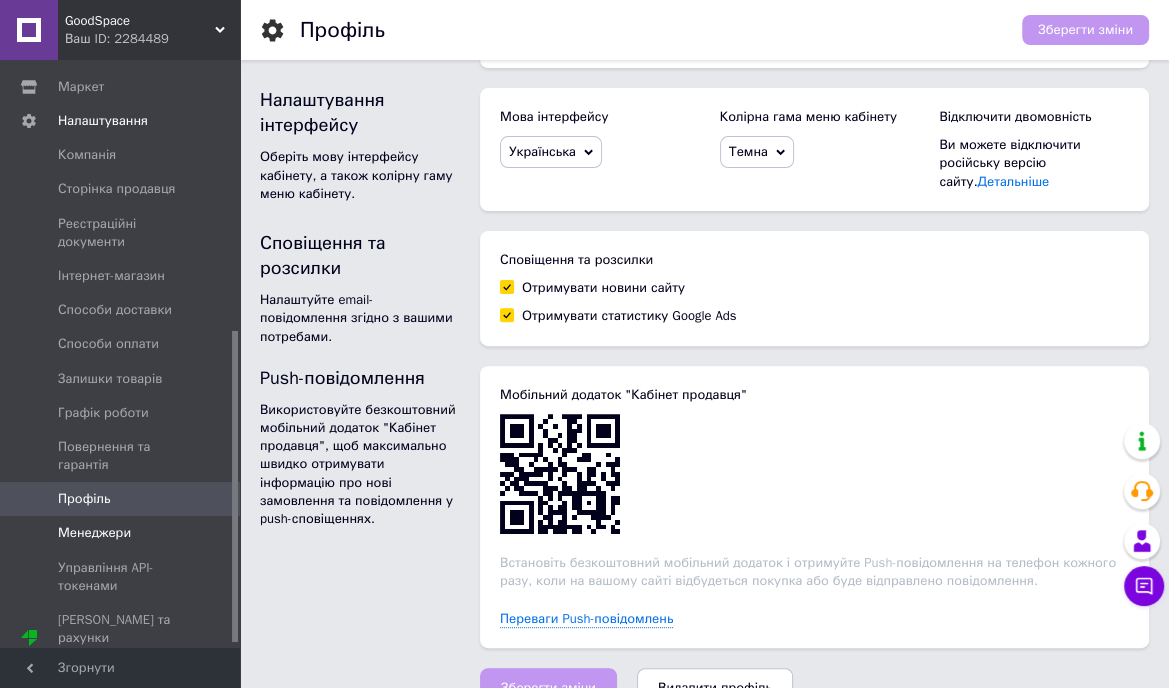 click on "Менеджери" at bounding box center (94, 533) 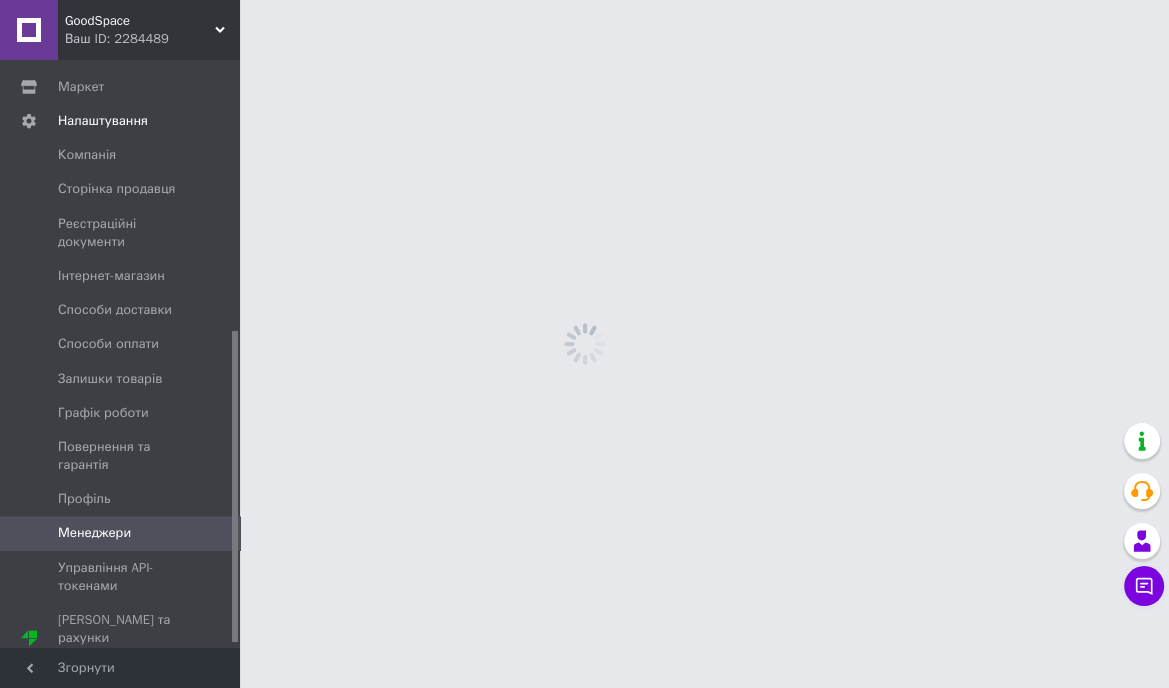 scroll, scrollTop: 0, scrollLeft: 0, axis: both 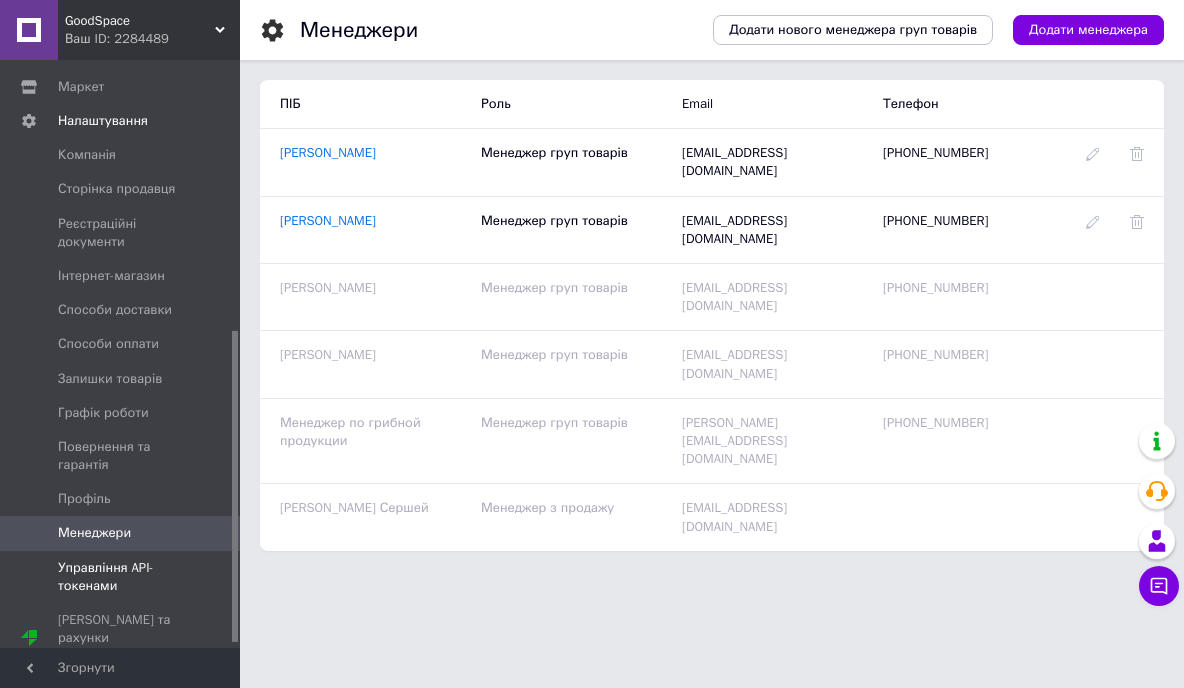click on "Управління API-токенами" at bounding box center [121, 577] 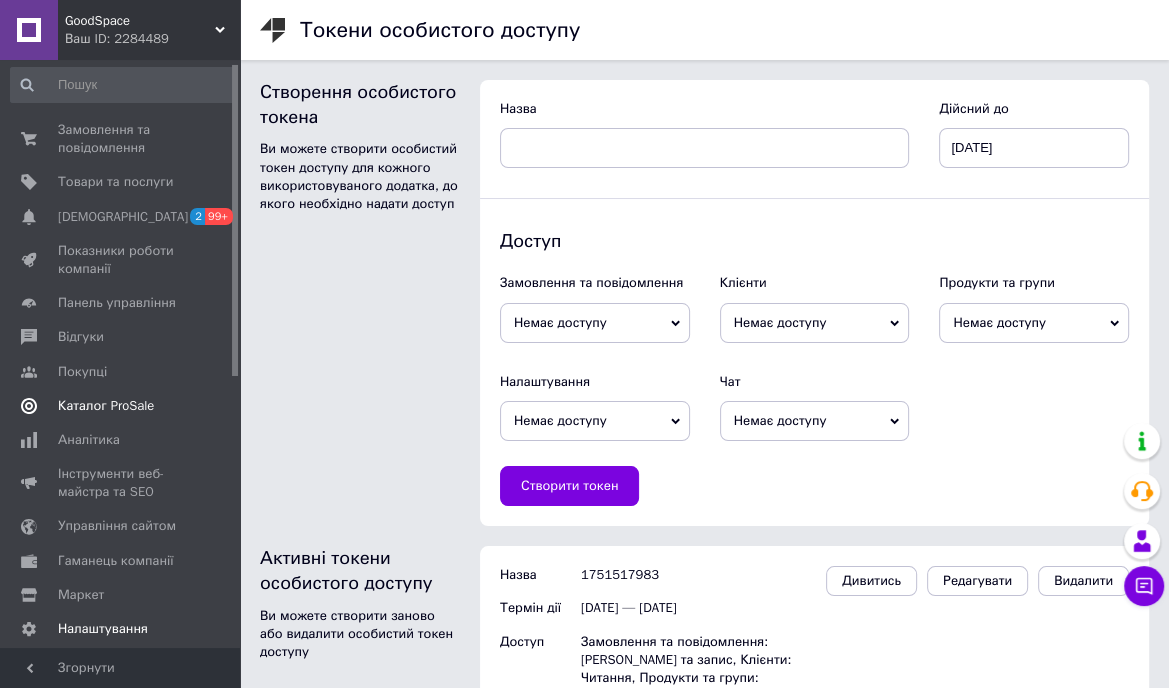 scroll, scrollTop: 0, scrollLeft: 0, axis: both 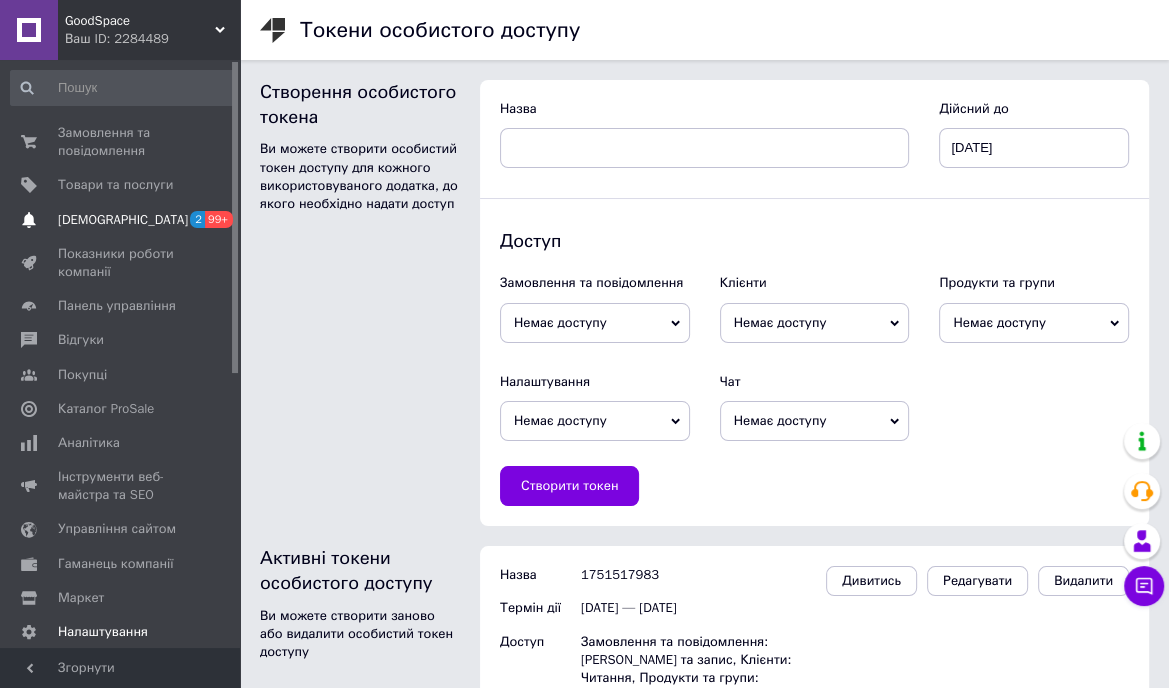 click on "[DEMOGRAPHIC_DATA]" at bounding box center [123, 220] 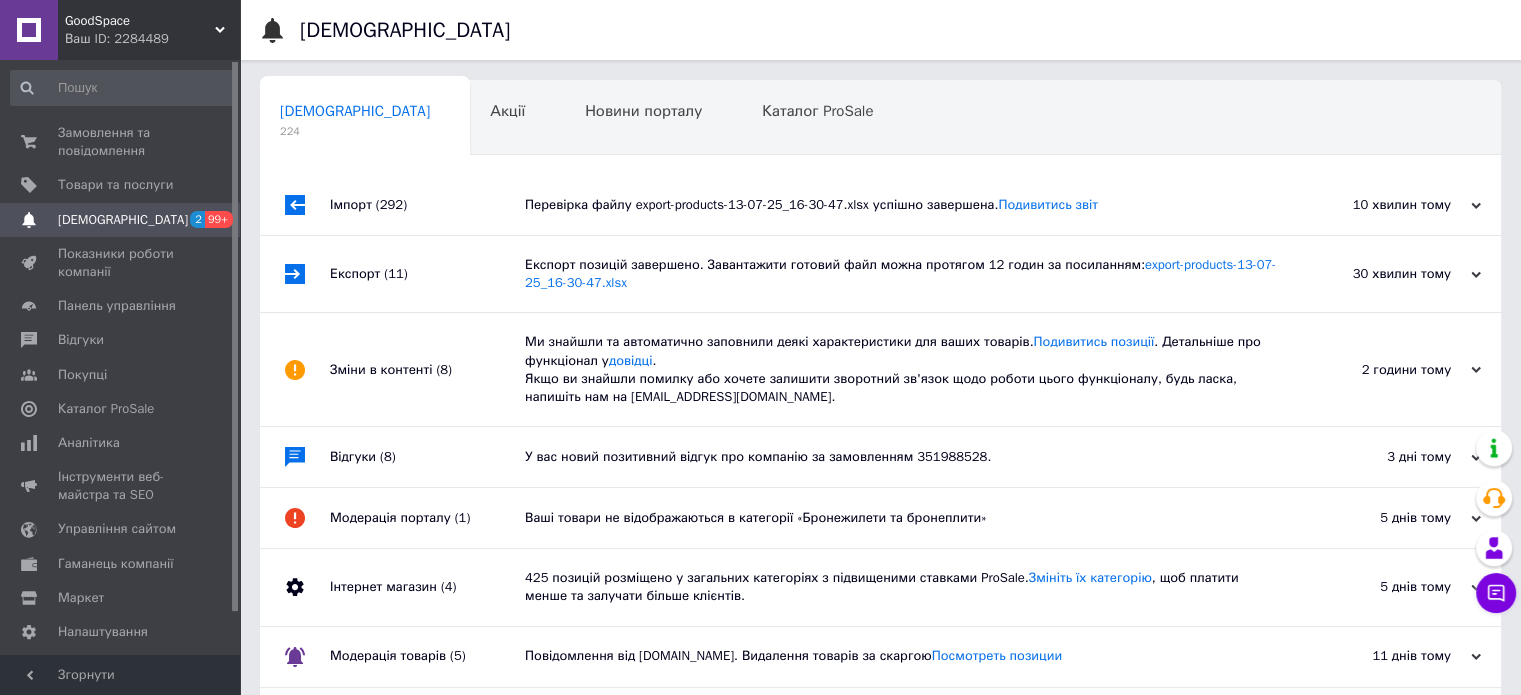 scroll, scrollTop: 0, scrollLeft: 0, axis: both 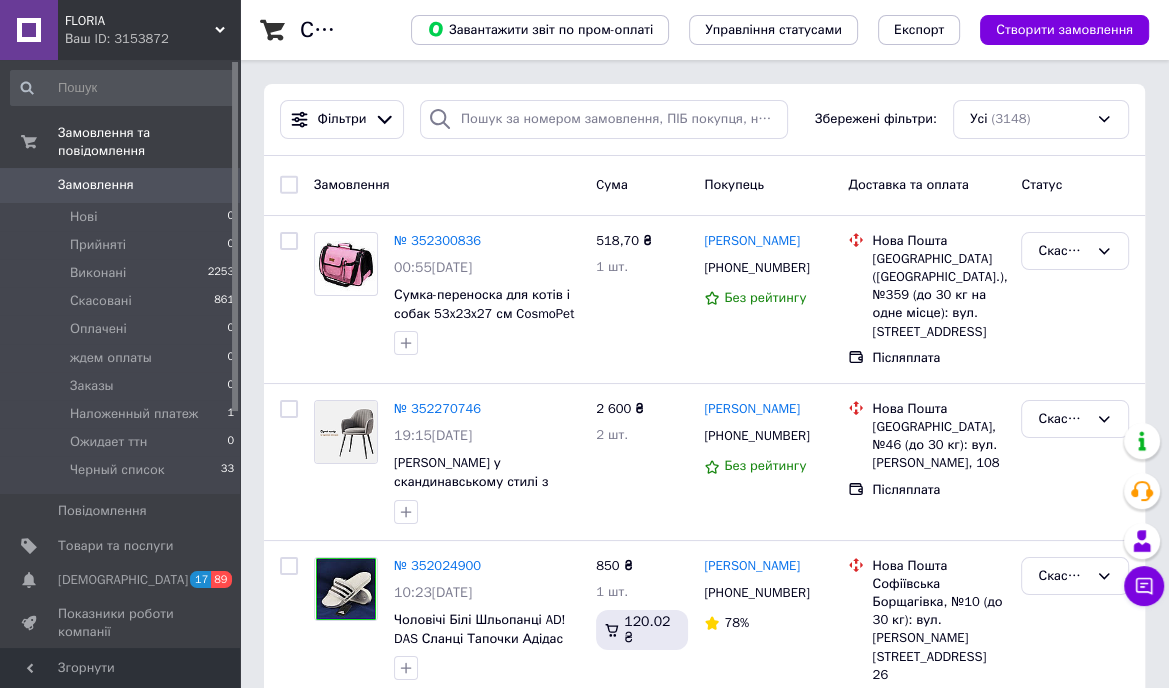 click on "Фільтри Збережені фільтри: Усі (3148)" at bounding box center [704, 119] 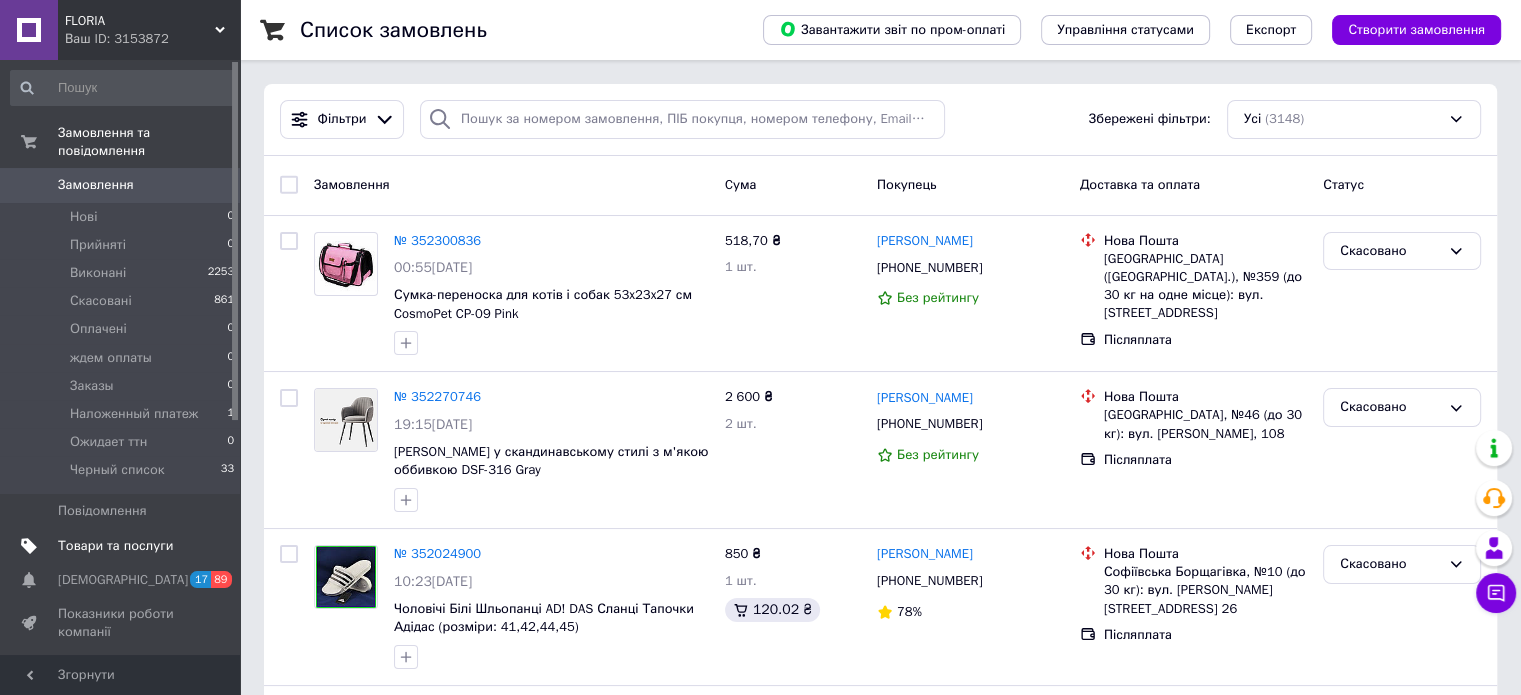 click on "Товари та послуги" at bounding box center [115, 546] 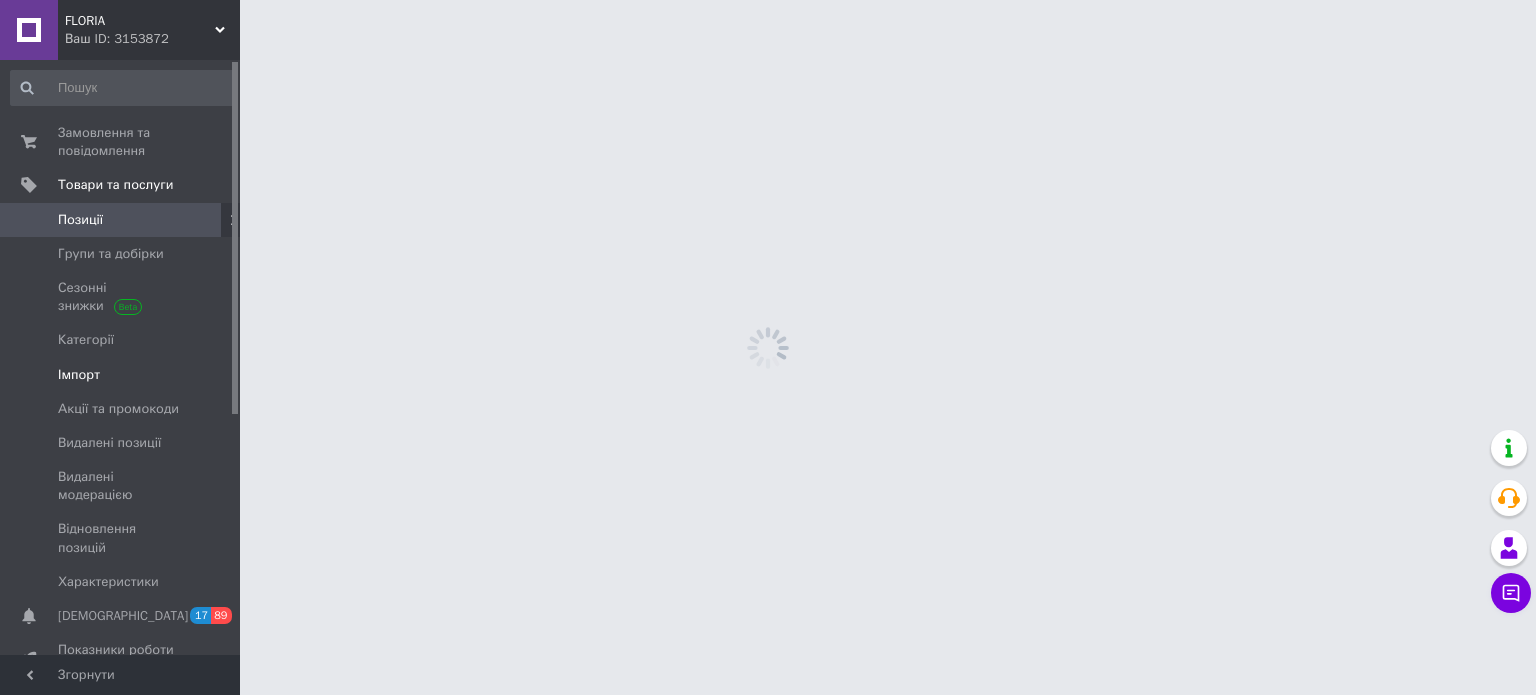 click on "Імпорт" at bounding box center (121, 375) 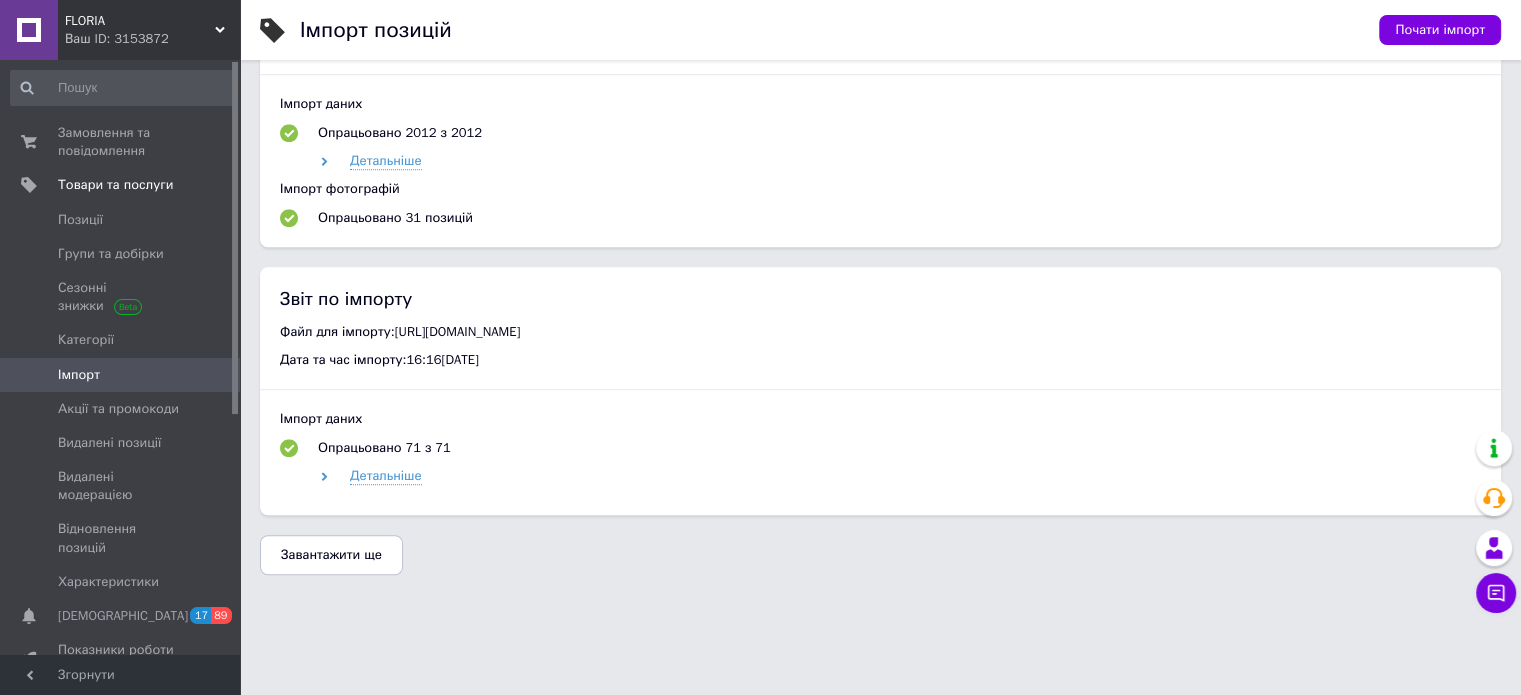 scroll, scrollTop: 1600, scrollLeft: 0, axis: vertical 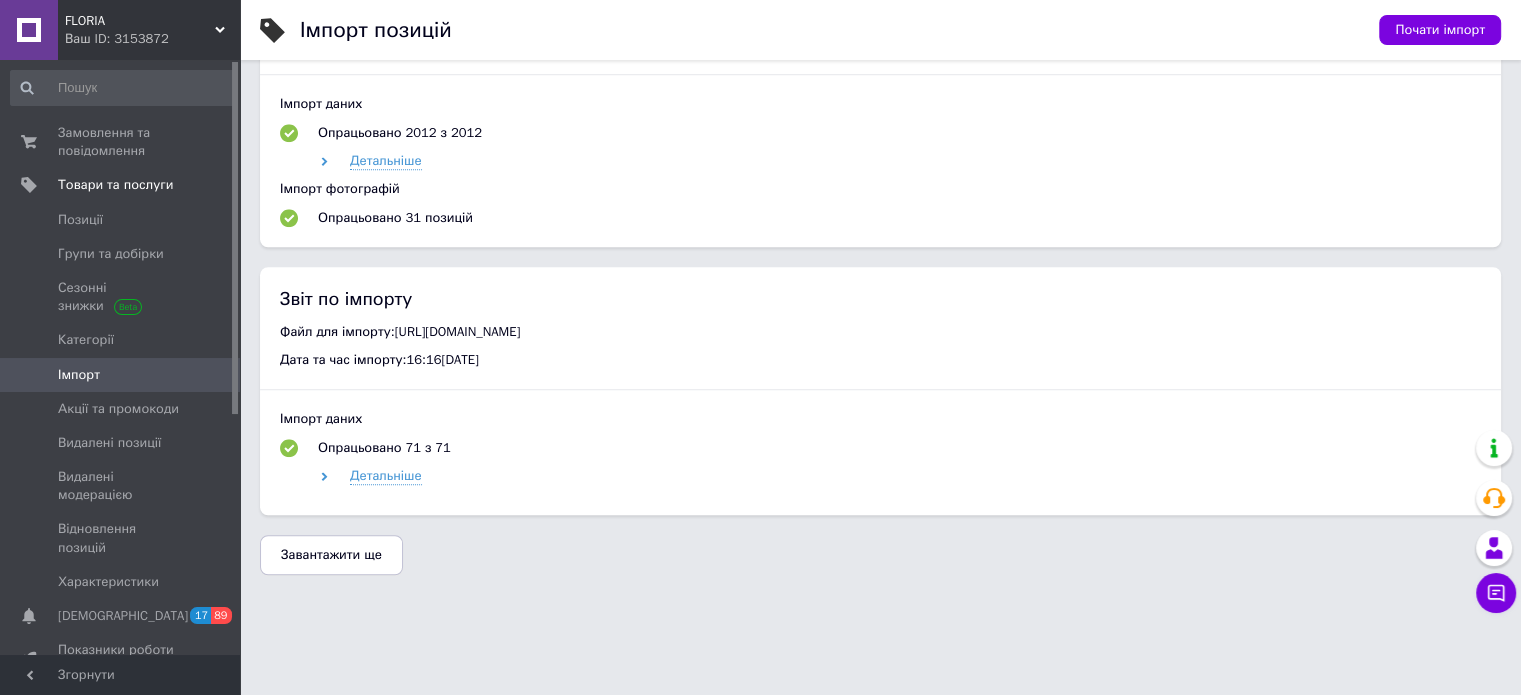 click on "Завантажити ще" at bounding box center (331, 555) 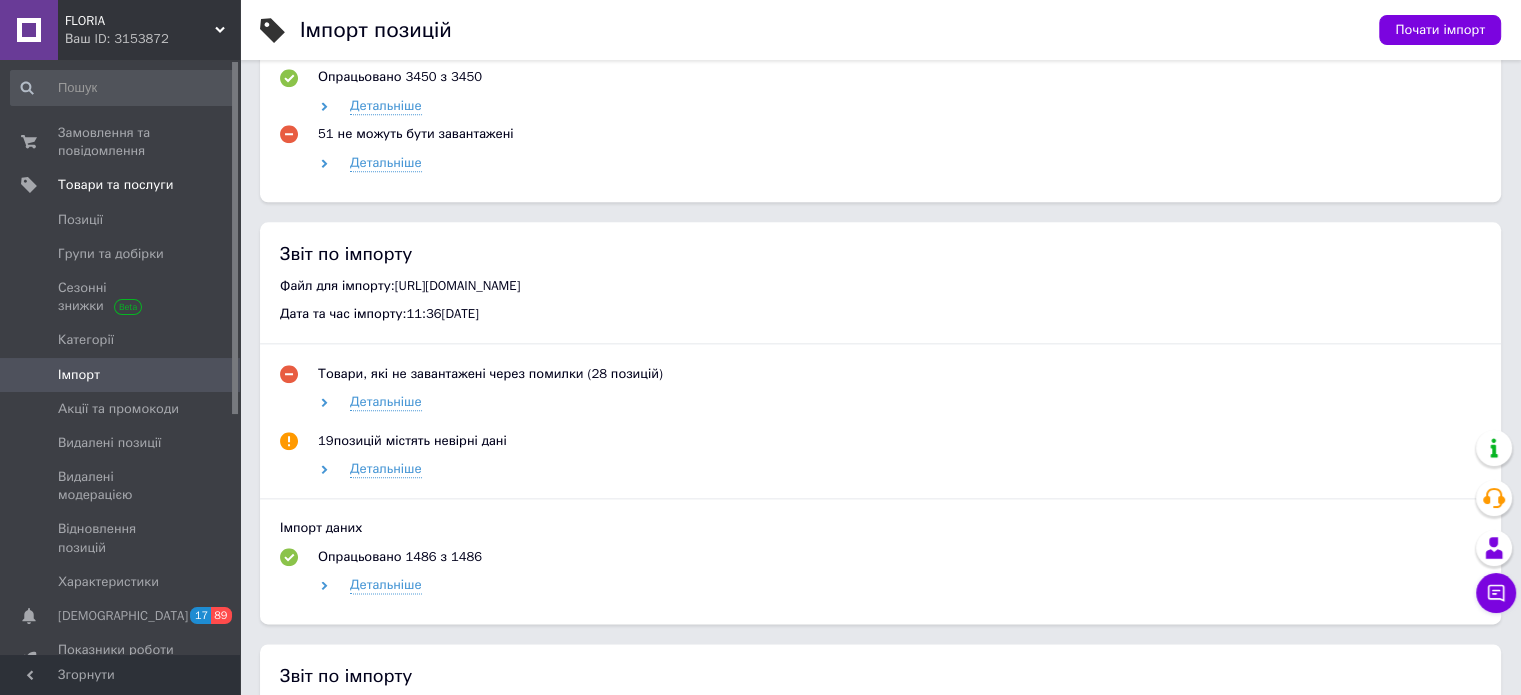 scroll, scrollTop: 2300, scrollLeft: 0, axis: vertical 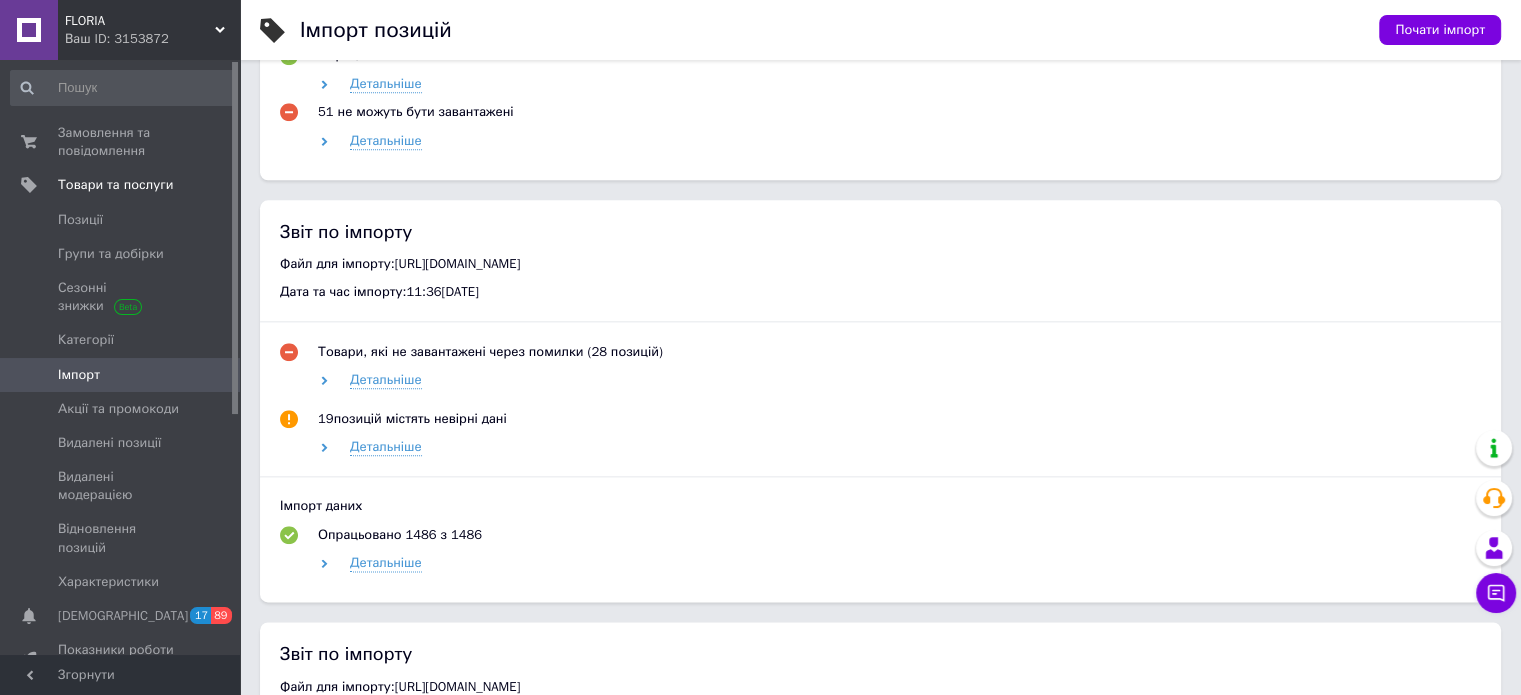 drag, startPoint x: 400, startPoint y: 443, endPoint x: 653, endPoint y: 485, distance: 256.46246 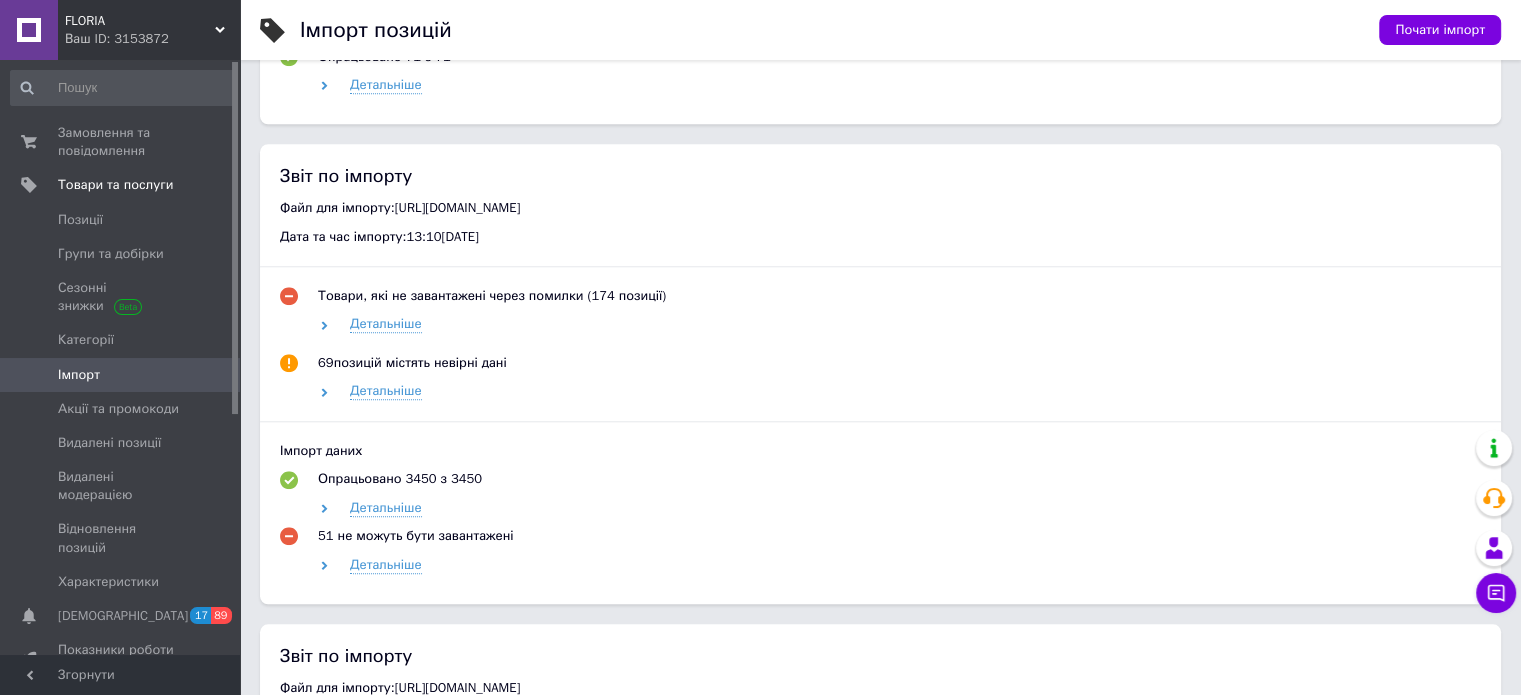 scroll, scrollTop: 0, scrollLeft: 0, axis: both 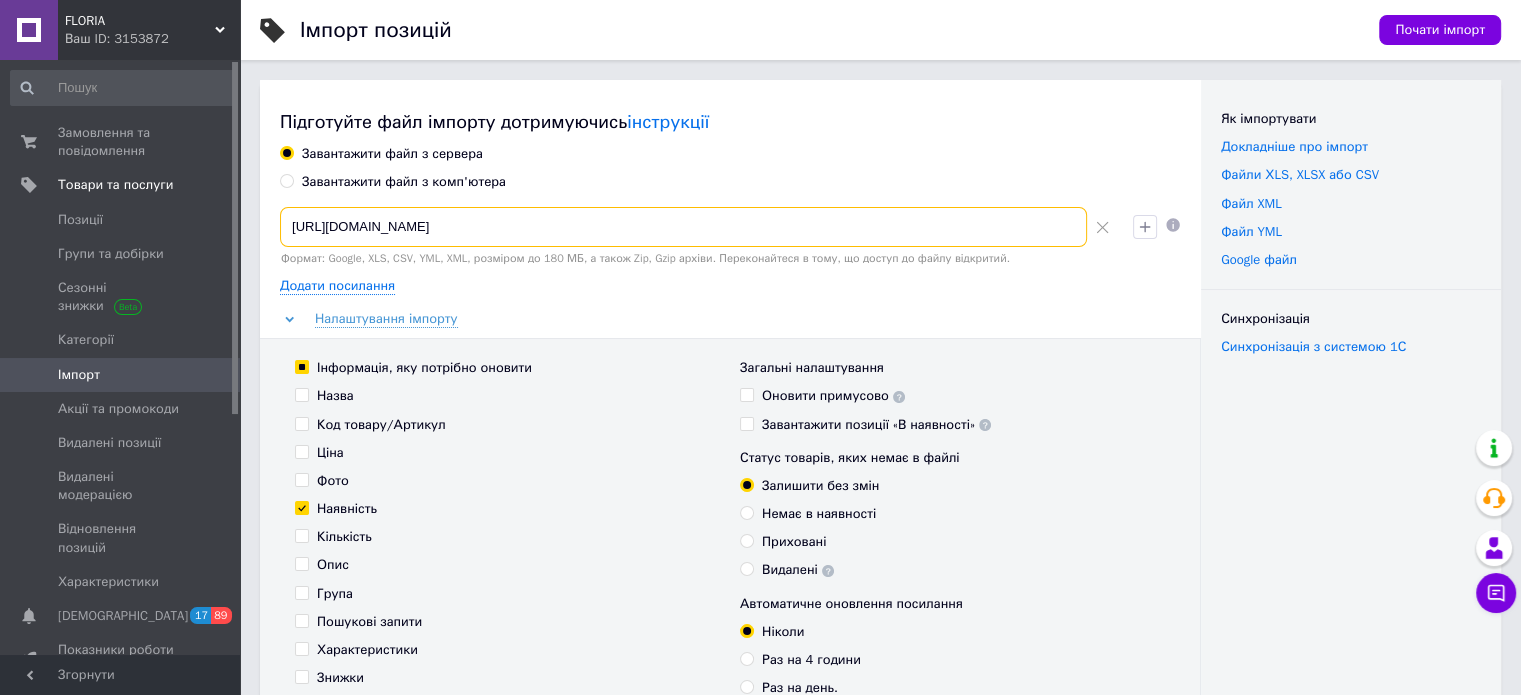 click on "https://goodspace.com.ua/products_feed.xml?hash_tag=67faf9b7765f9b9c7a2437eac0174896&sales_notes=&product_ids=2535139887%2C2535179575&label_ids=&exclude_fields=&html_description=1&yandex_cpa=&process_presence_sure=&languages=uk&extra_fields=&group_ids=" at bounding box center (683, 227) 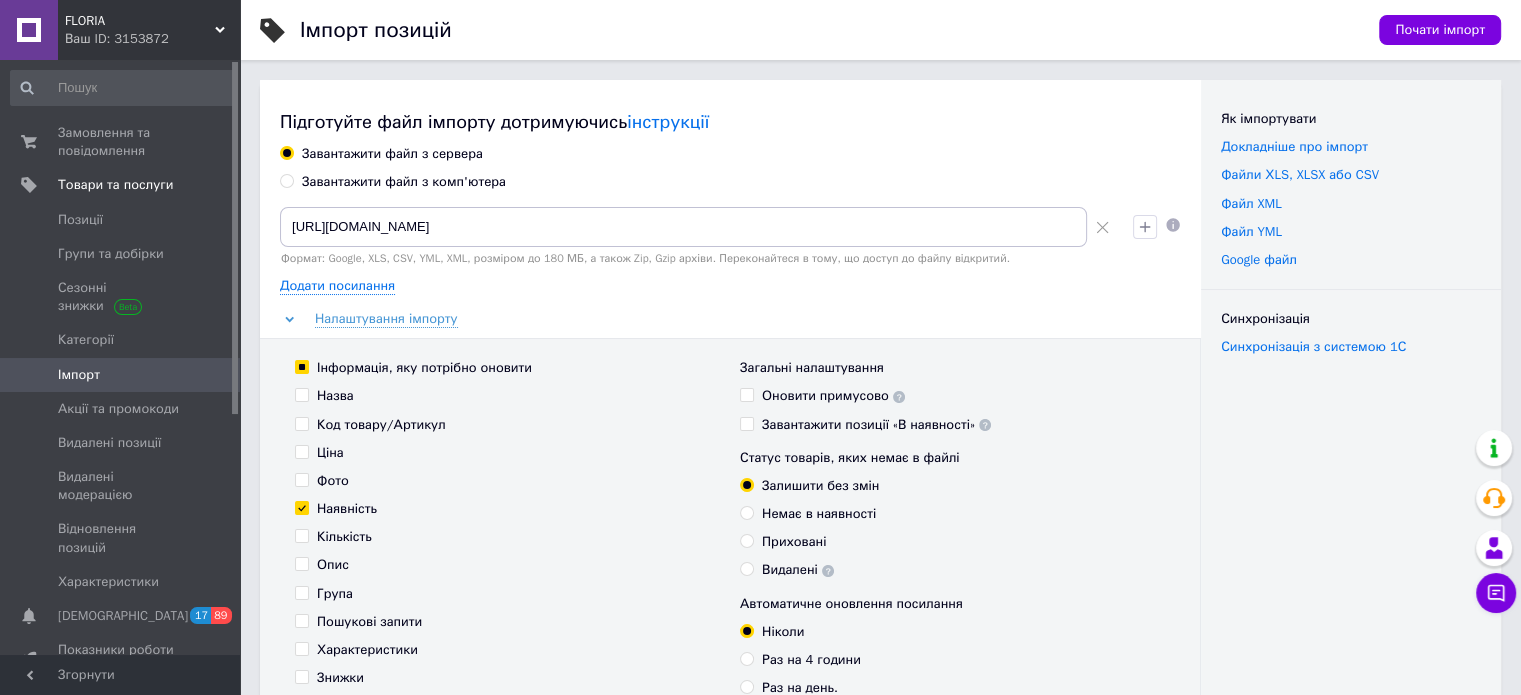 click on "Завантажити файл з сервера Завантажити файл з комп'ютера https://goodspace.com.ua/products_feed.xml?hash_tag=67faf9b7765f9b9c7a2437eac0174896&sales_notes=&product_ids=&label_ids=&exclude_fields=&html_description=1&yandex_cpa=&process_presence_sure=&languages=uk%2Cru&extra_fields=keywords&group_ids=102552429&nested_group_ids=102552429 Формат: Google,  XLS, CSV, YML, XML, розміром до 180 МБ,
а також Zip, Gzip архіви. Переконайтеся в тому, що доступ до файлу відкритий. Додати посилання Налаштування імпорту Інформація, яку потрібно оновити Назва Код товару/Артикул Ціна Фото Наявність Кількість Опис Група Пошукові запити Характеристики Знижки Особисті нотатки Код маркування (GTIN) Номер пристрою (MPN)" at bounding box center [730, 502] 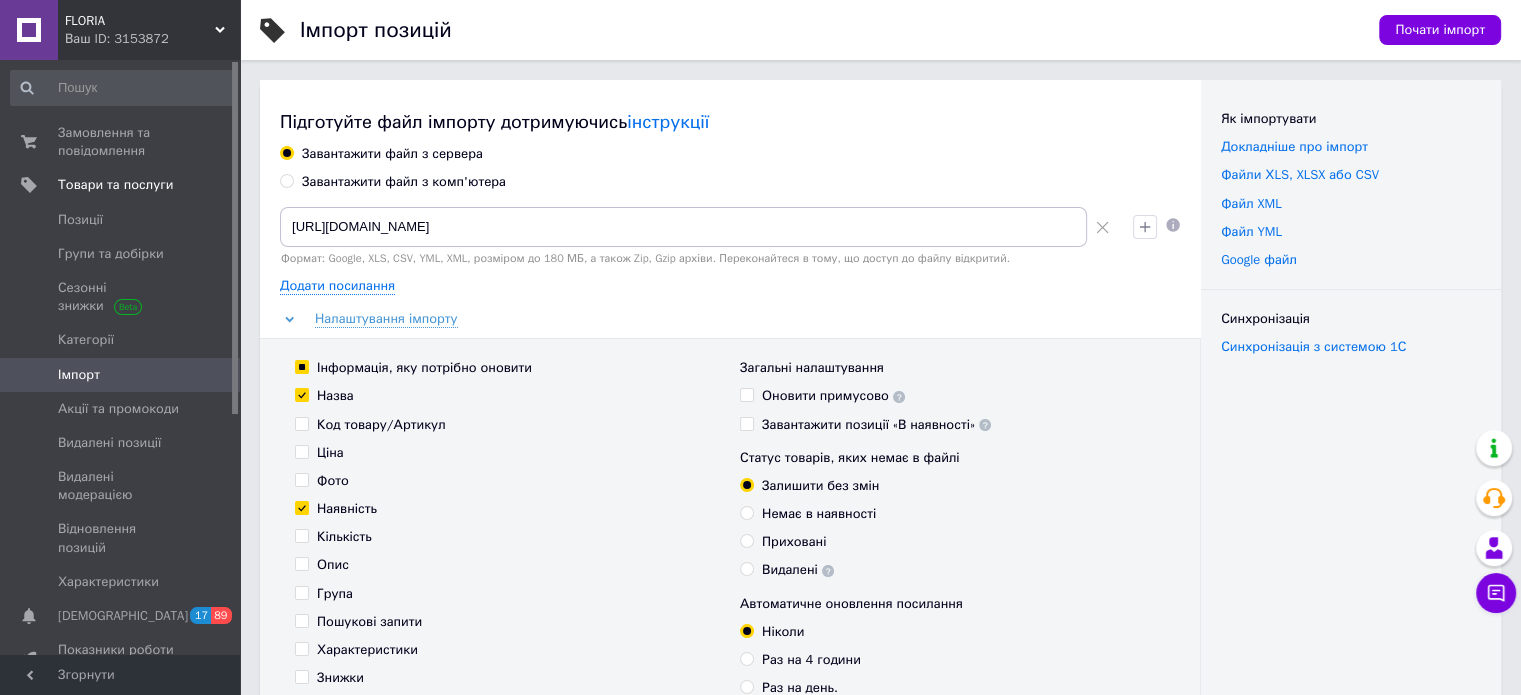 checkbox on "true" 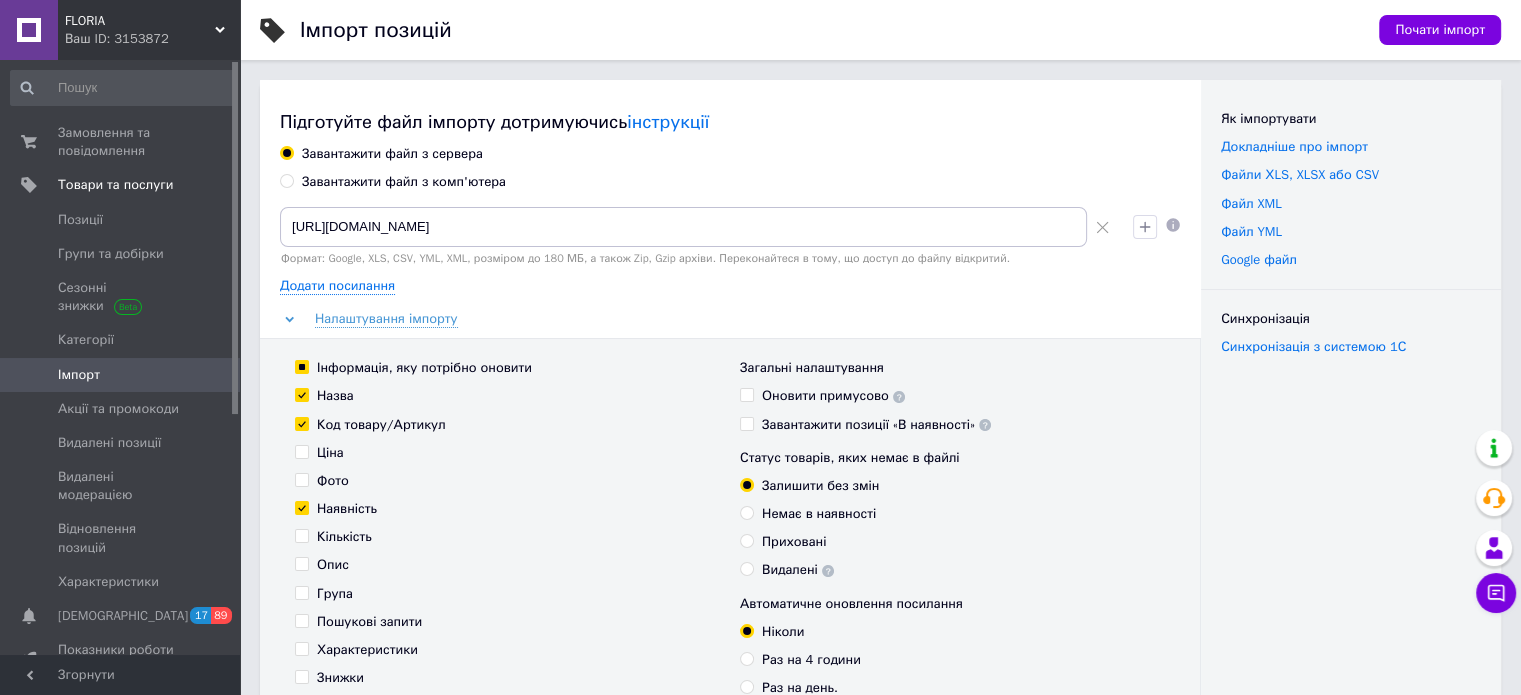 checkbox on "true" 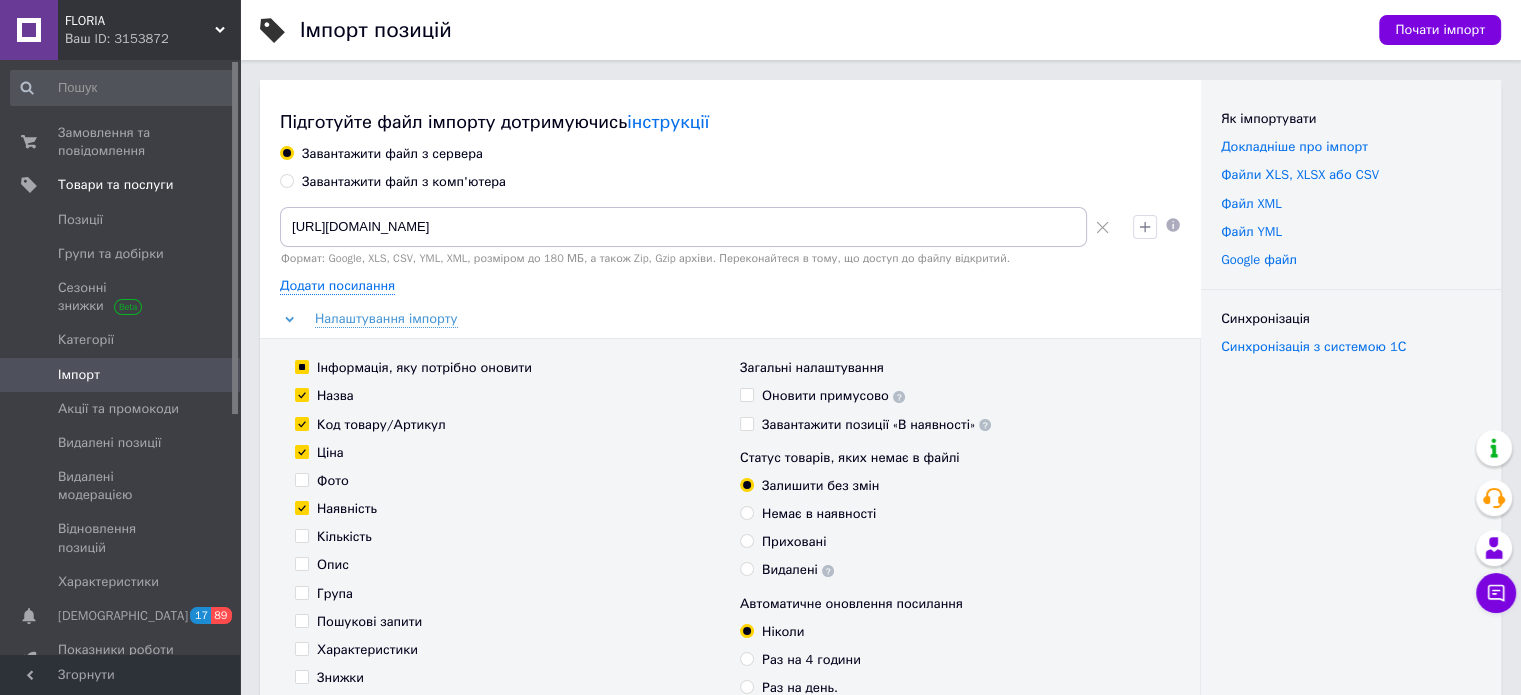 checkbox on "true" 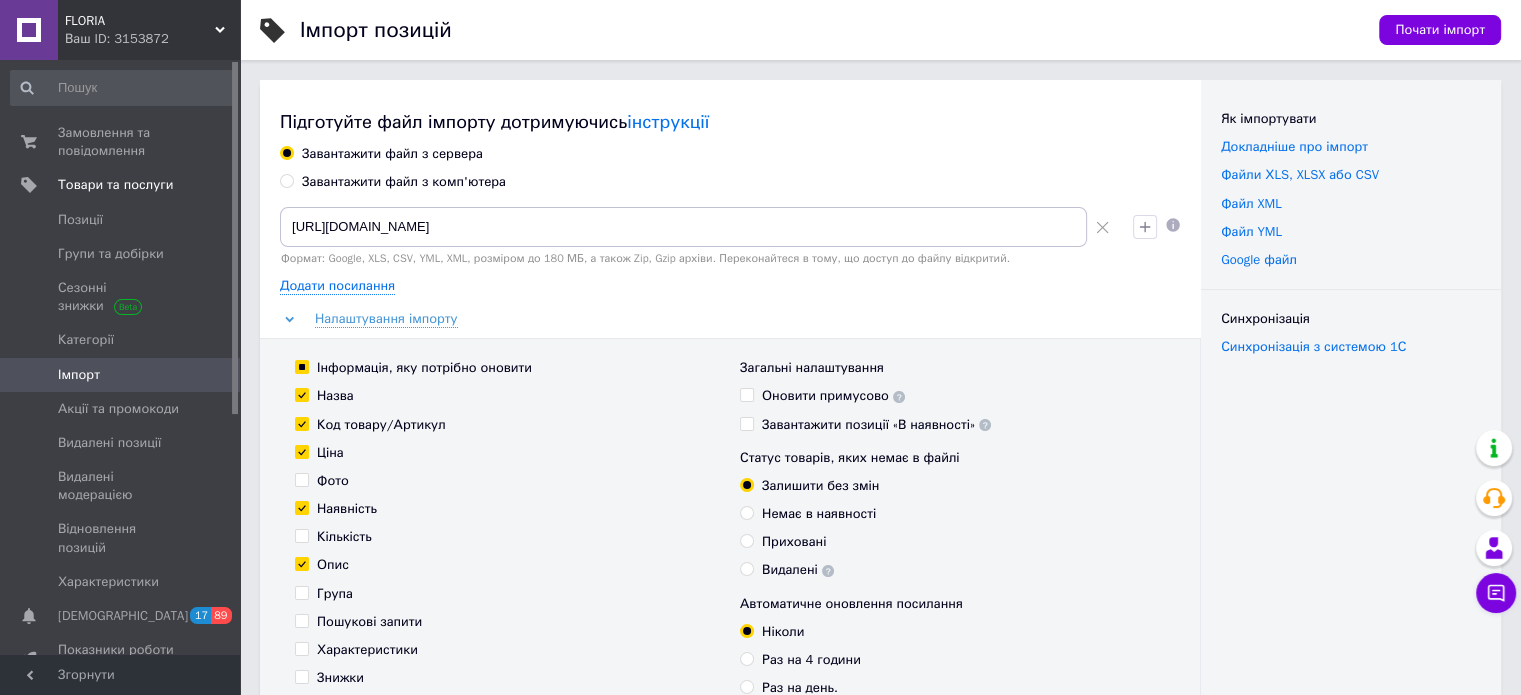checkbox on "true" 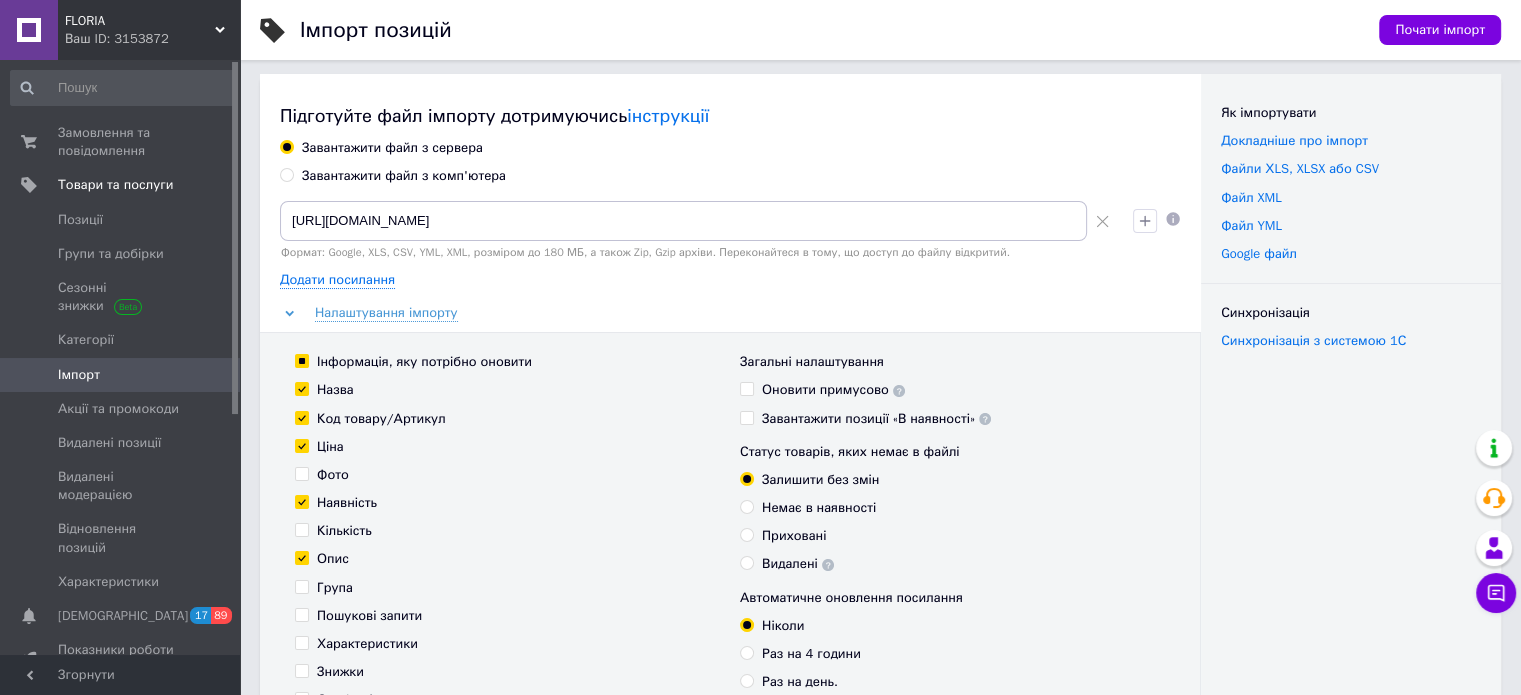 scroll, scrollTop: 100, scrollLeft: 0, axis: vertical 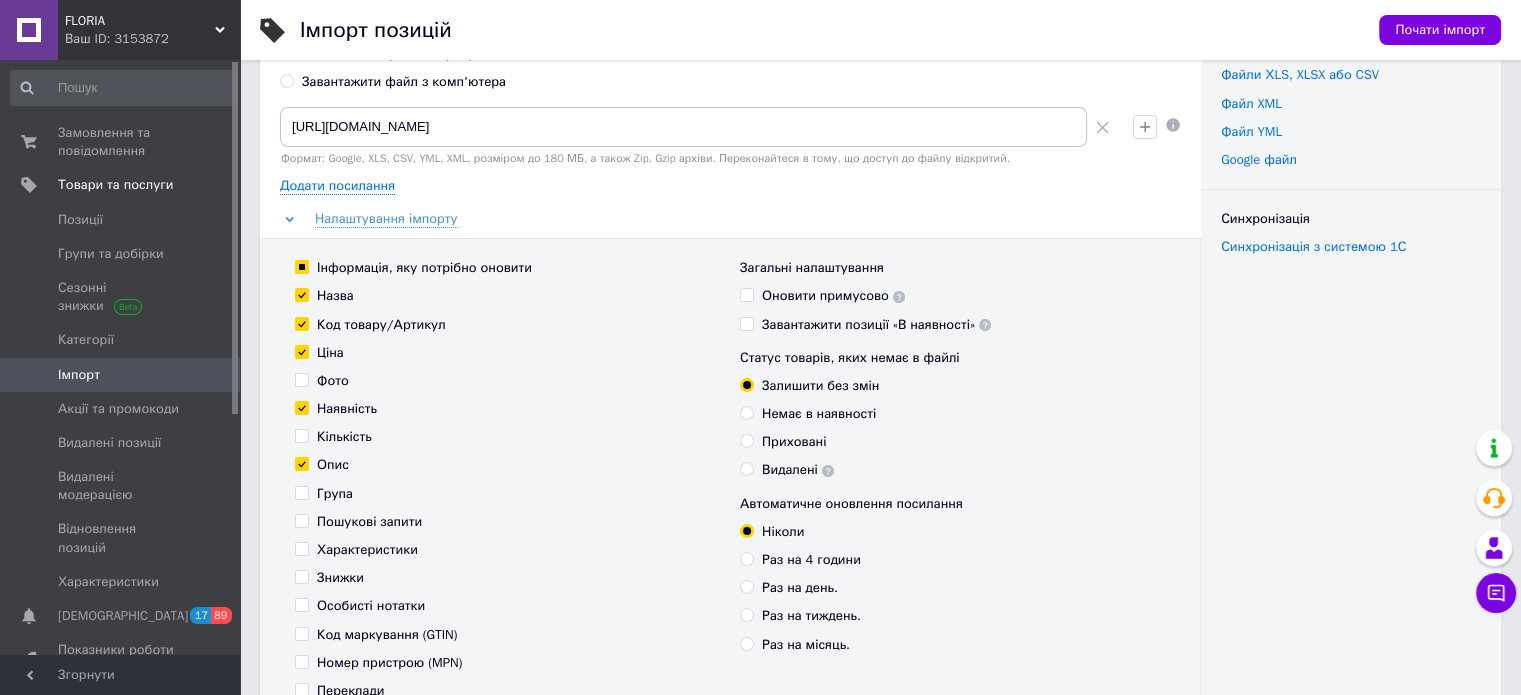 click on "Пошукові запити" at bounding box center (369, 522) 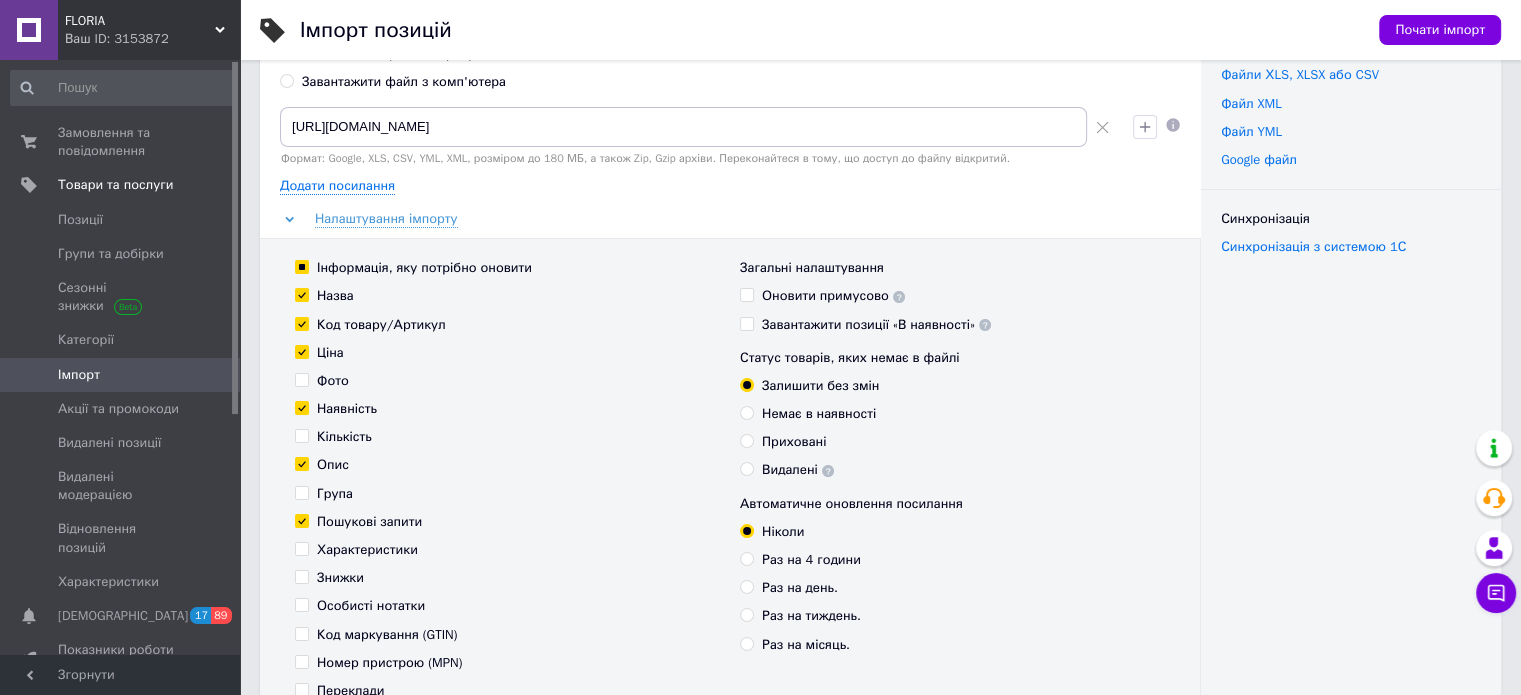 checkbox on "true" 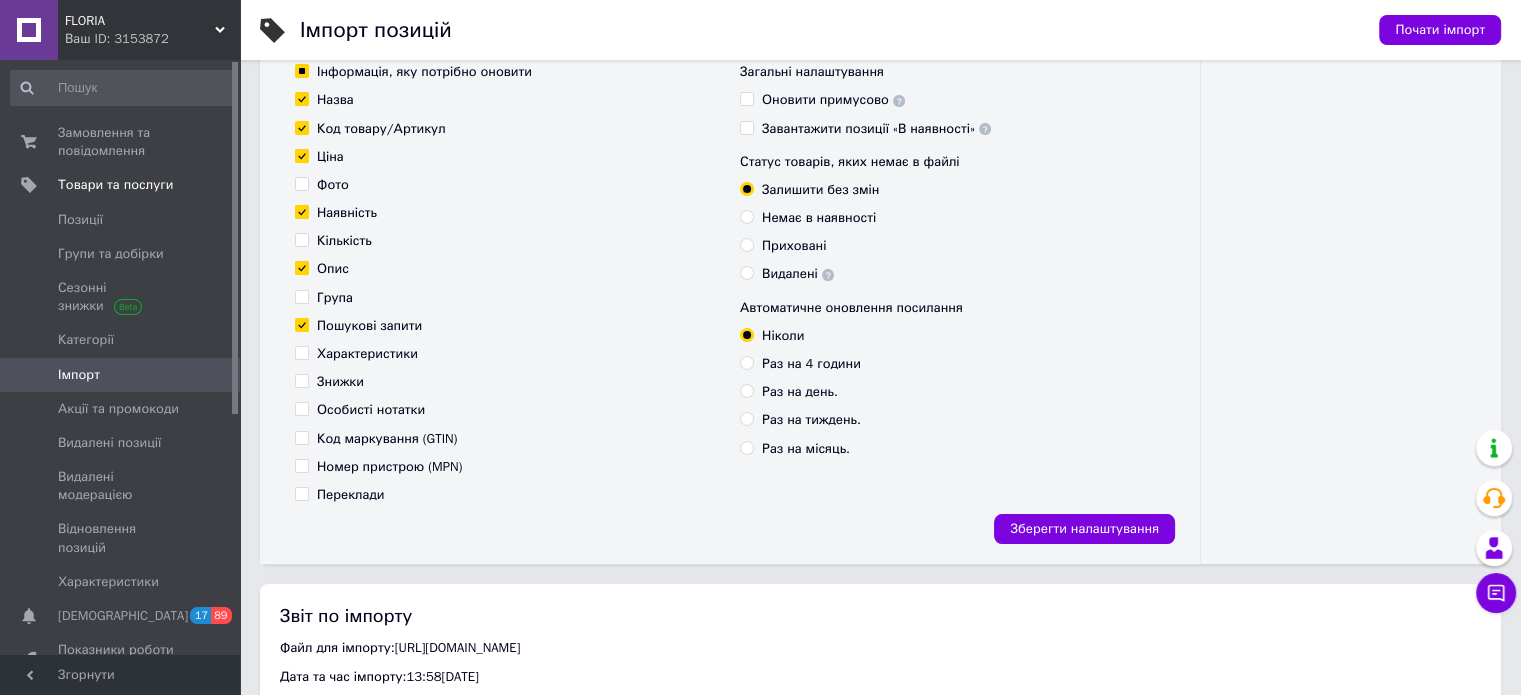 scroll, scrollTop: 300, scrollLeft: 0, axis: vertical 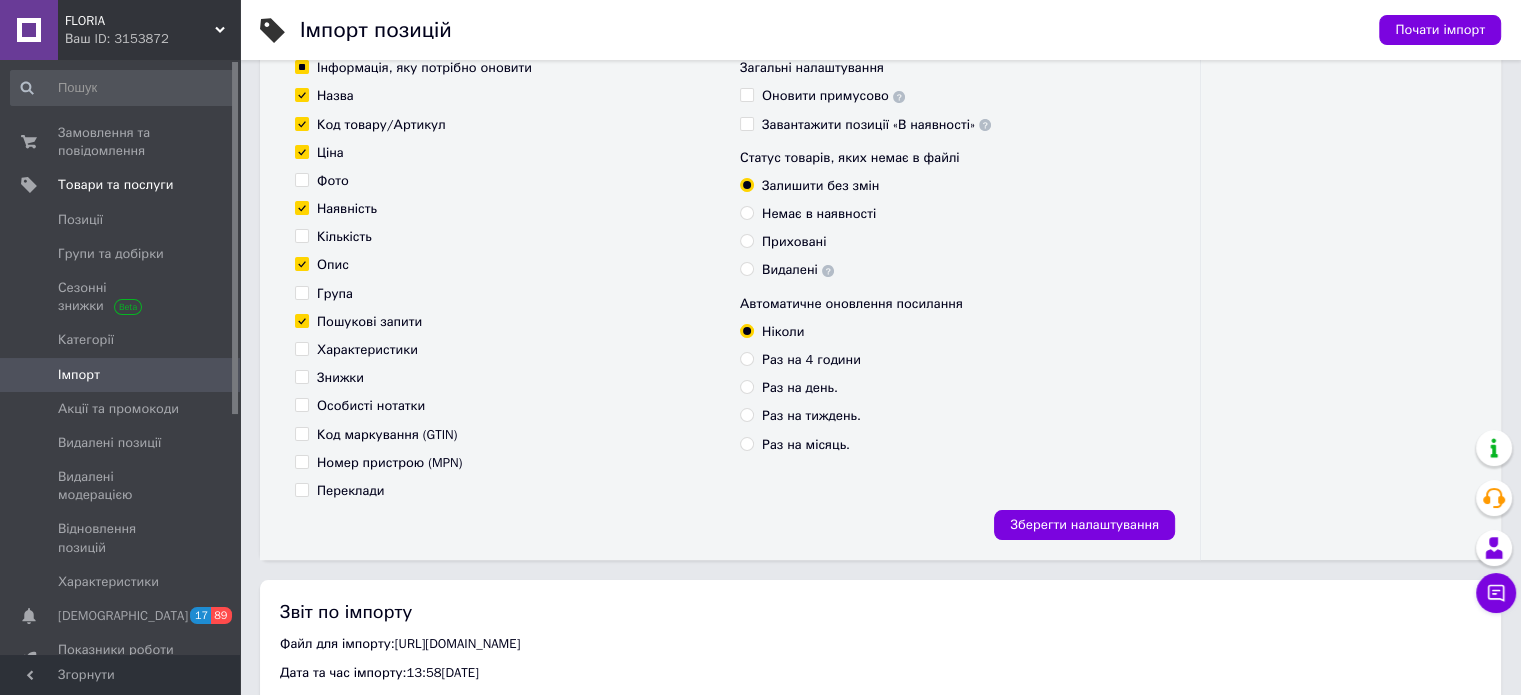 click on "Переклади" at bounding box center [350, 491] 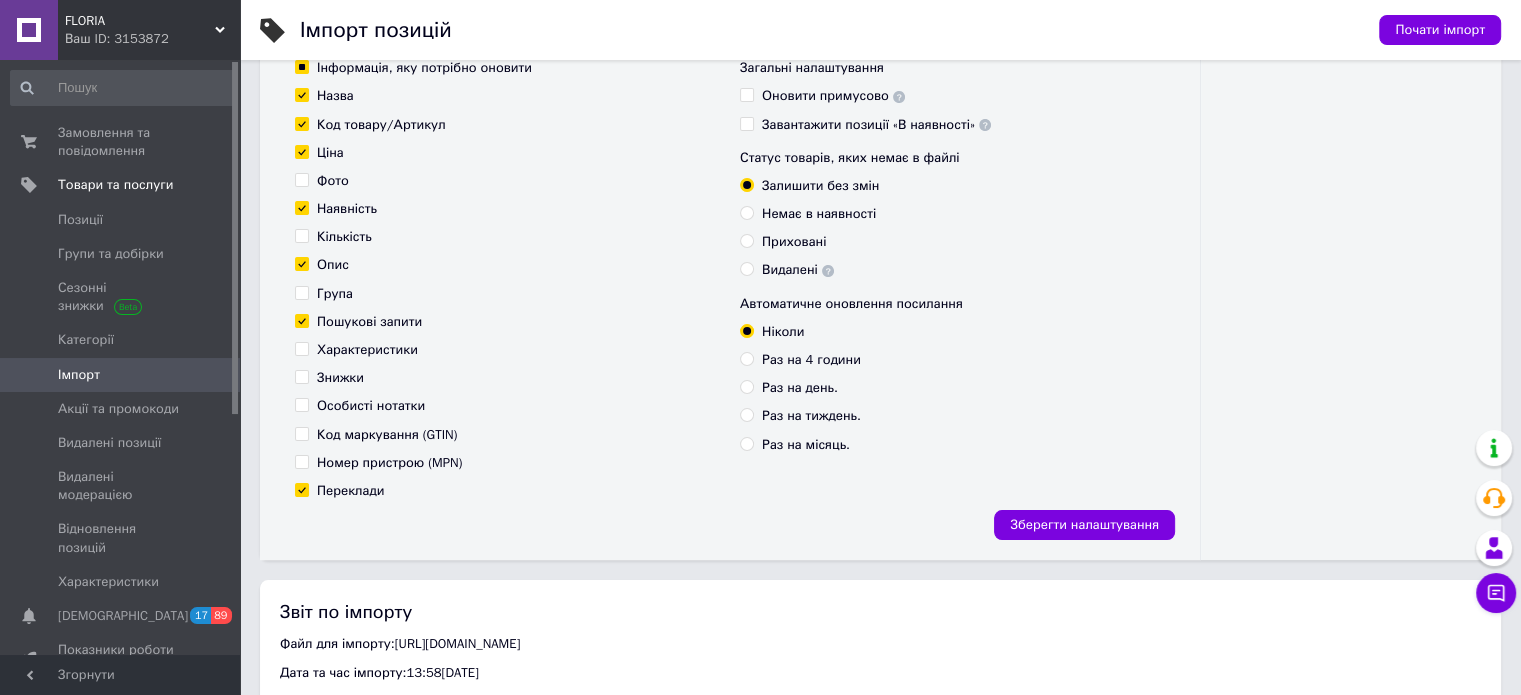 checkbox on "true" 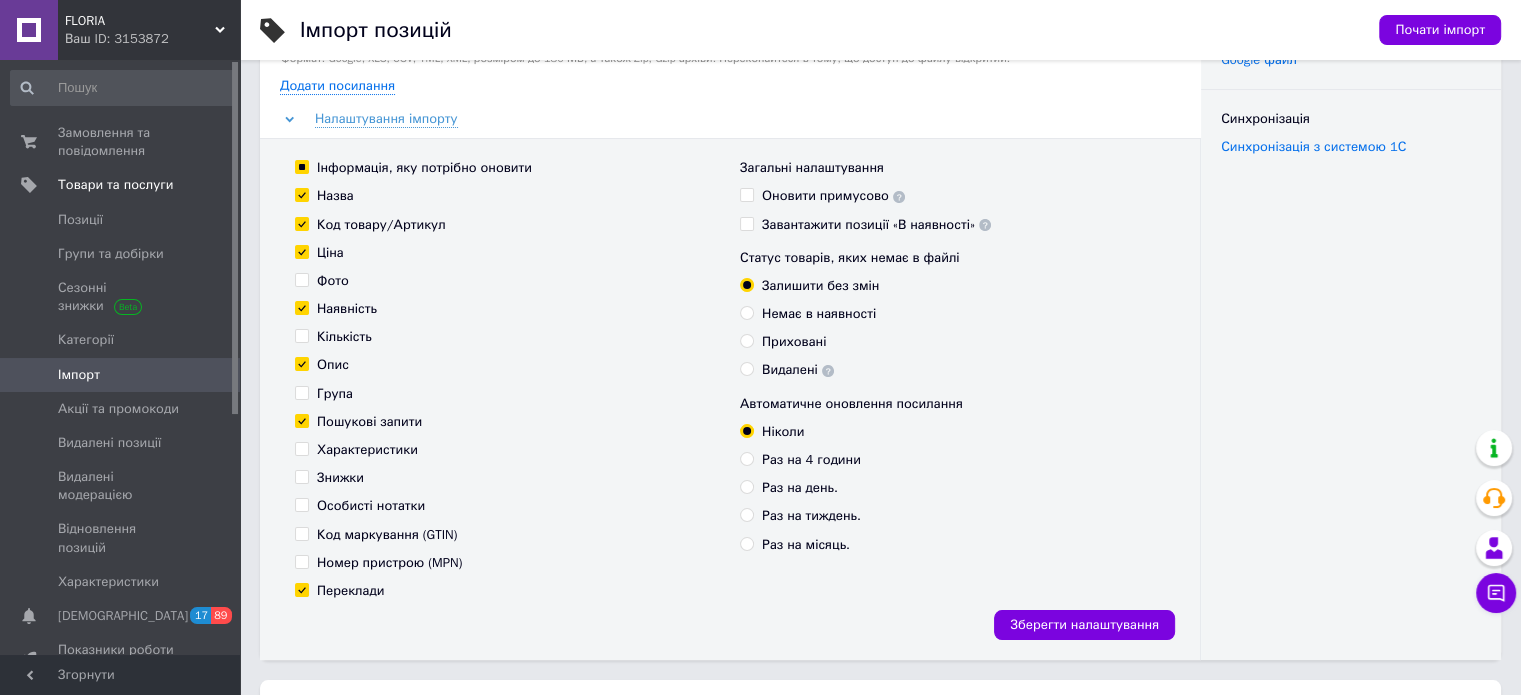 click on "Фото" at bounding box center (333, 281) 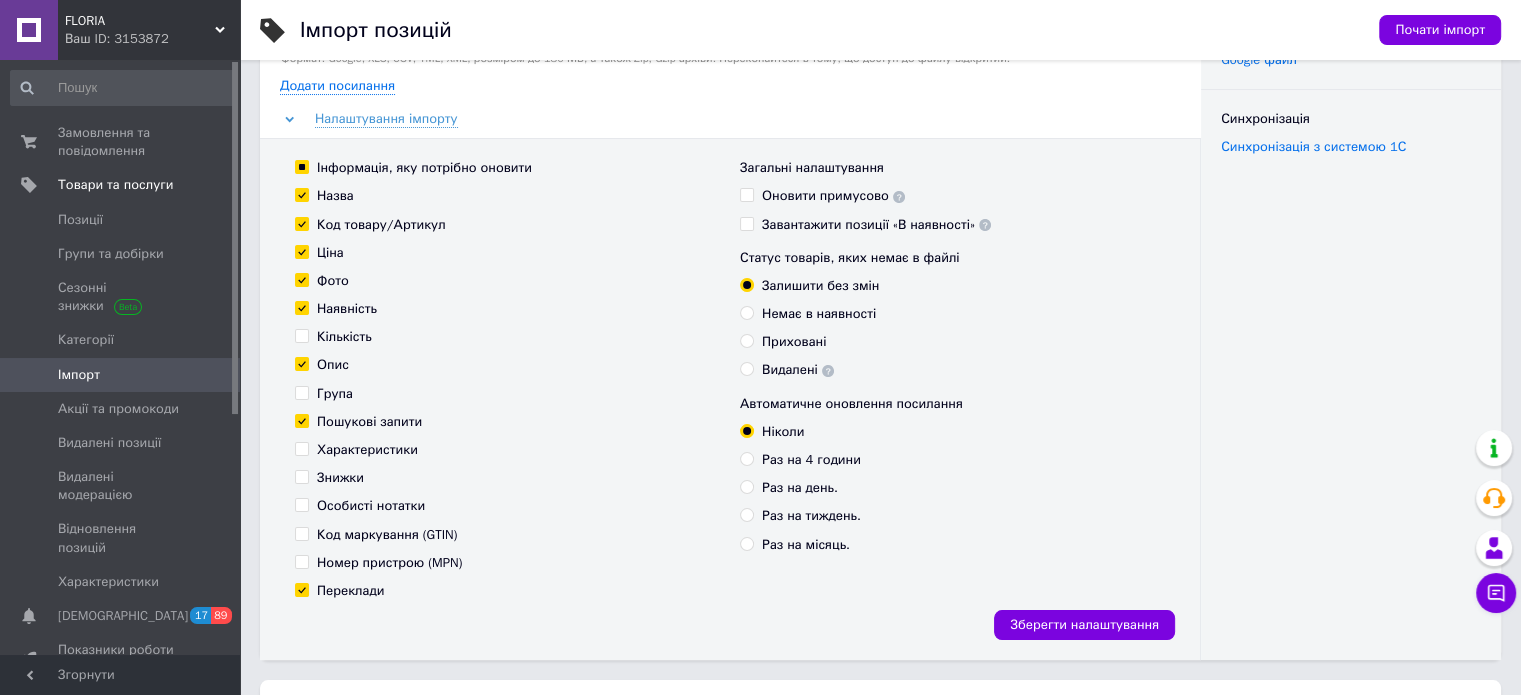 checkbox on "true" 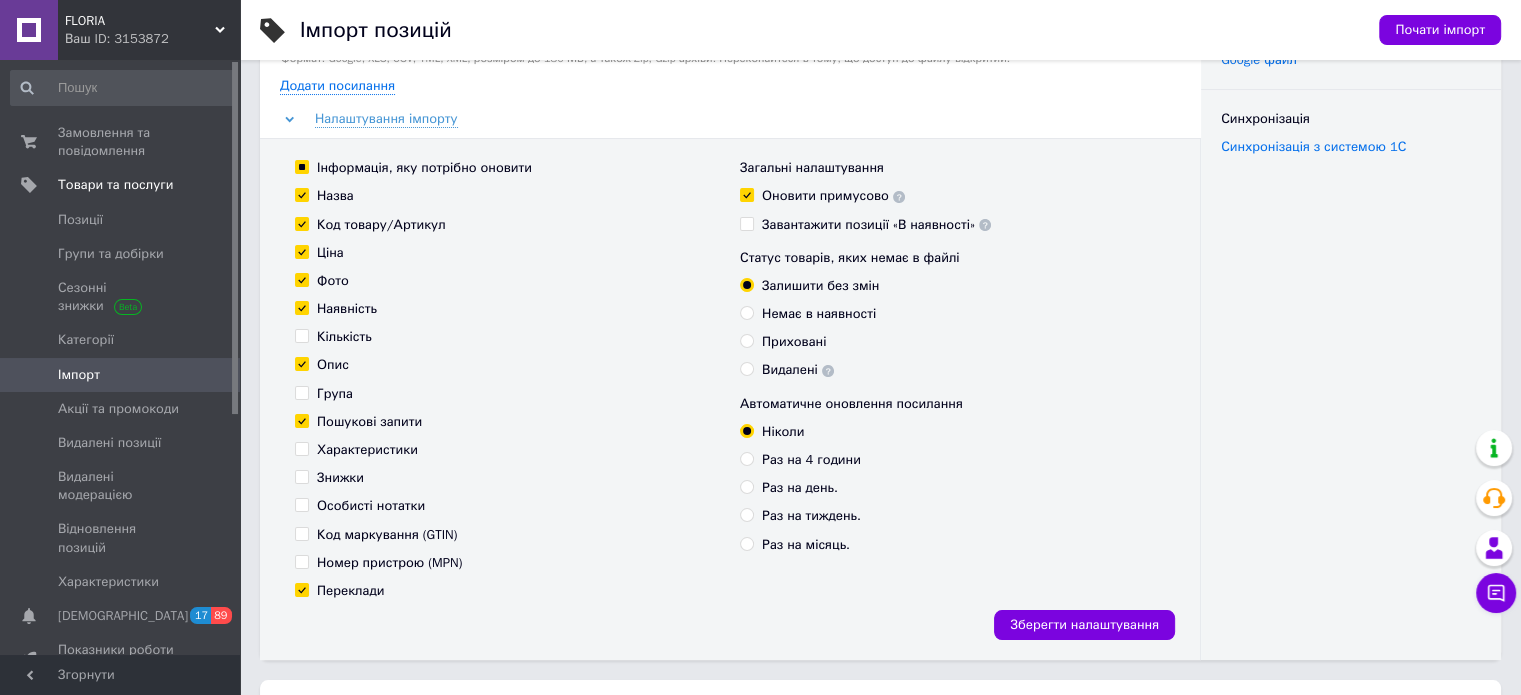 checkbox on "true" 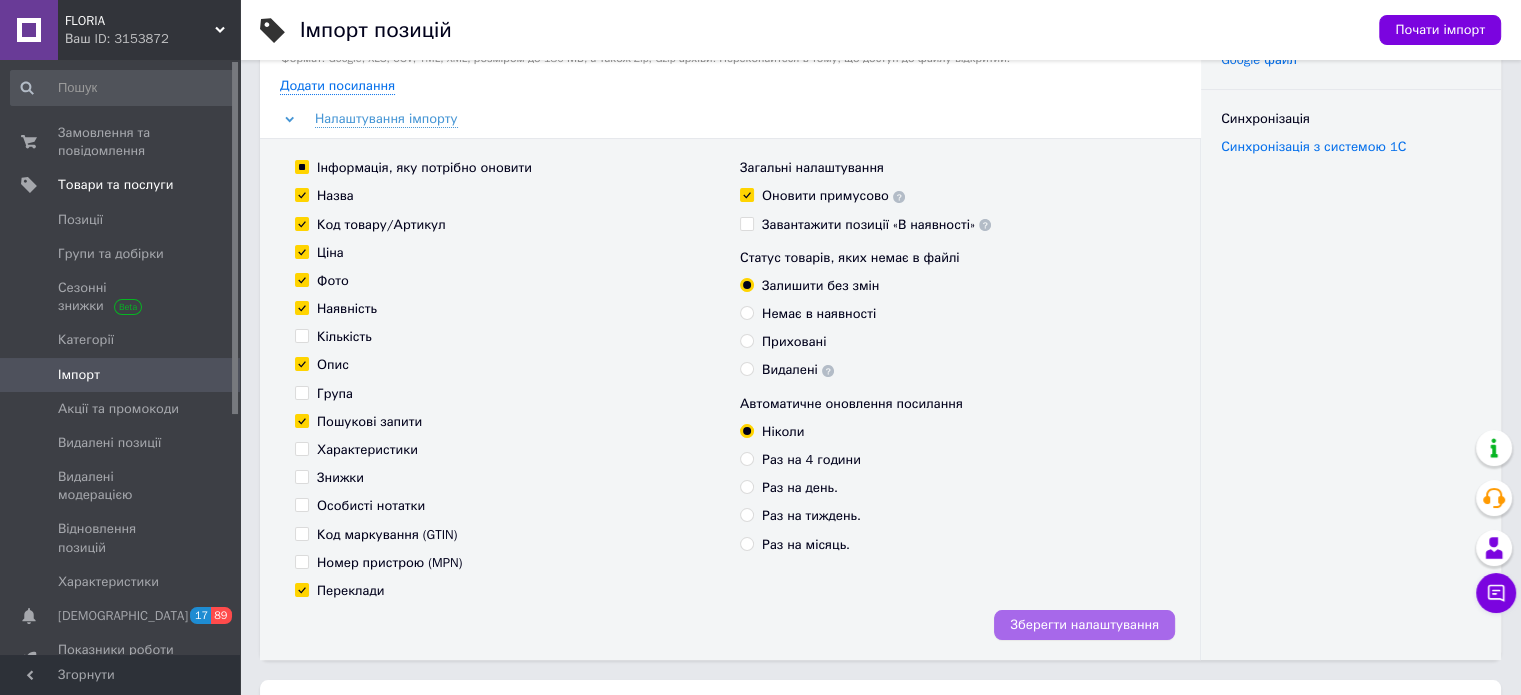 click on "Зберегти налаштування" at bounding box center [1084, 625] 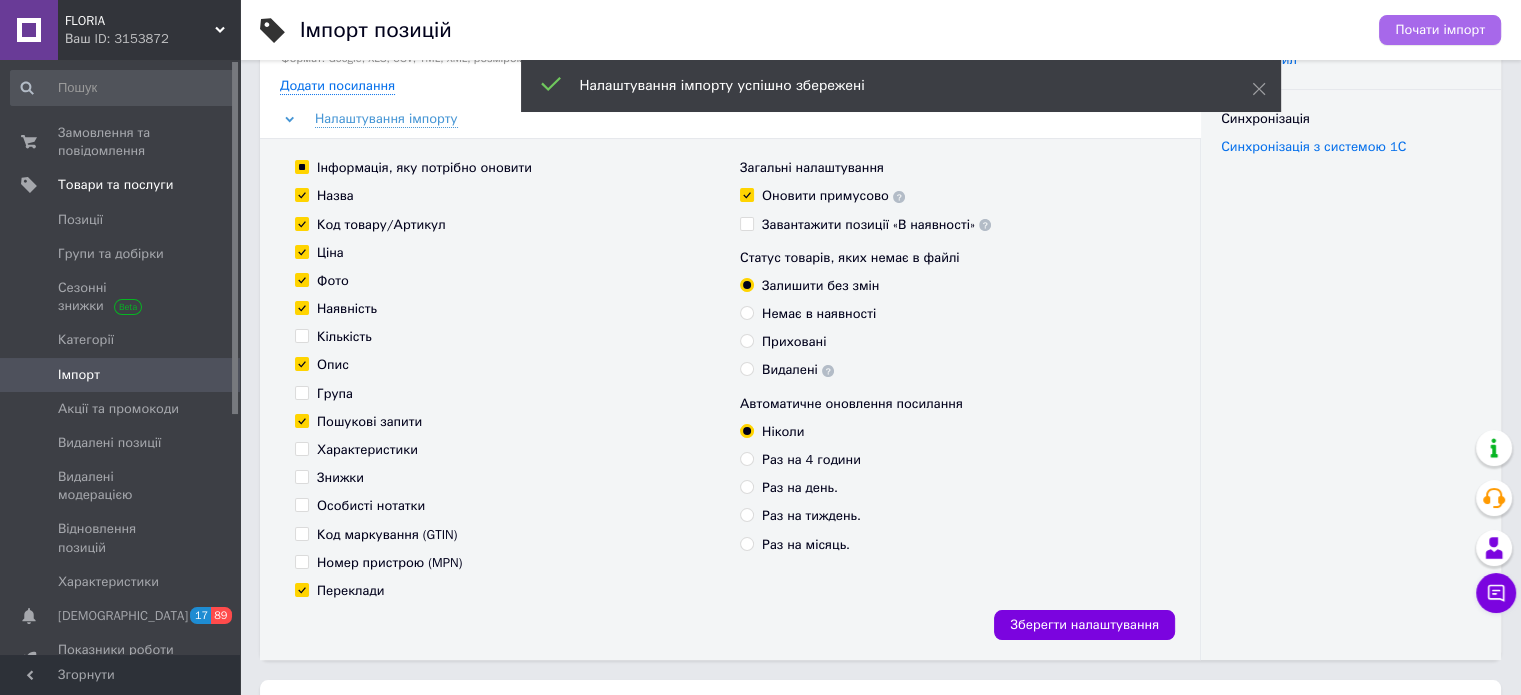 click on "Почати імпорт" at bounding box center [1440, 30] 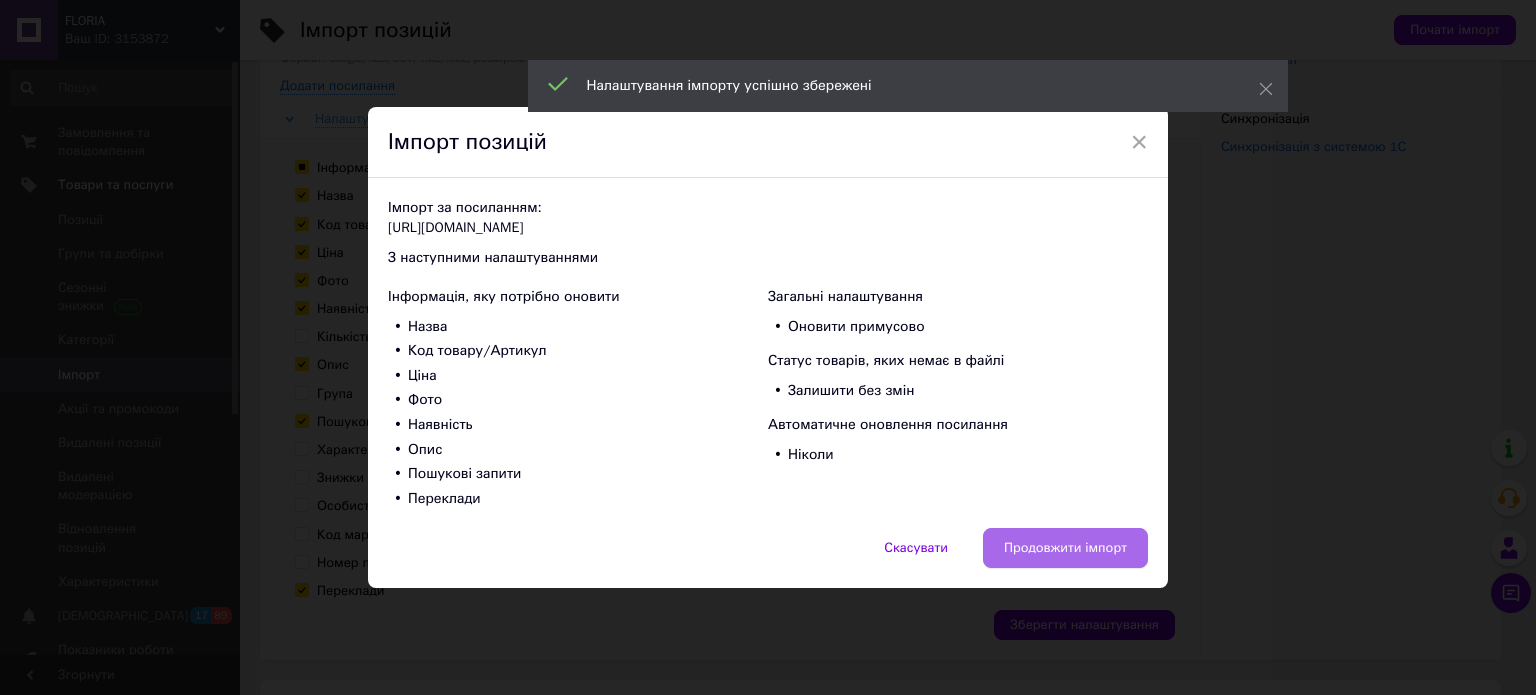 drag, startPoint x: 1116, startPoint y: 555, endPoint x: 1112, endPoint y: 543, distance: 12.649111 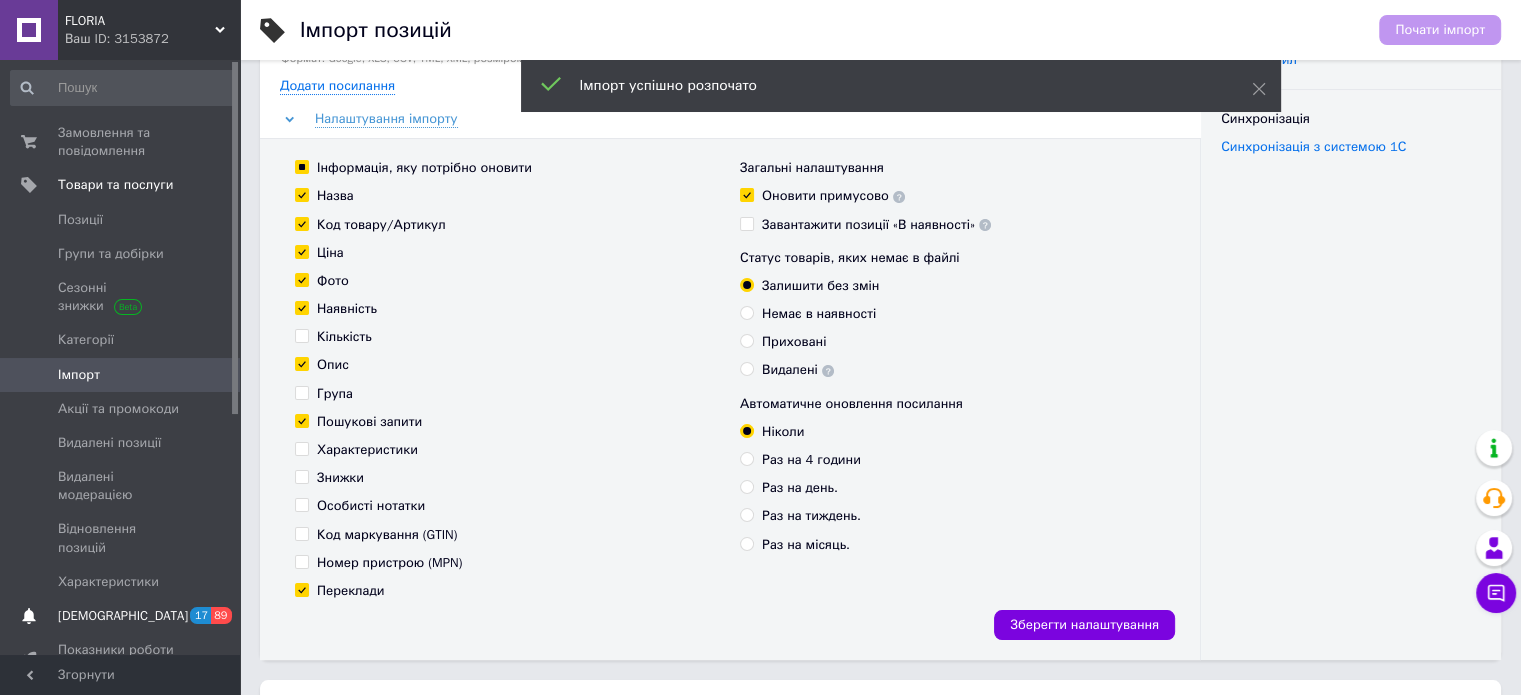 click on "[DEMOGRAPHIC_DATA]" at bounding box center [121, 616] 